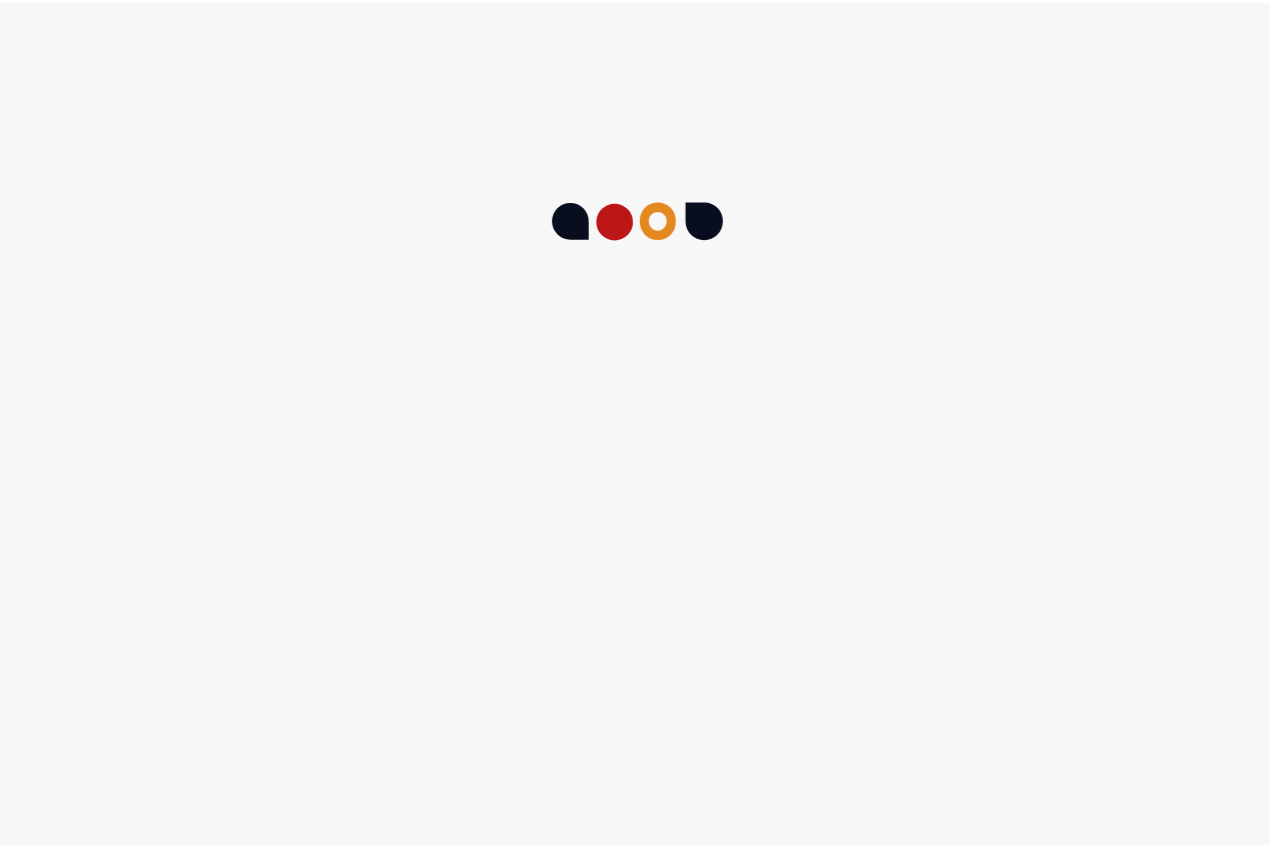 scroll, scrollTop: 0, scrollLeft: 0, axis: both 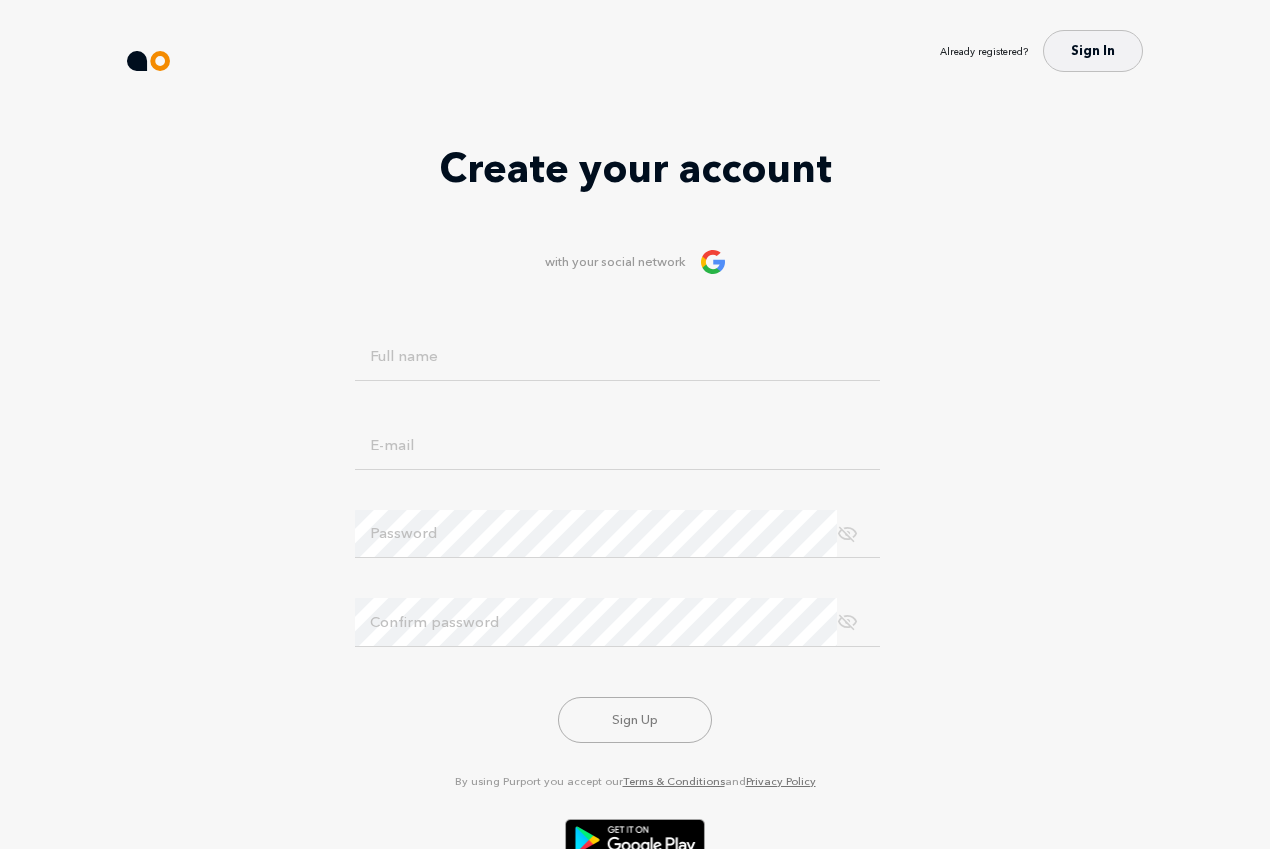 click at bounding box center [713, 262] 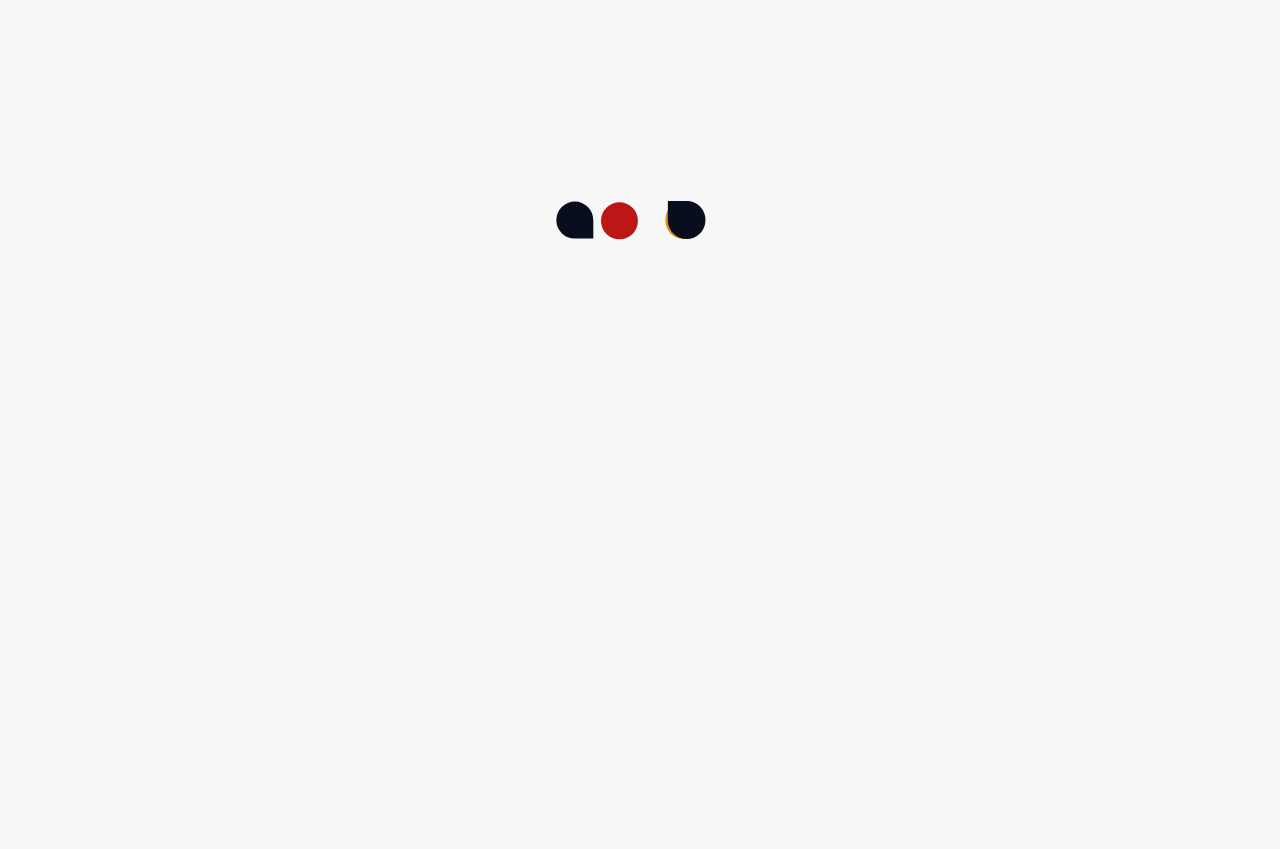 scroll, scrollTop: 0, scrollLeft: 0, axis: both 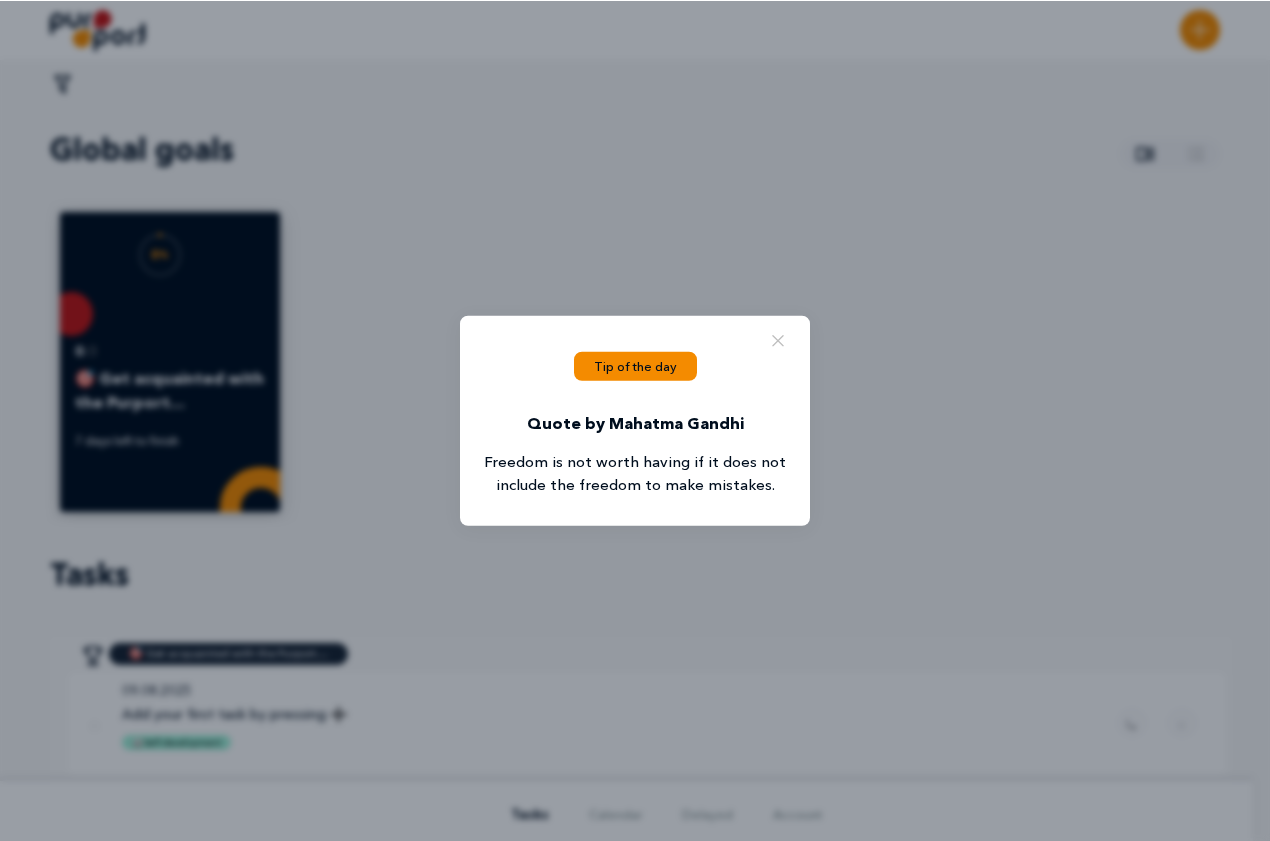 click at bounding box center (778, 338) 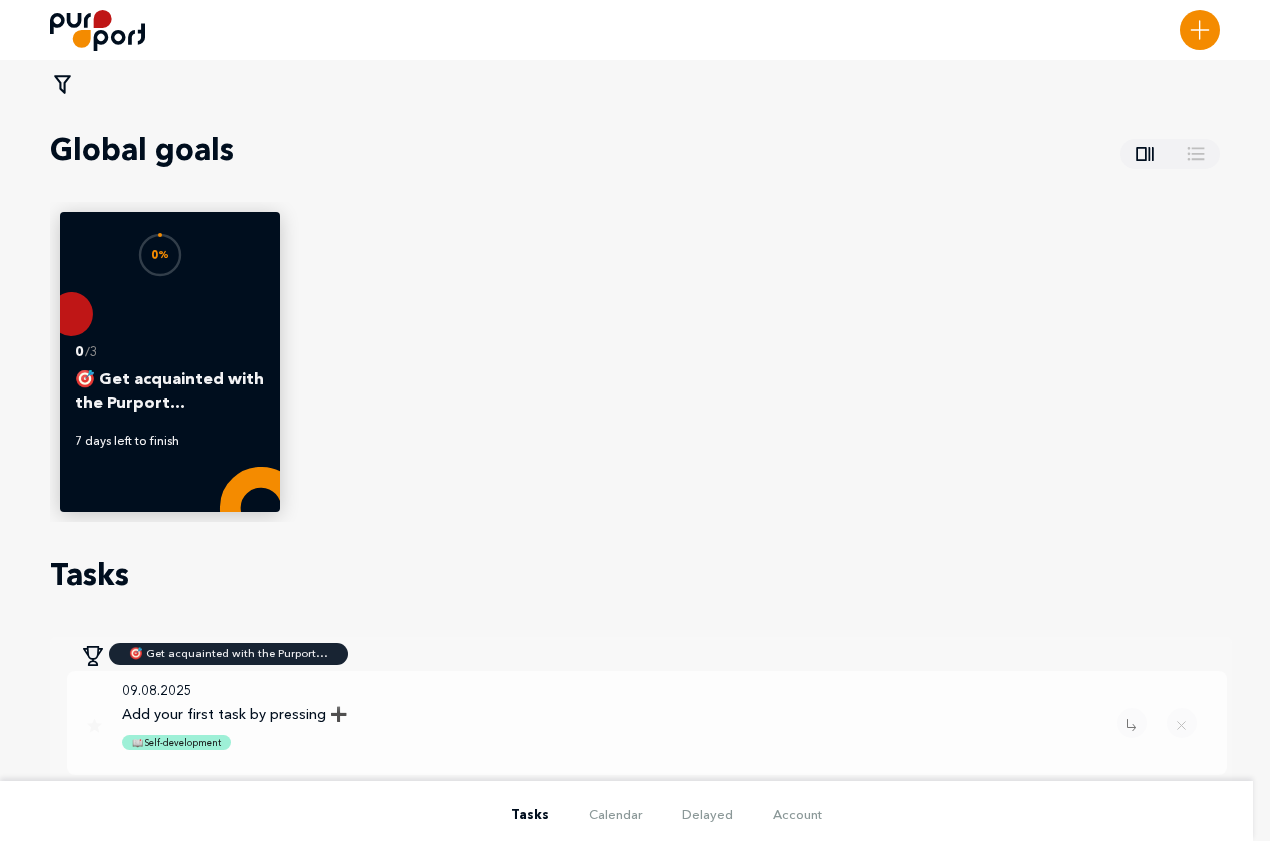 drag, startPoint x: 141, startPoint y: 76, endPoint x: 133, endPoint y: 139, distance: 63.505905 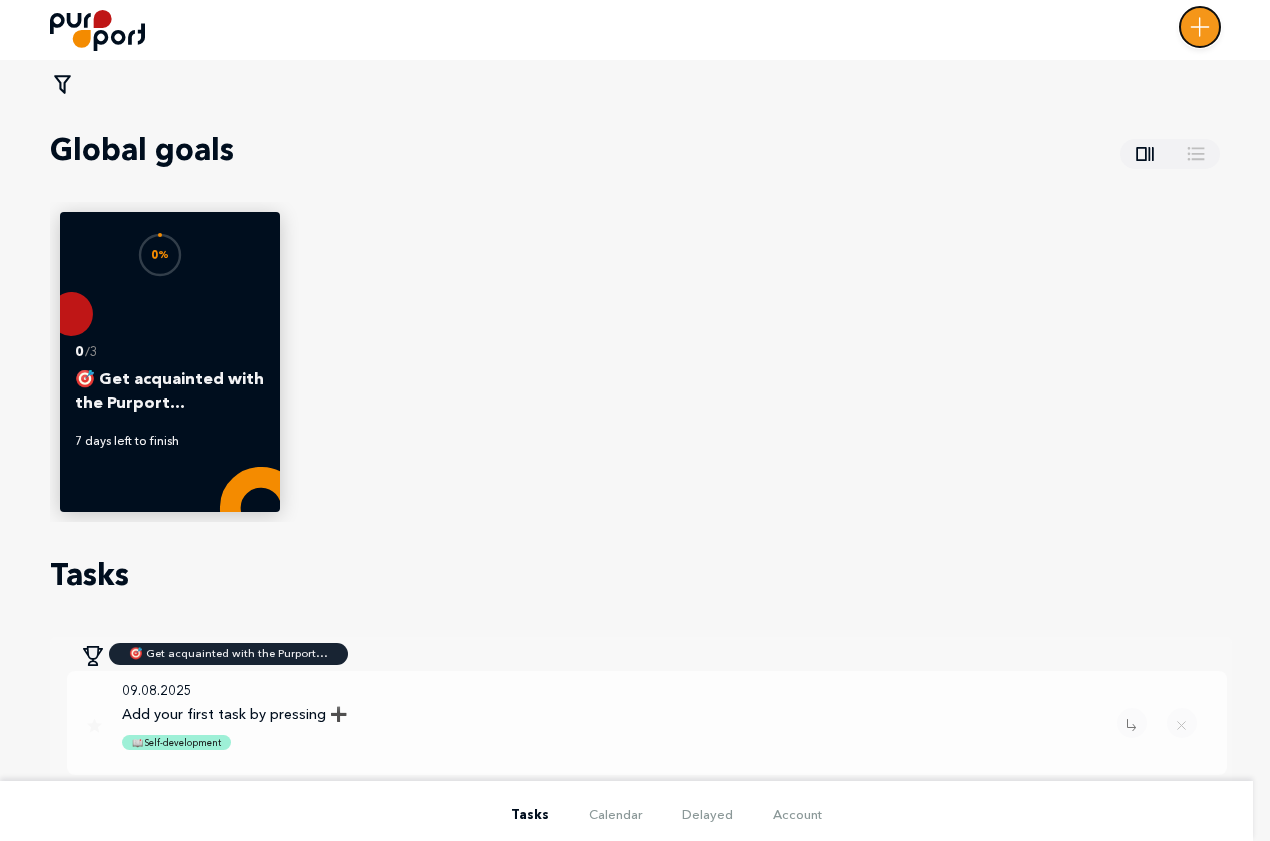click on "New task" at bounding box center (1200, 27) 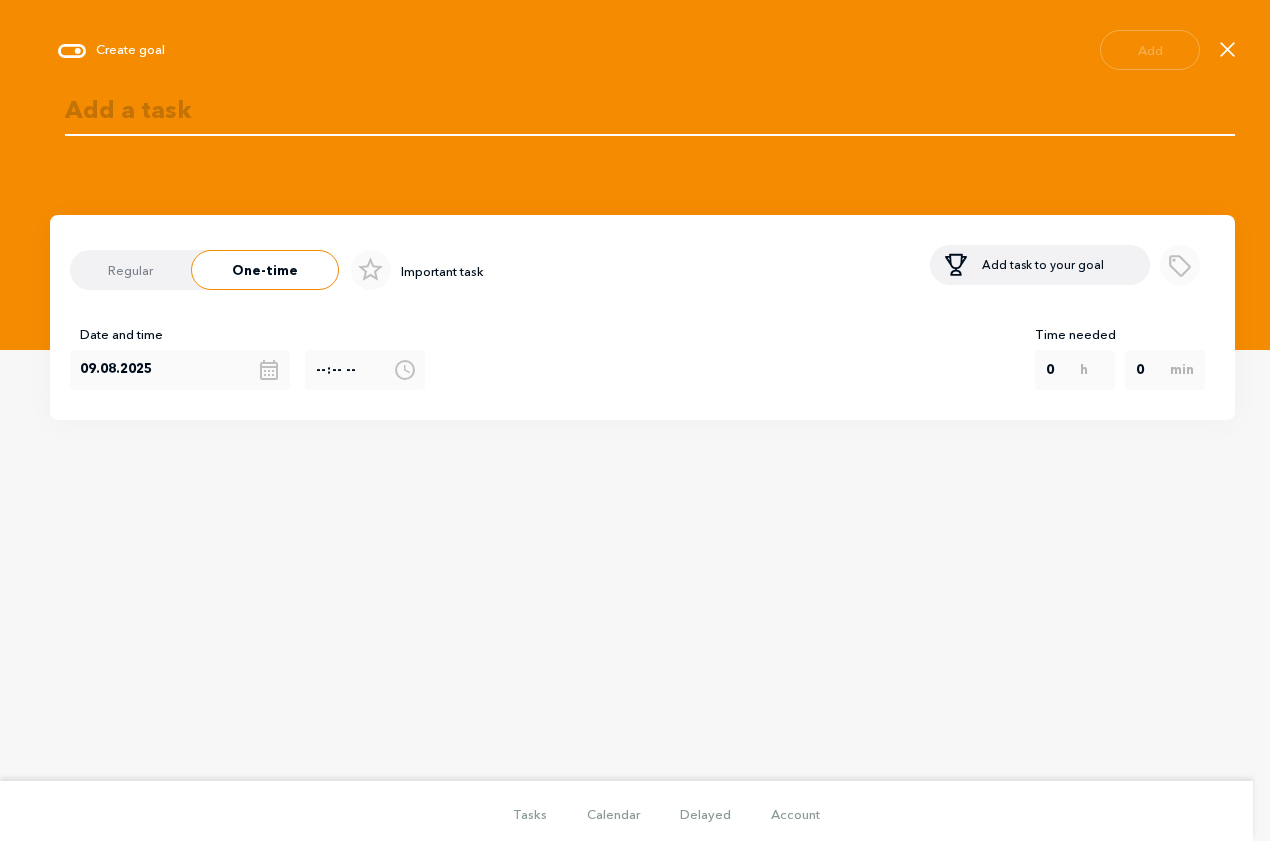 type on "п" 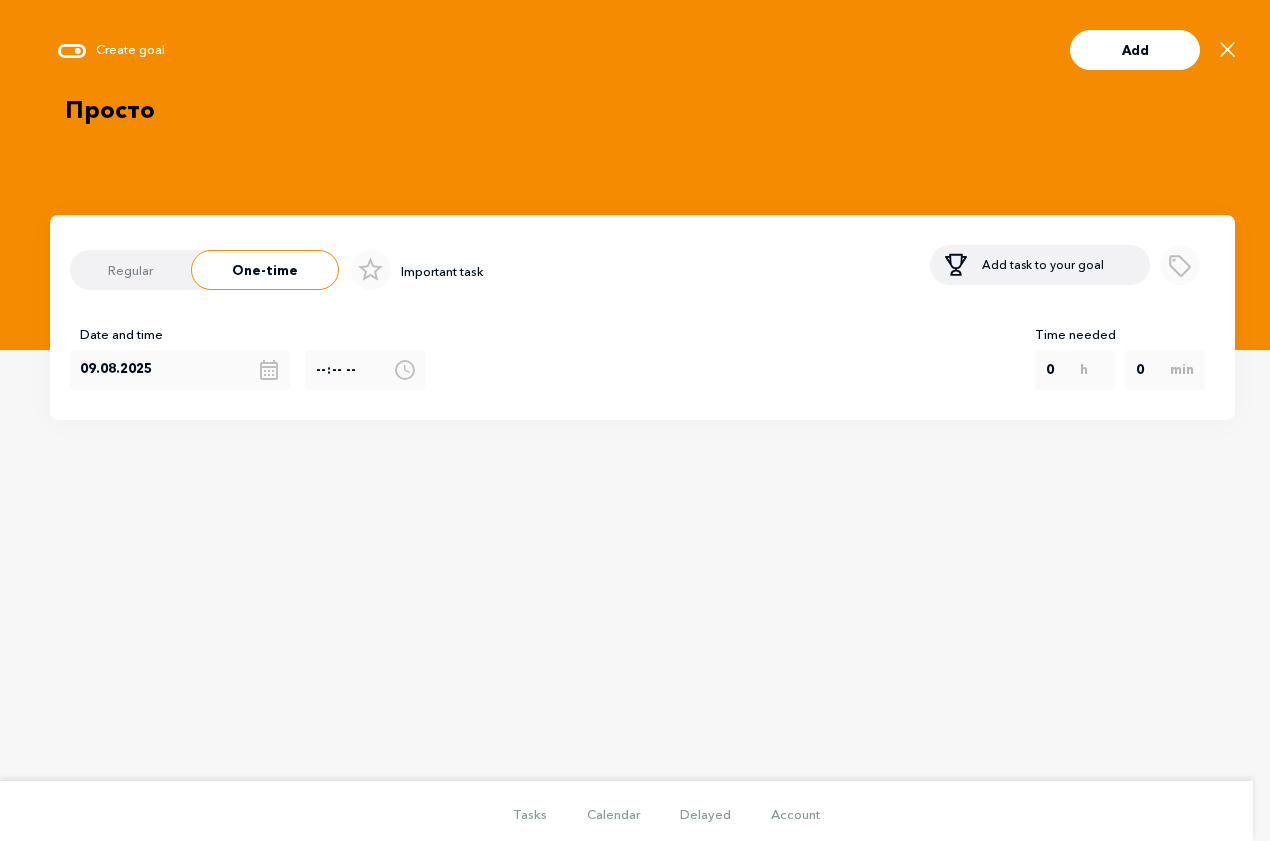 type on "Просто" 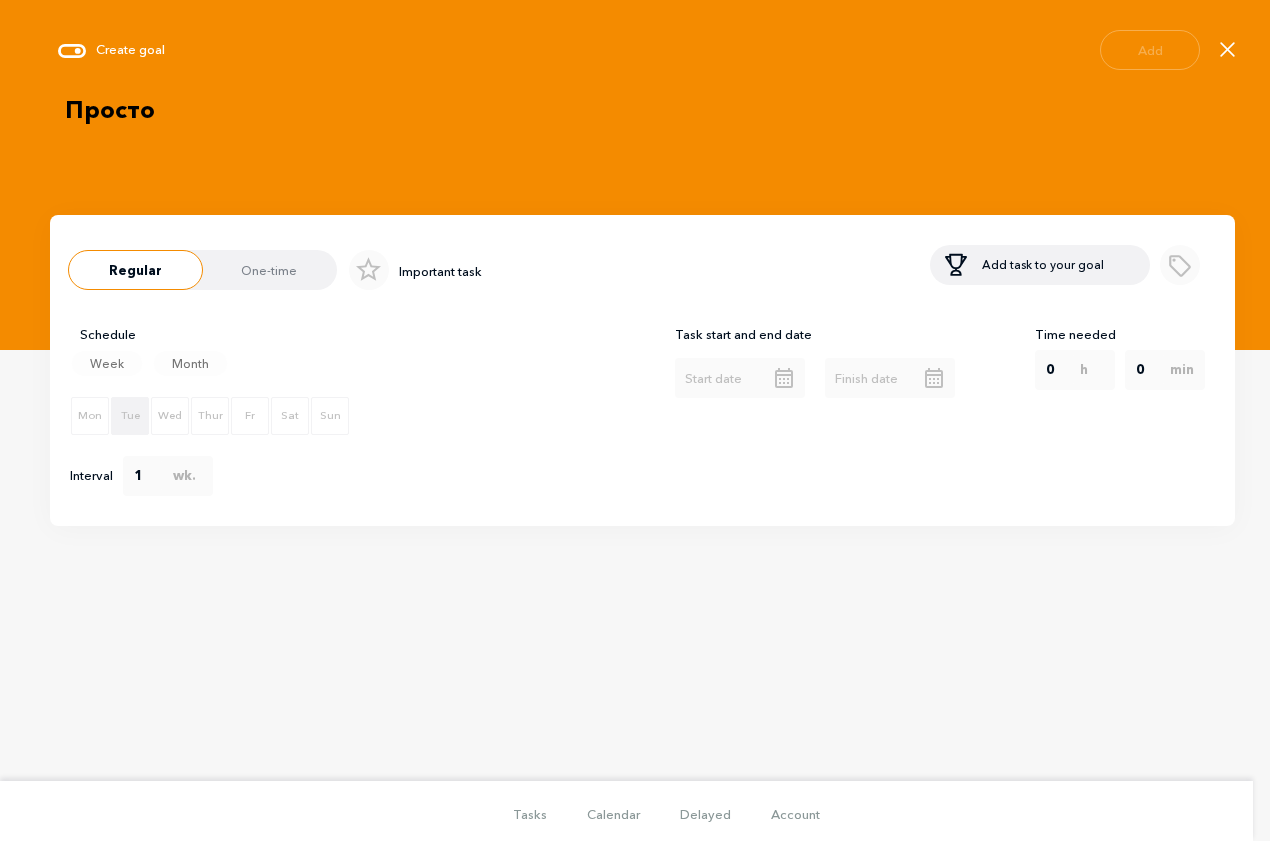 click on "Tue" at bounding box center (130, 415) 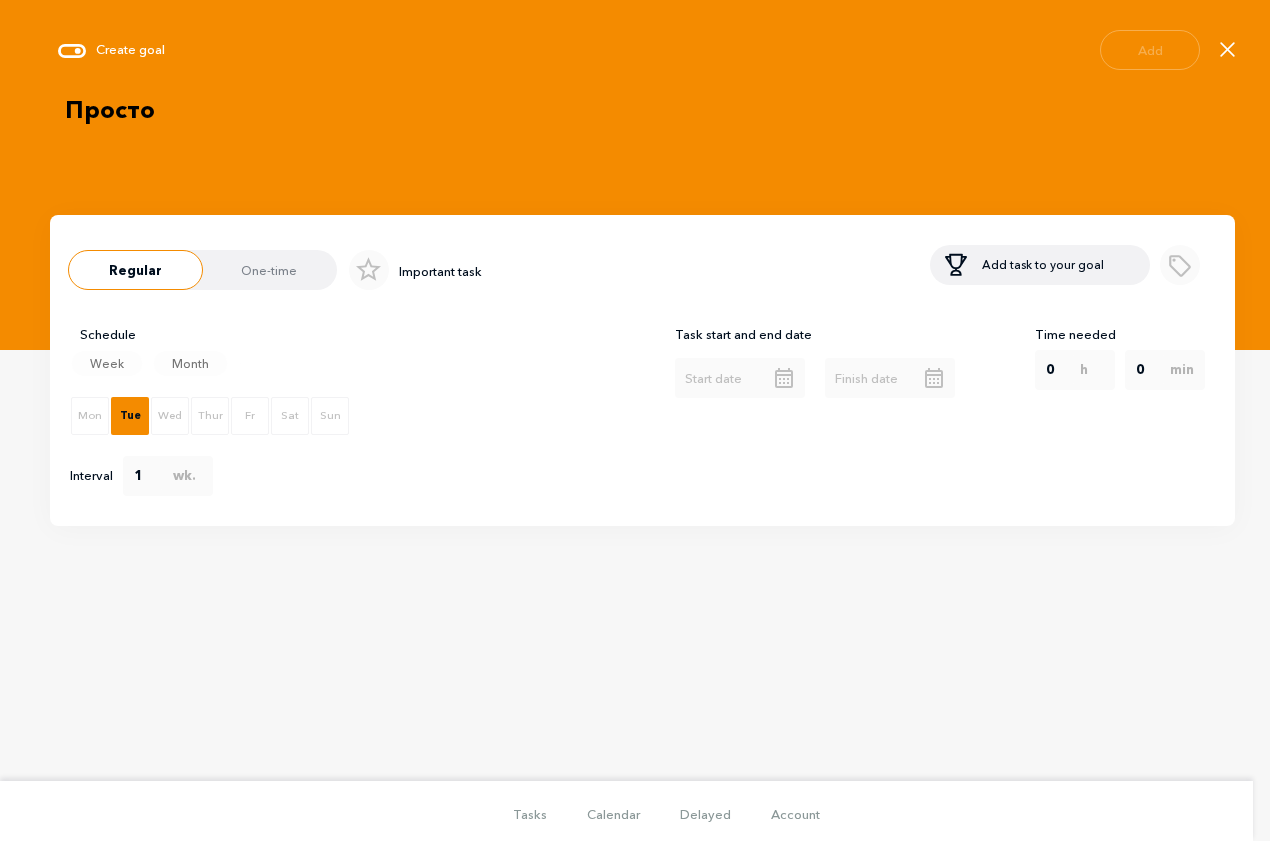 checkbox on "true" 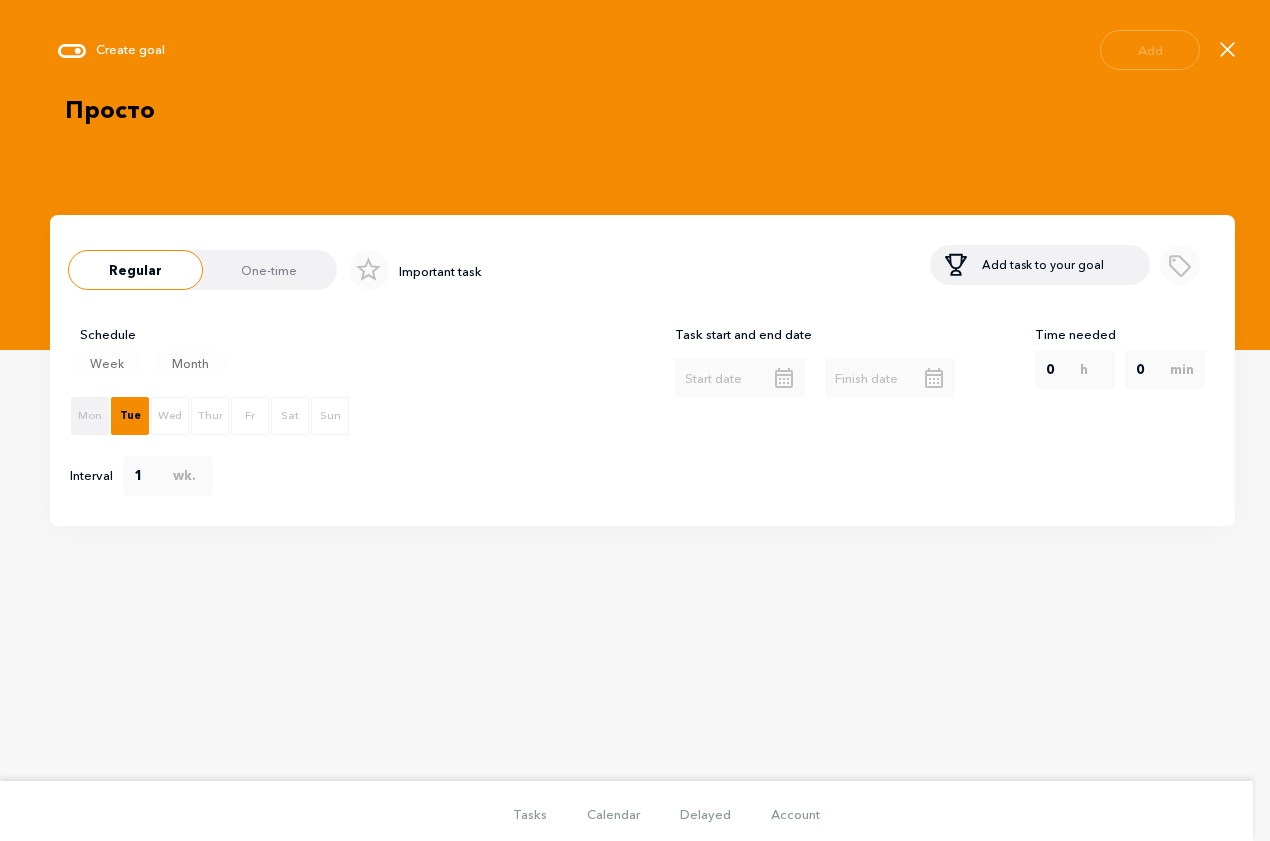 click on "Mon" at bounding box center (90, 415) 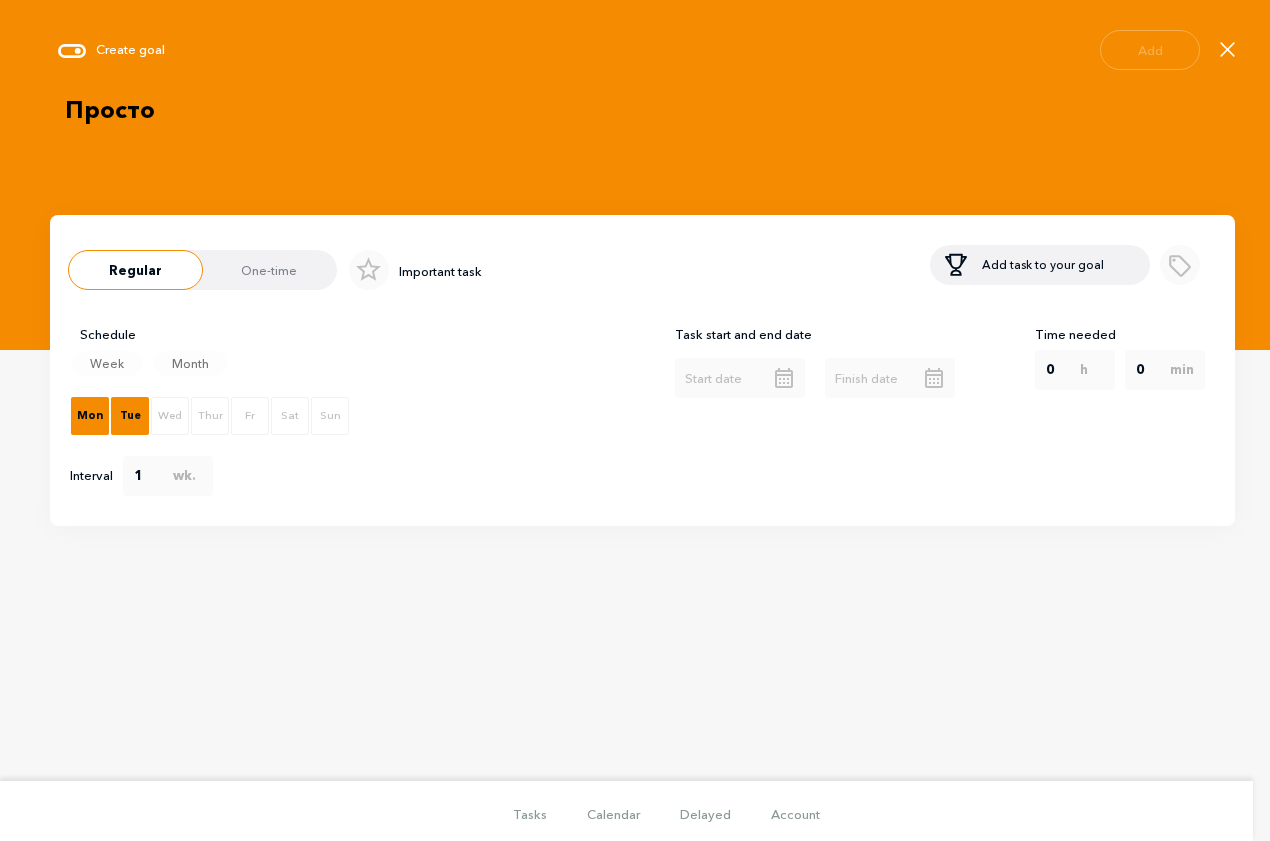 checkbox on "true" 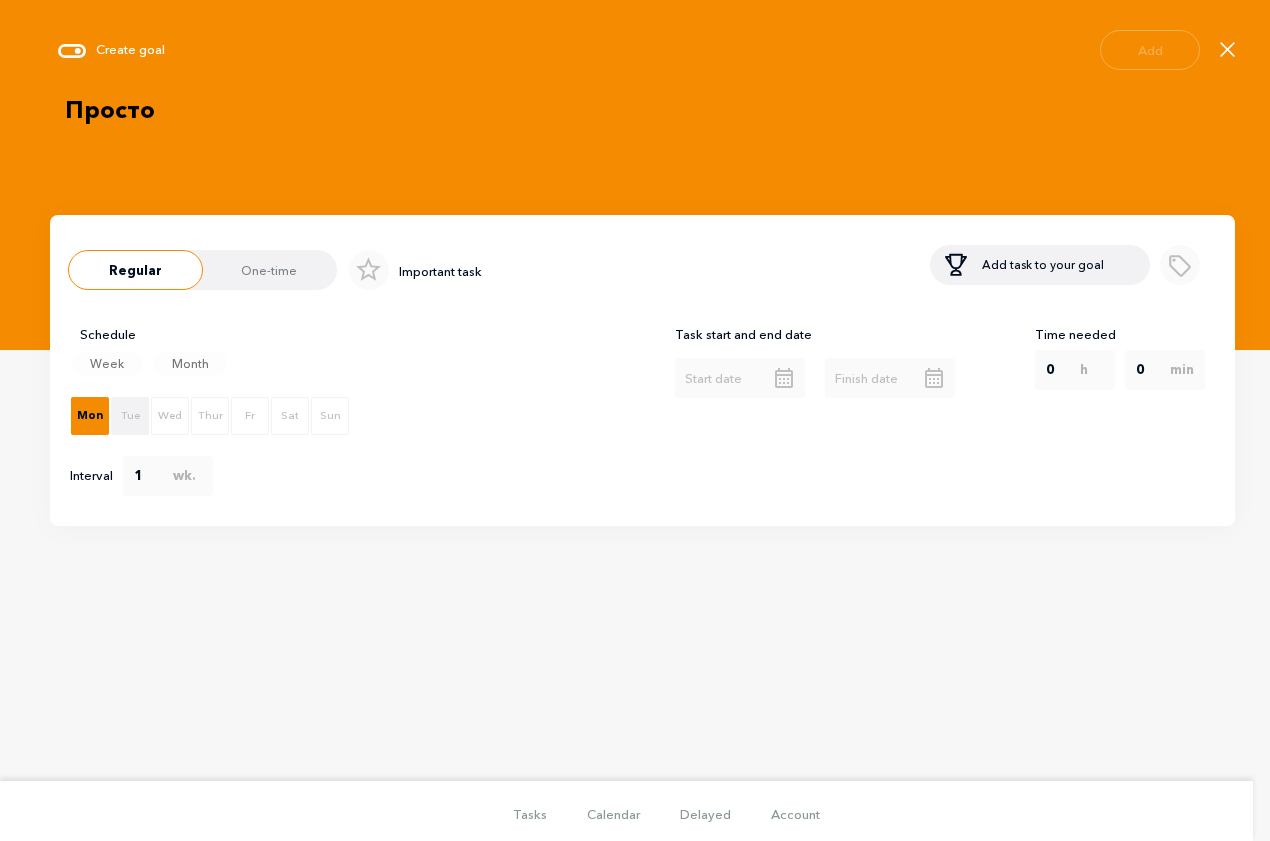 checkbox on "false" 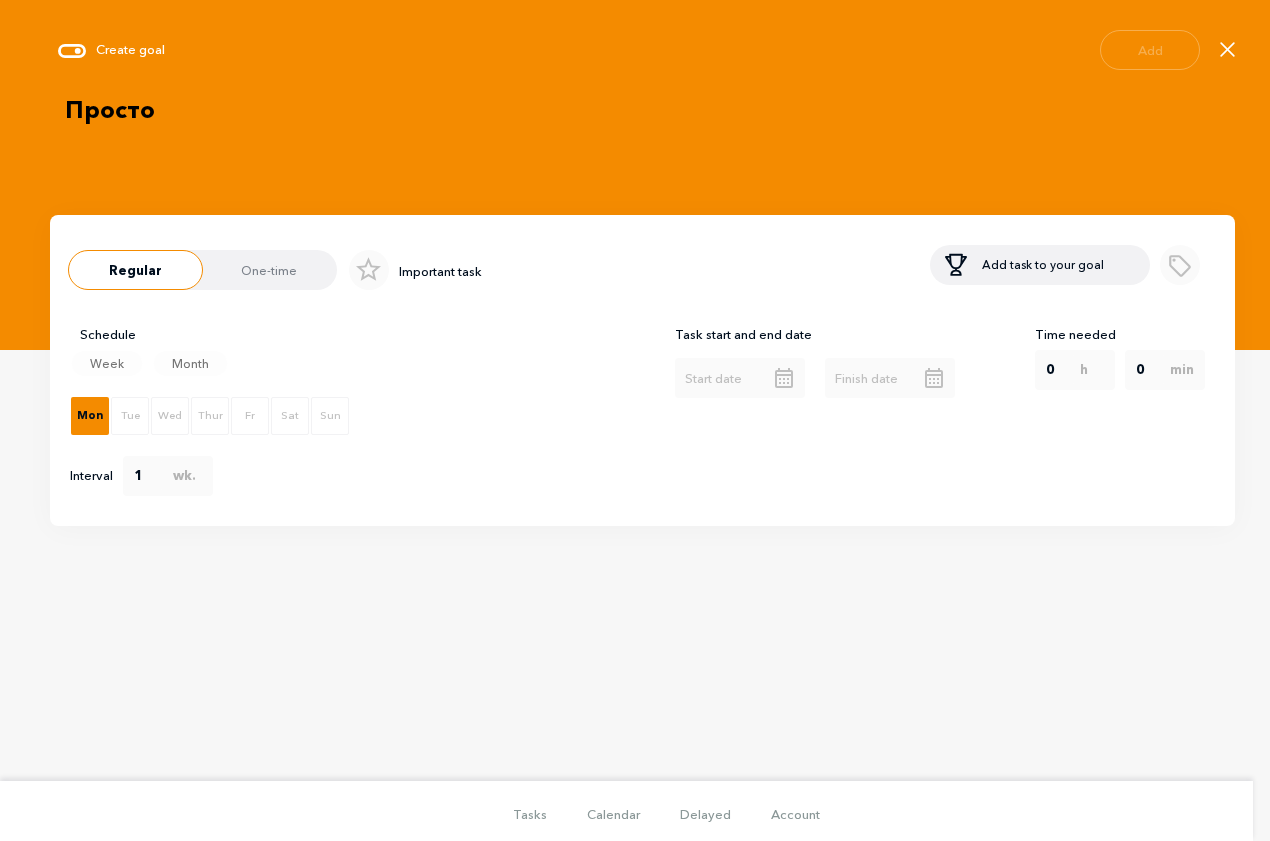 click on "Mon" at bounding box center (90, 415) 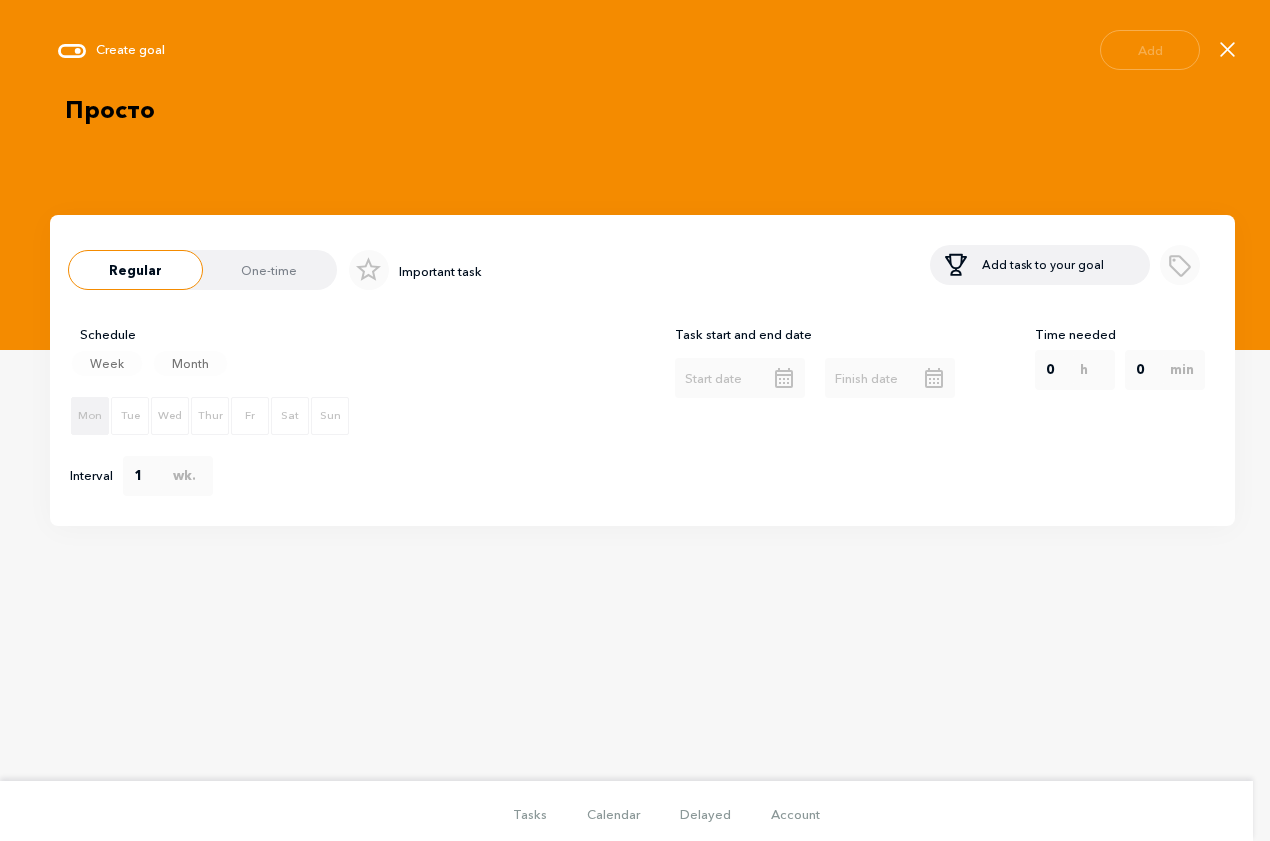 checkbox on "false" 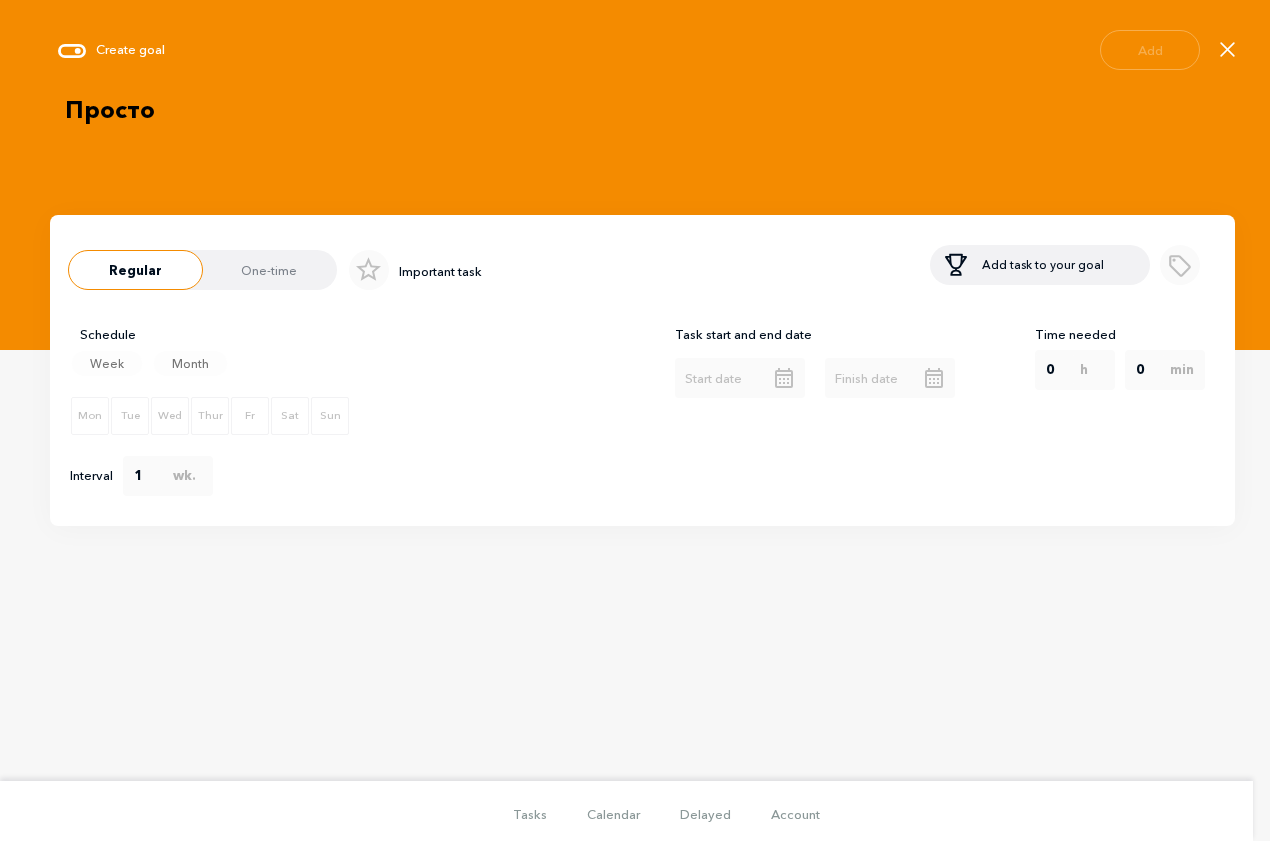 click on "Month" at bounding box center (190, 363) 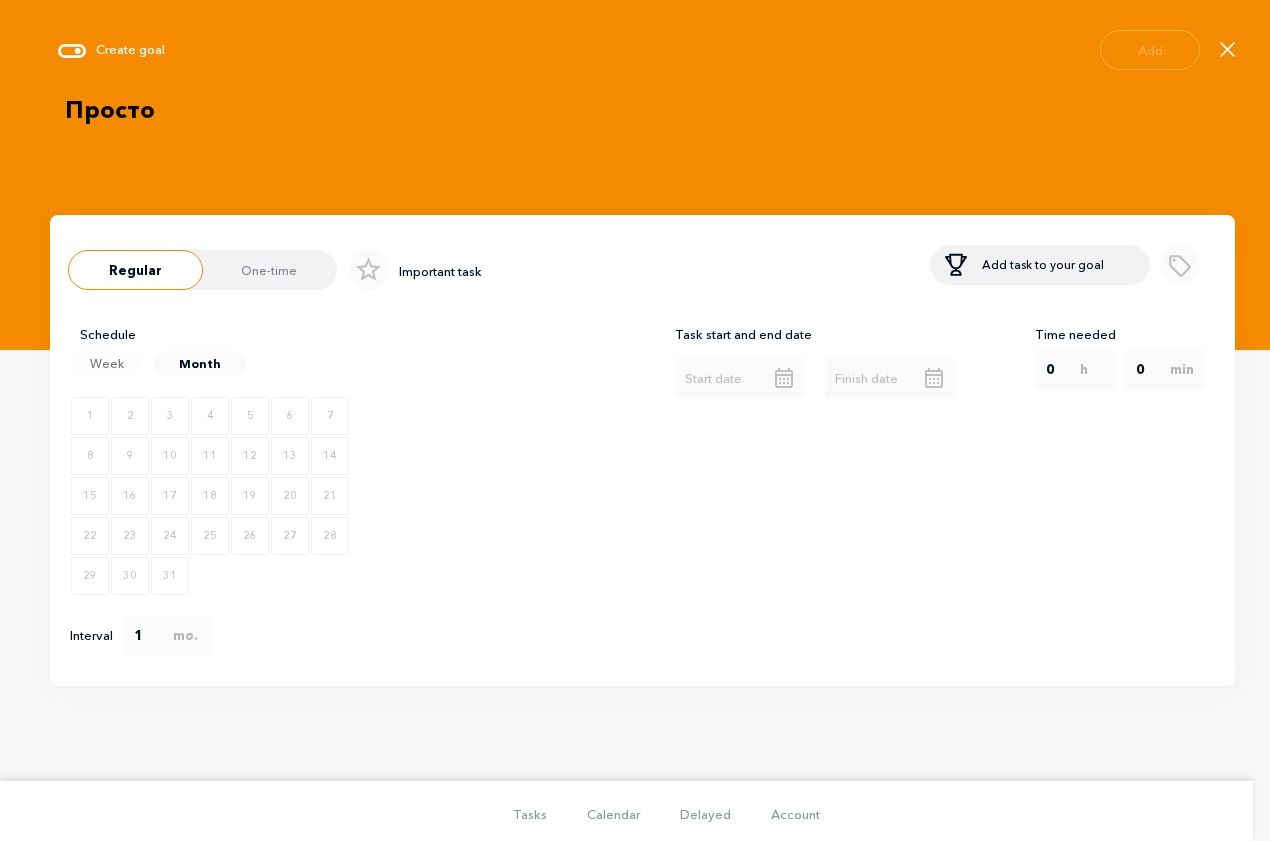 click on "Week" at bounding box center (107, 363) 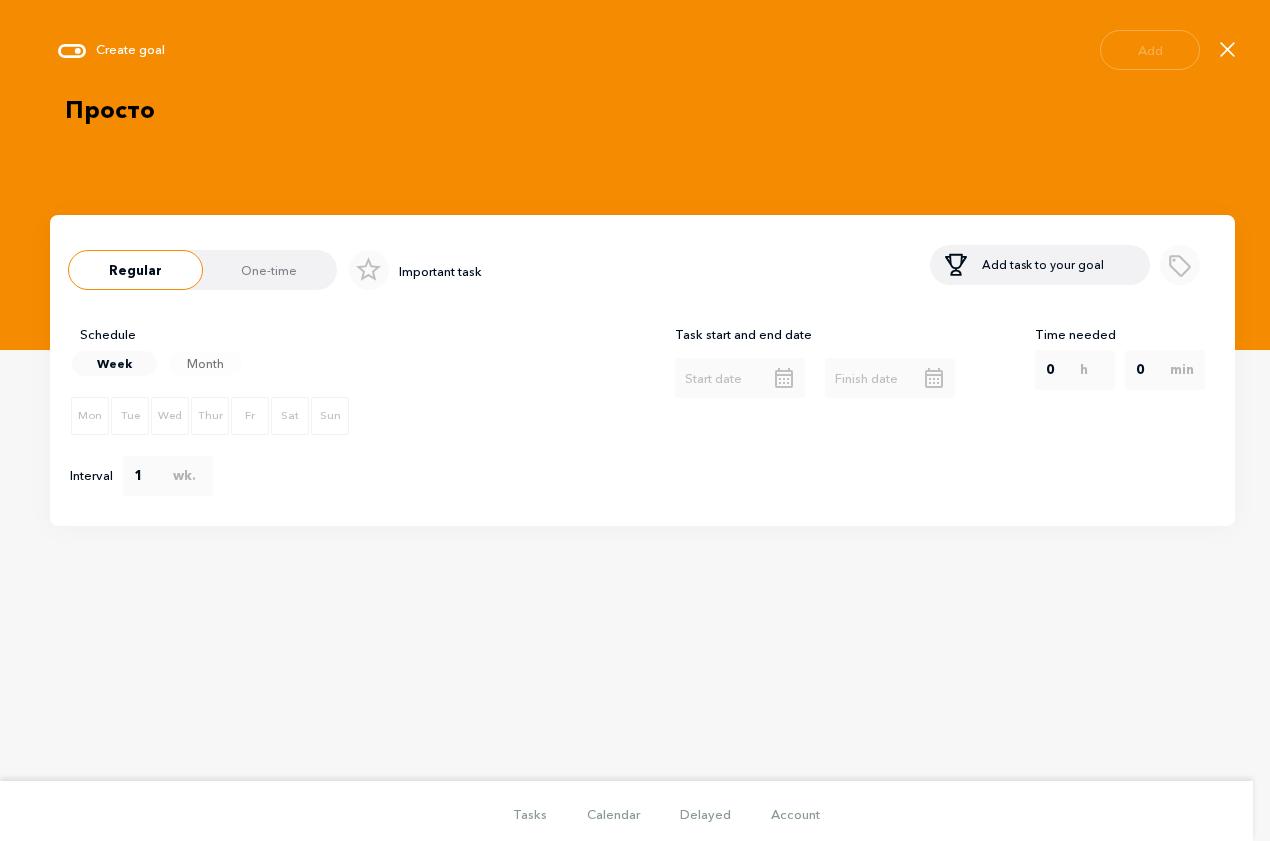 click on "Month" at bounding box center [205, 363] 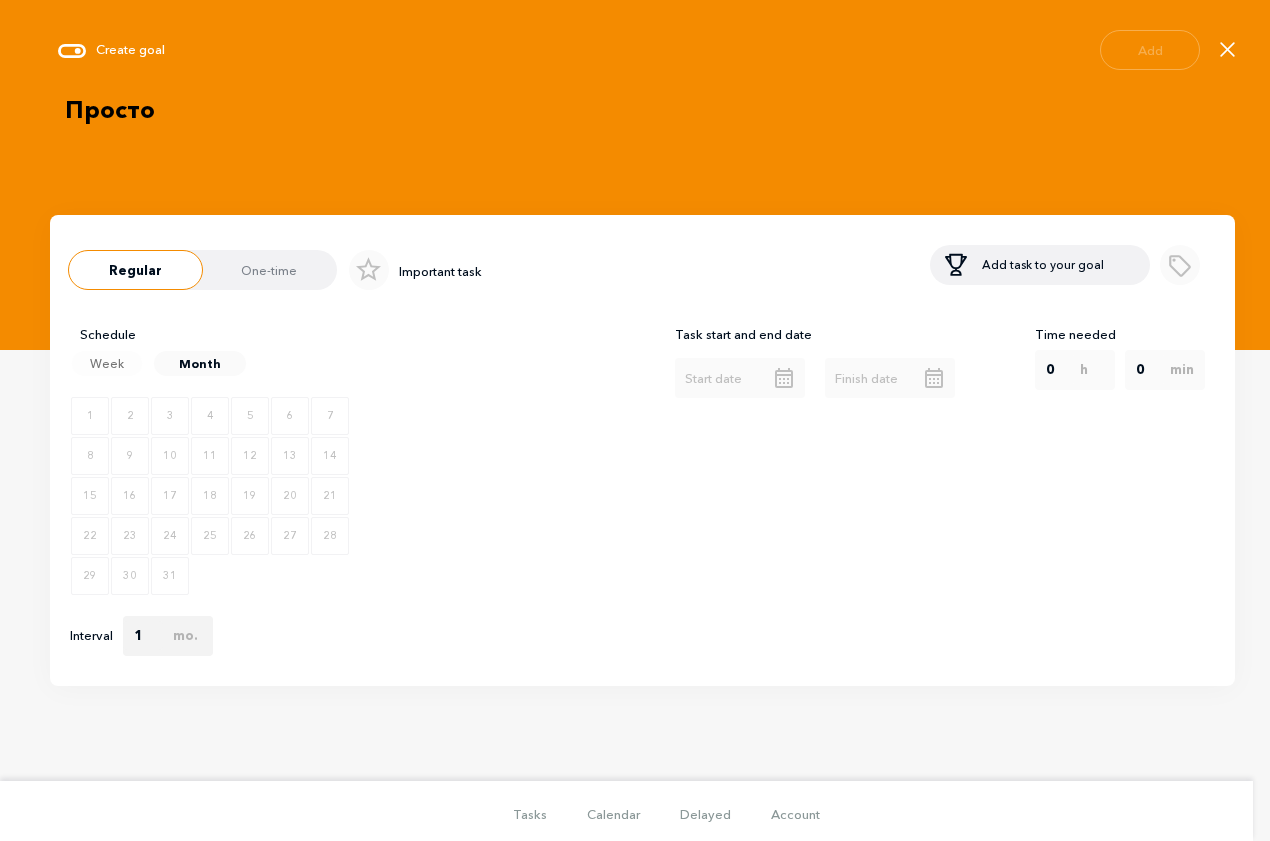 click on "mo ." at bounding box center [185, 636] 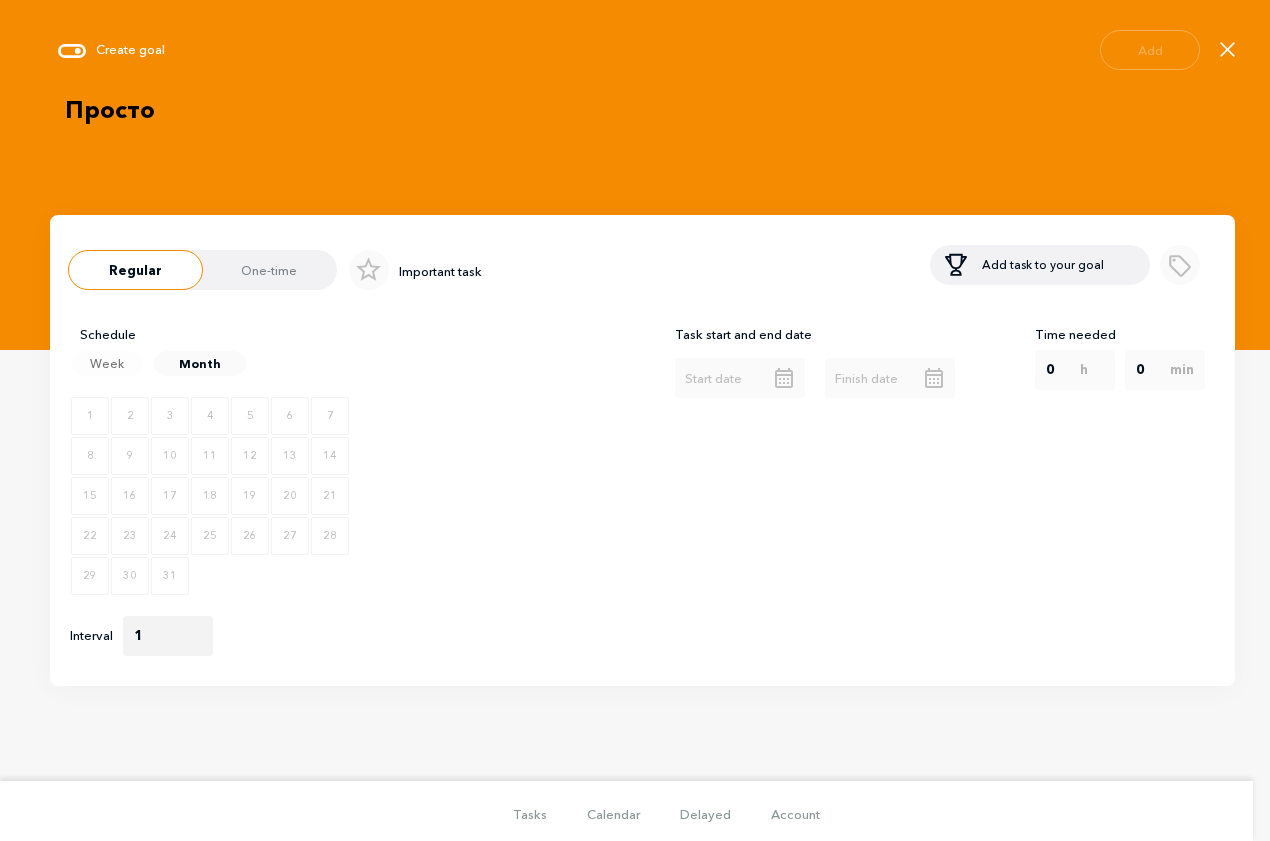 click on "1 2 3" at bounding box center (163, 636) 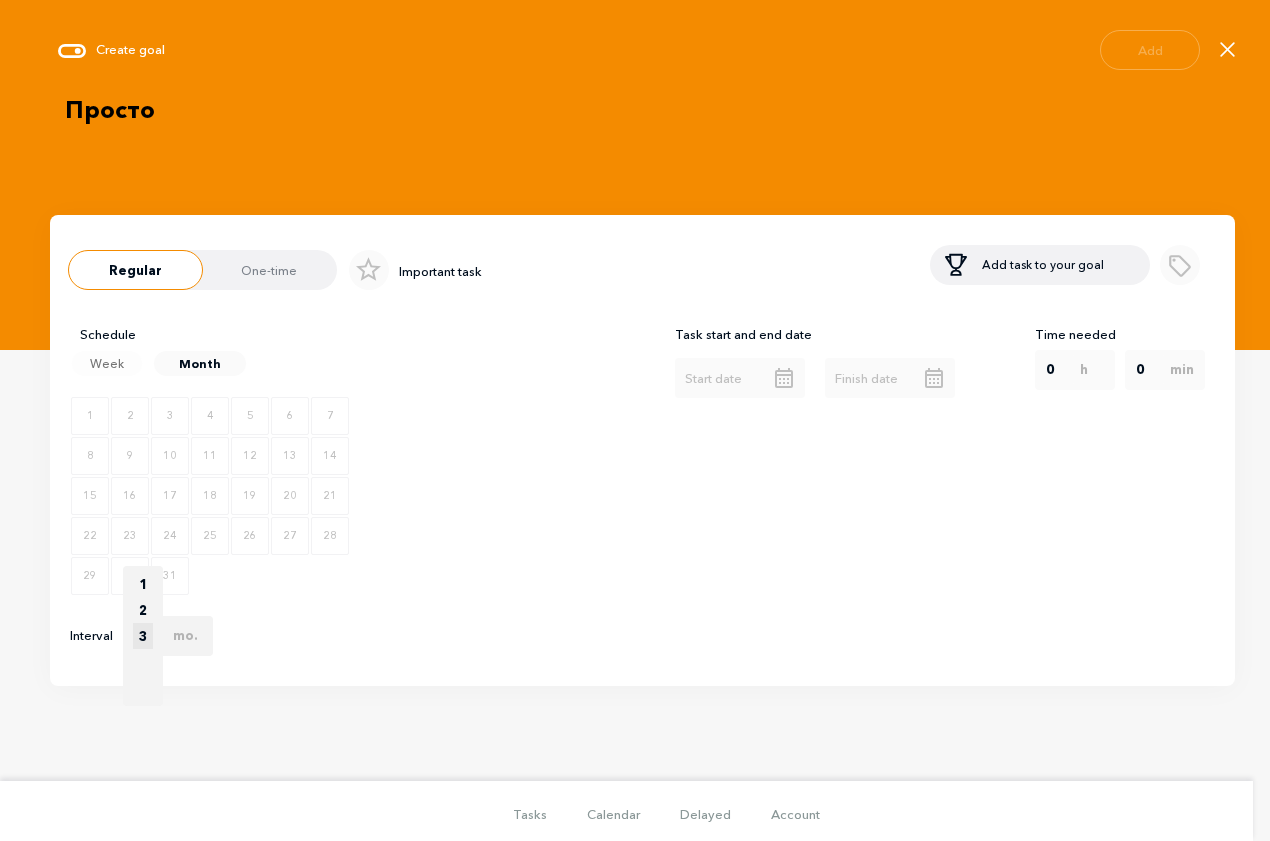 click on "3" at bounding box center [143, 636] 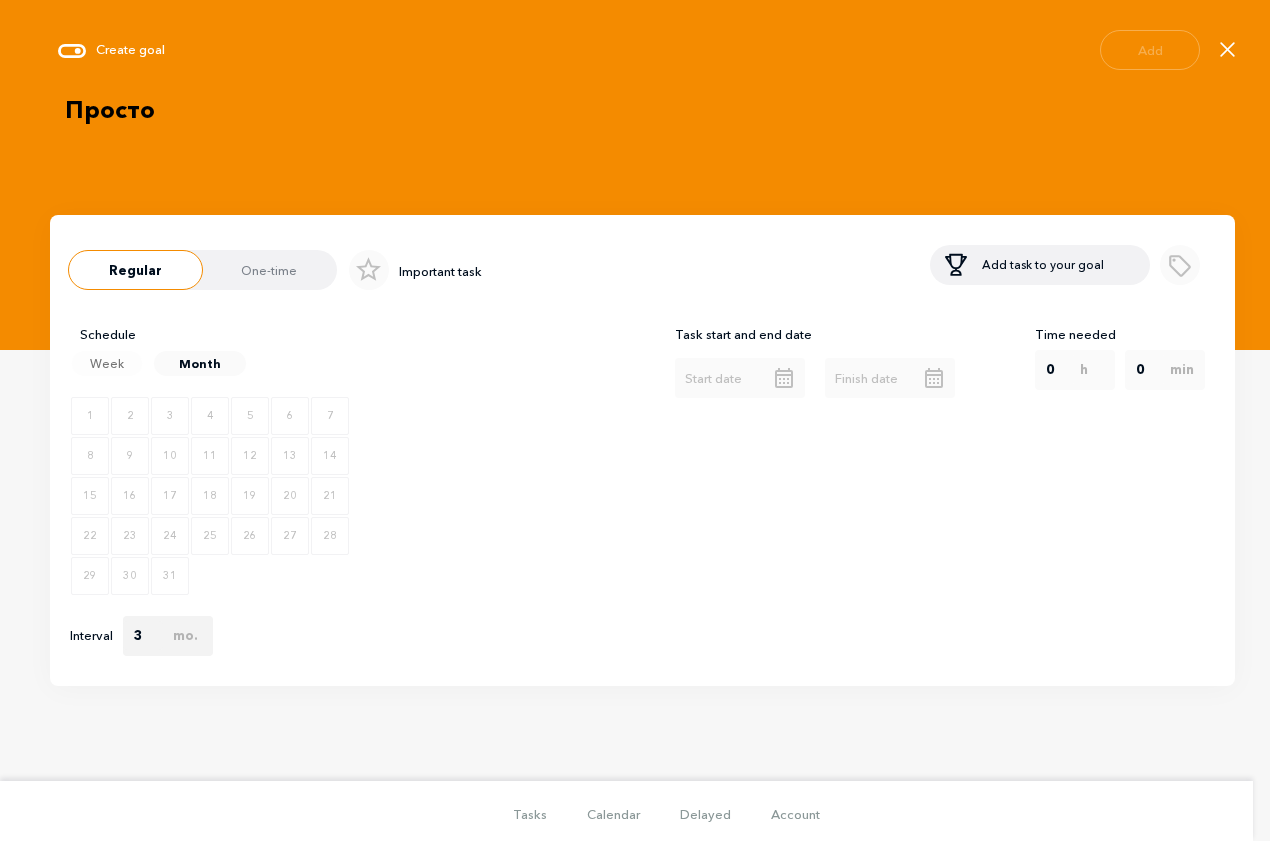 click on "mo . 1 2 3" at bounding box center [168, 636] 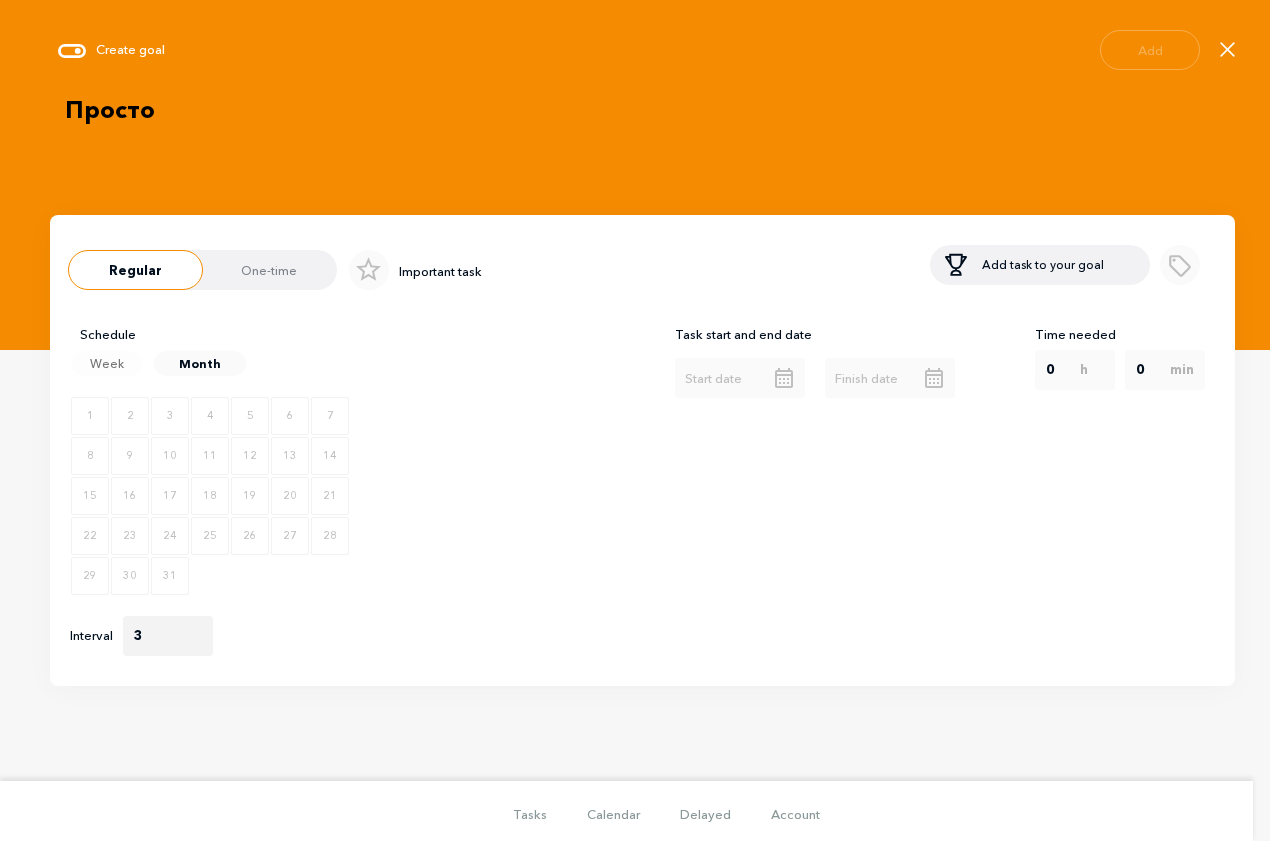 click on "1 2 3" at bounding box center [163, 636] 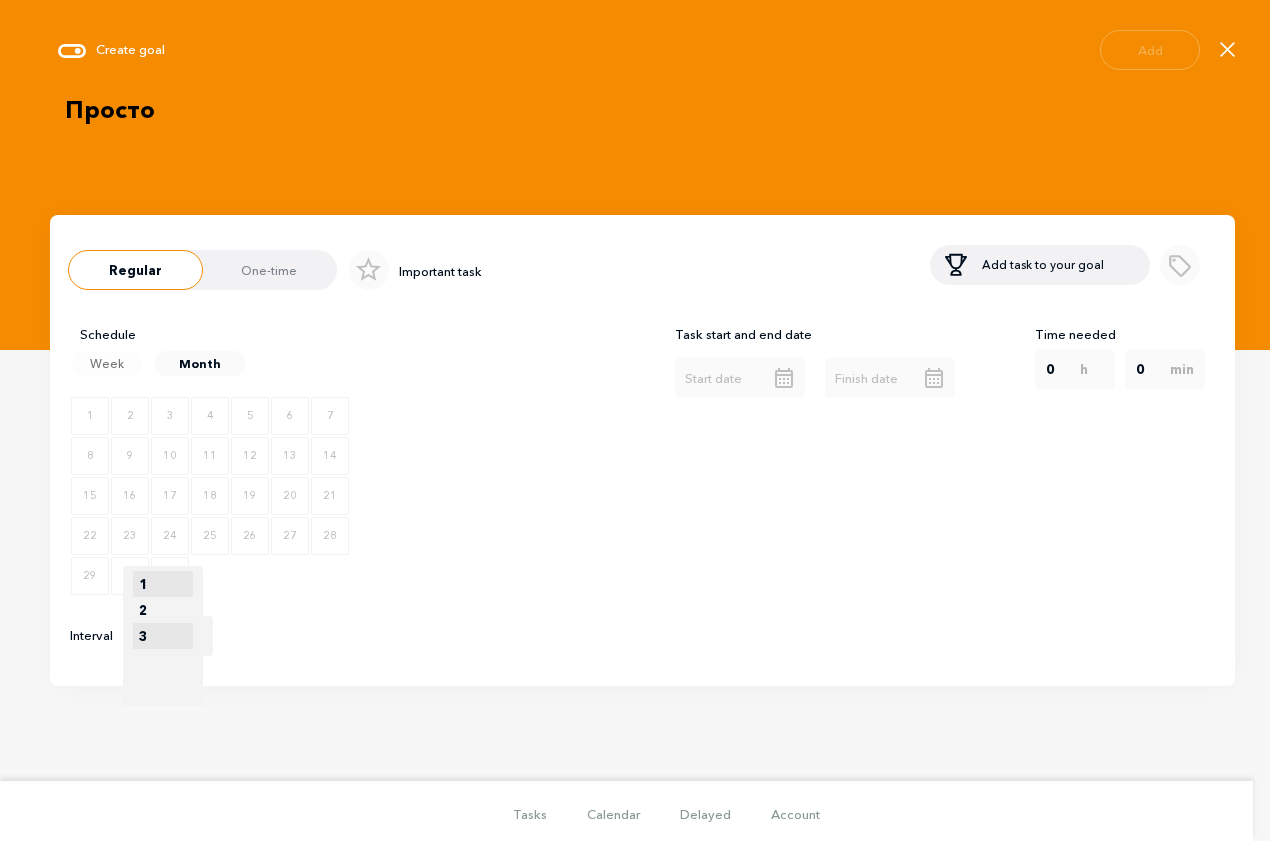 select on "0" 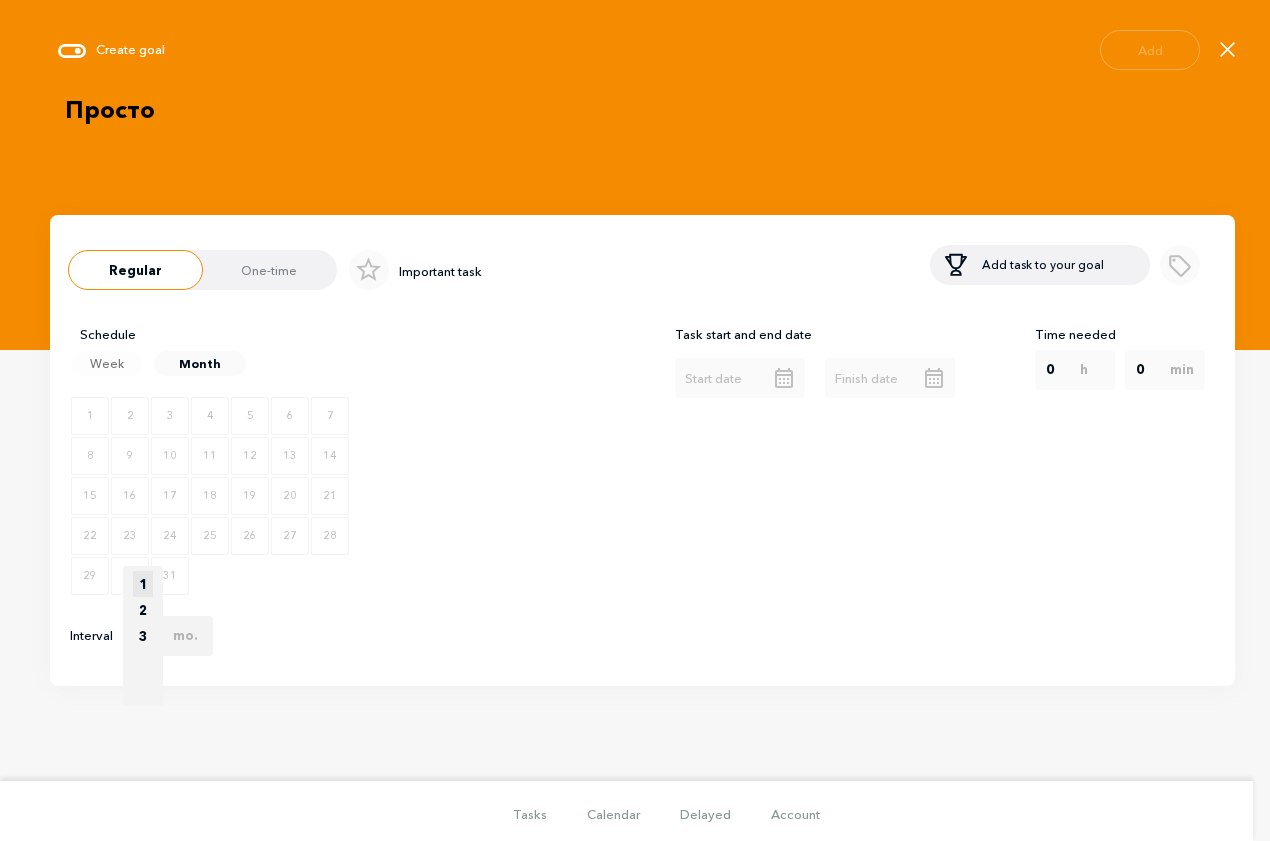 click on "1" at bounding box center (143, 584) 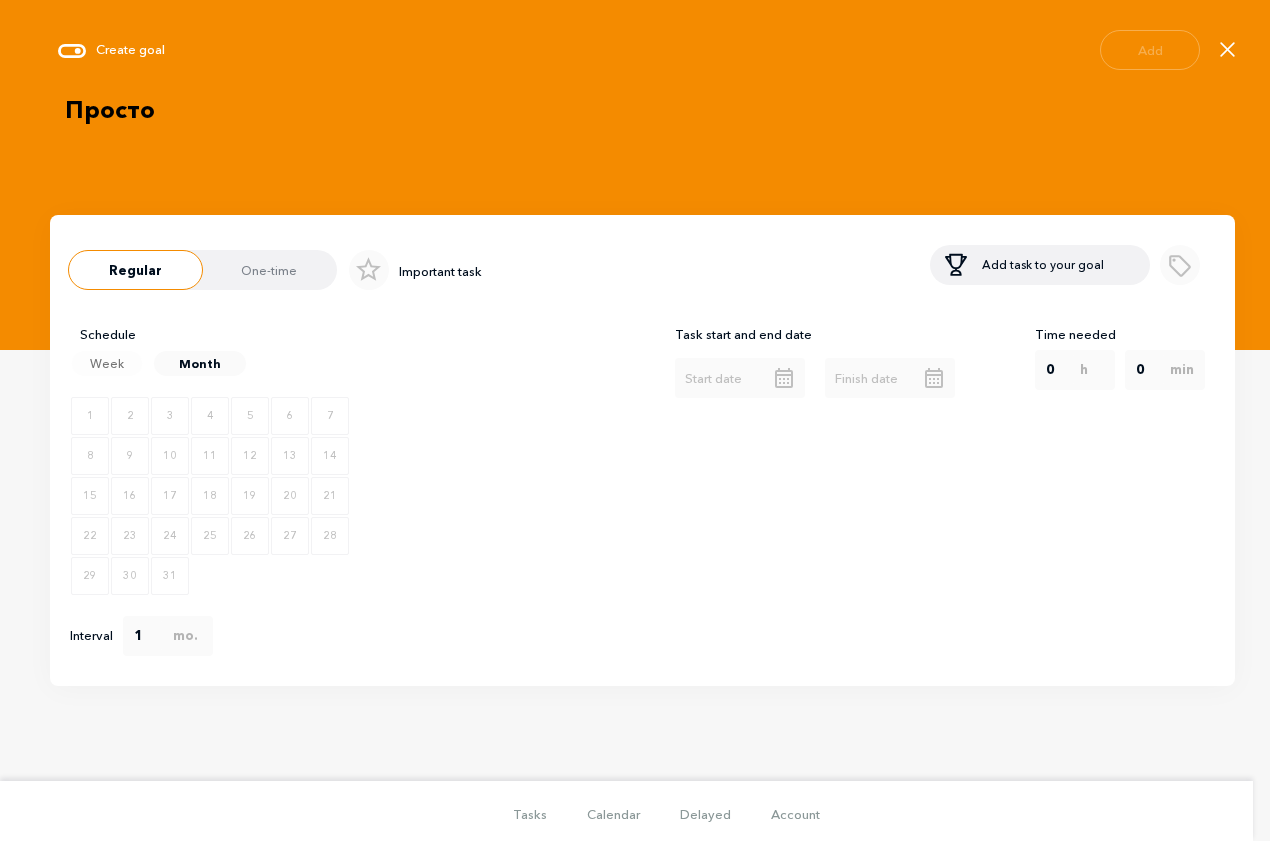 click on "Week" at bounding box center [107, 363] 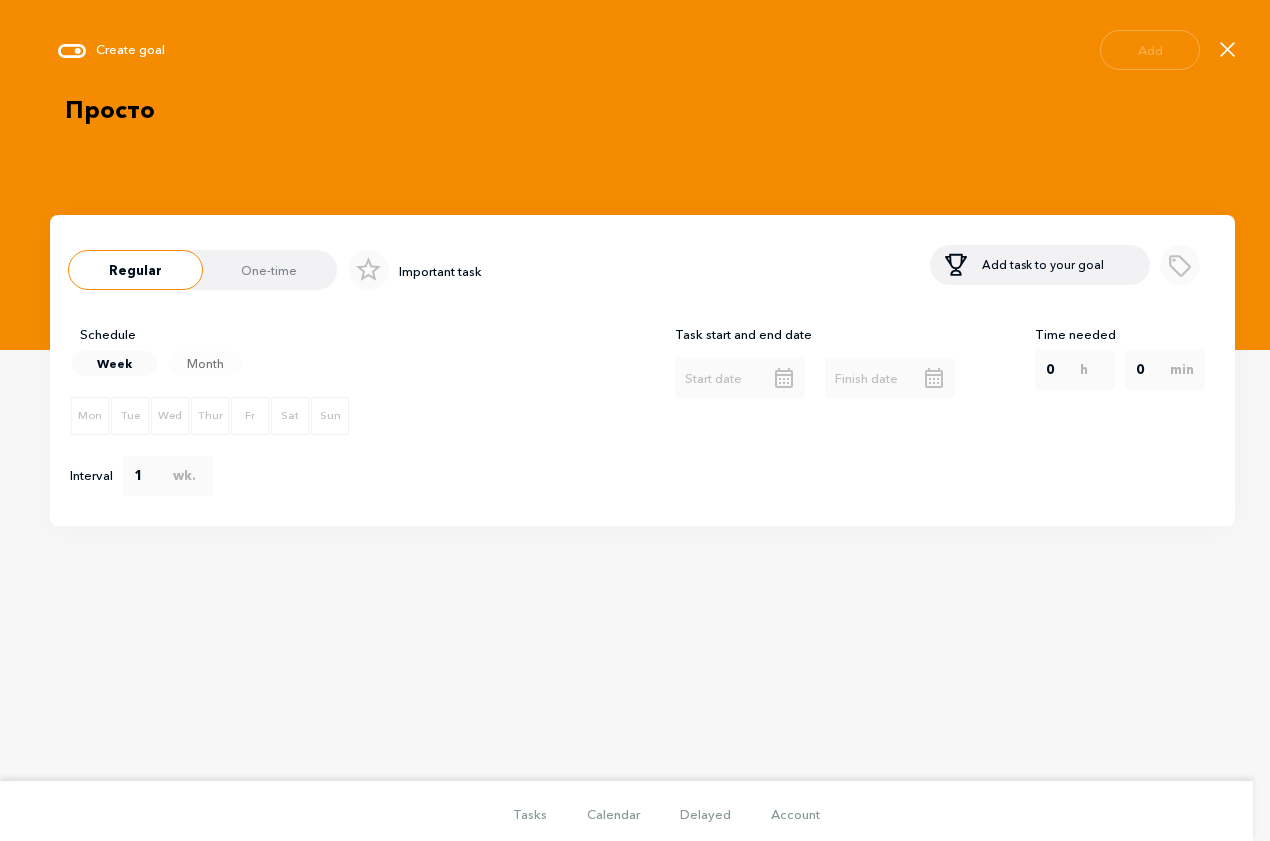 click on "One-time" at bounding box center (269, 272) 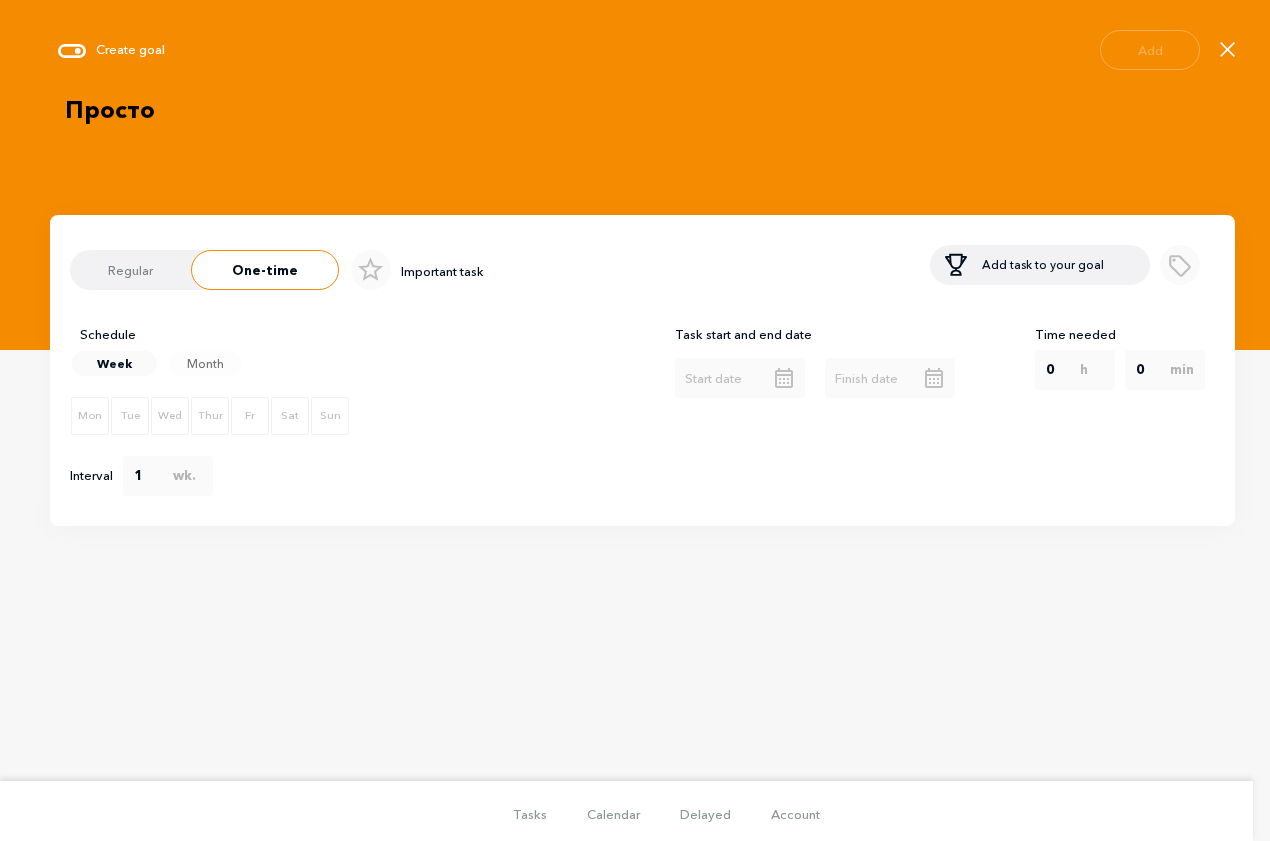 radio 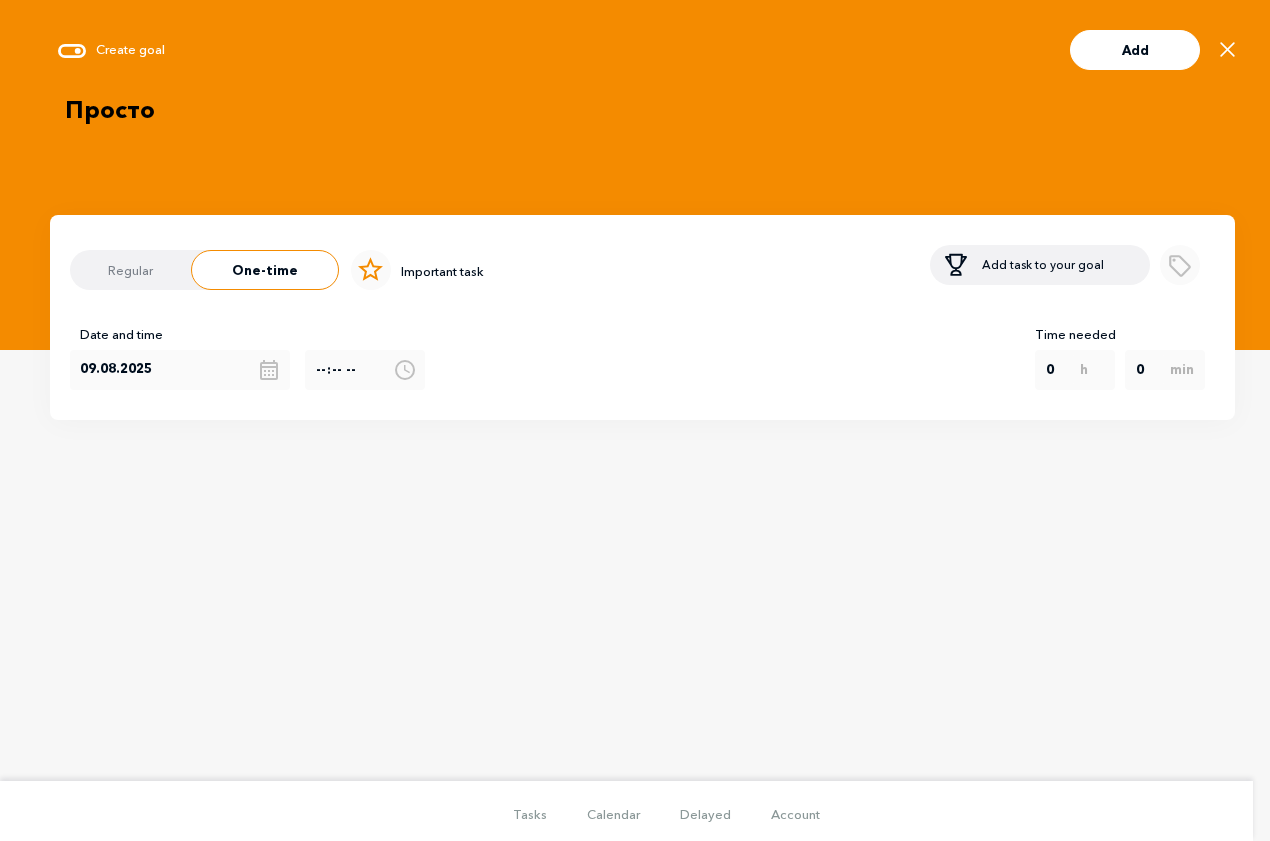 click 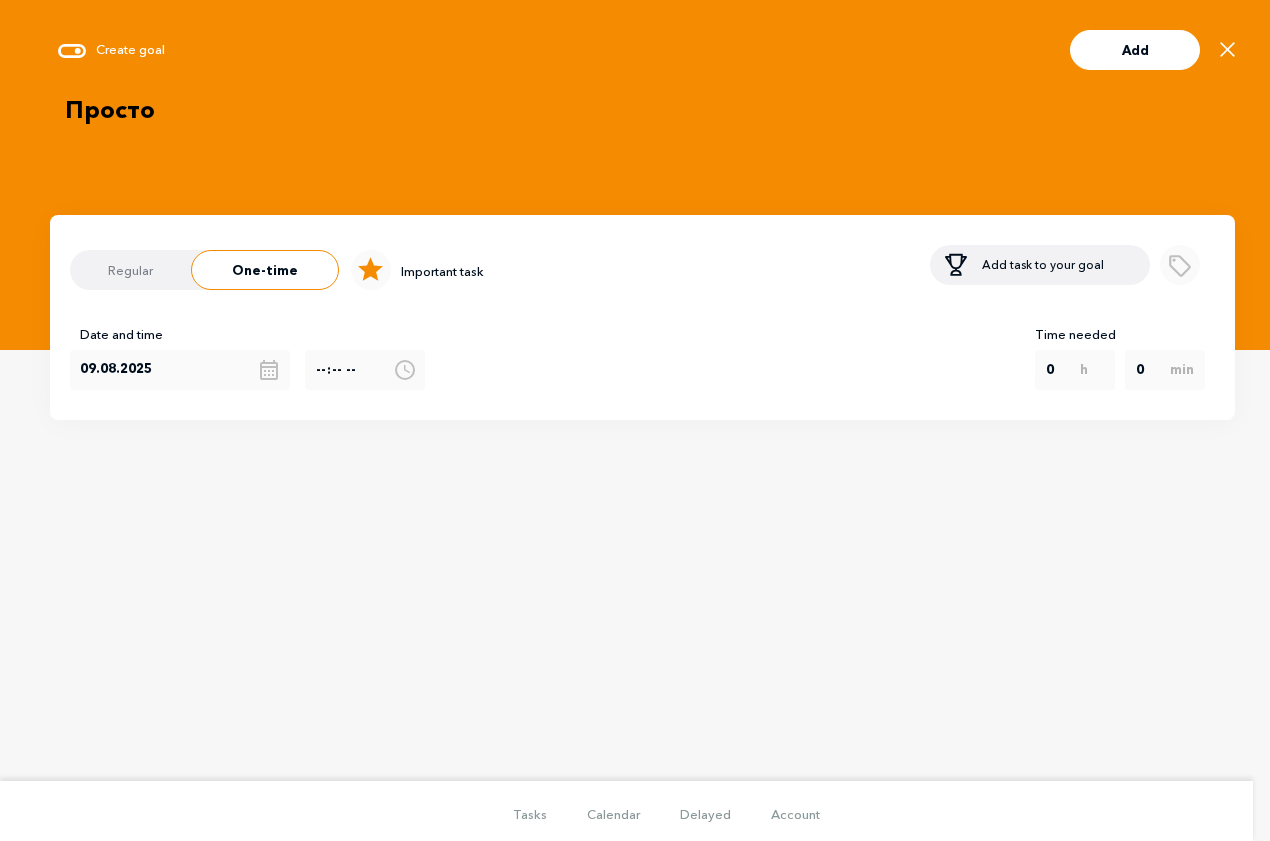 click 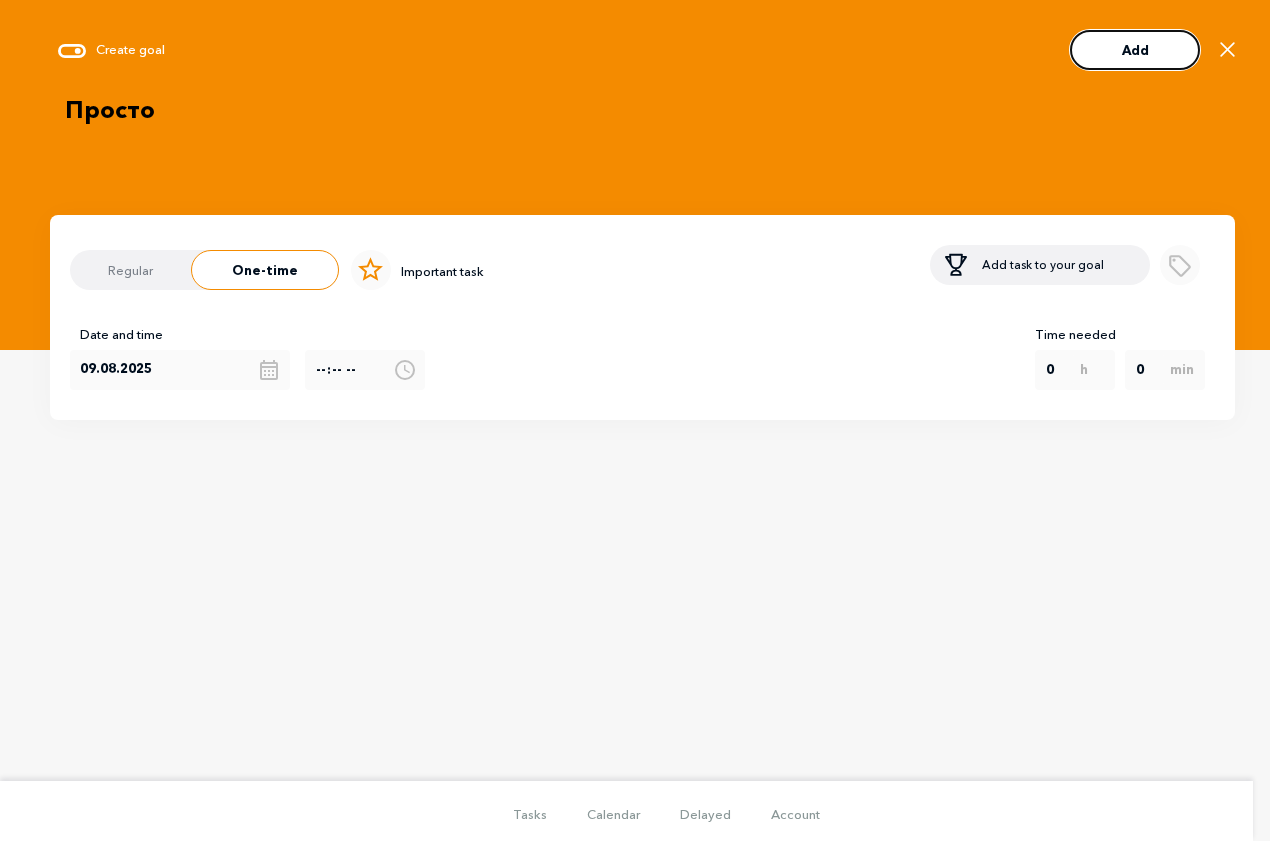 drag, startPoint x: 1267, startPoint y: 102, endPoint x: 1249, endPoint y: 109, distance: 19.313208 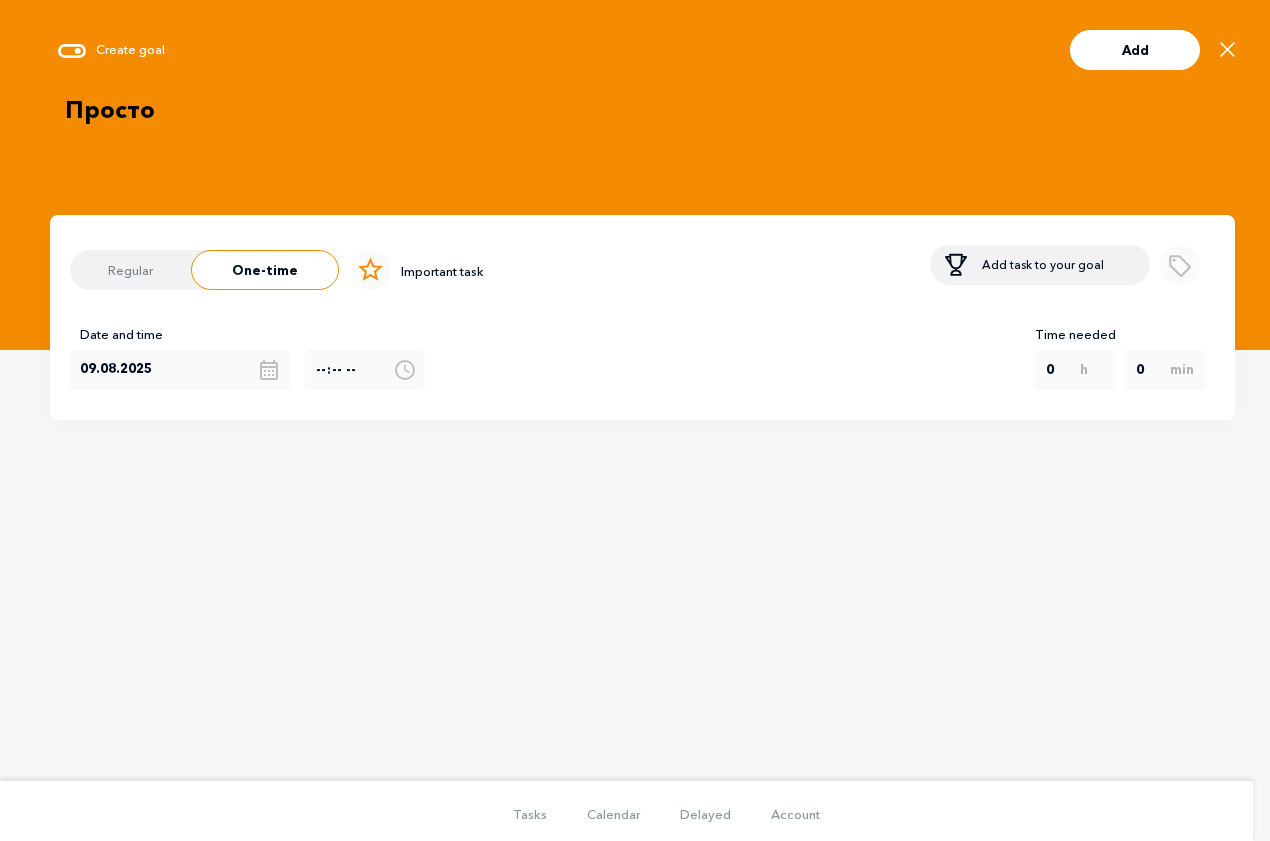 type 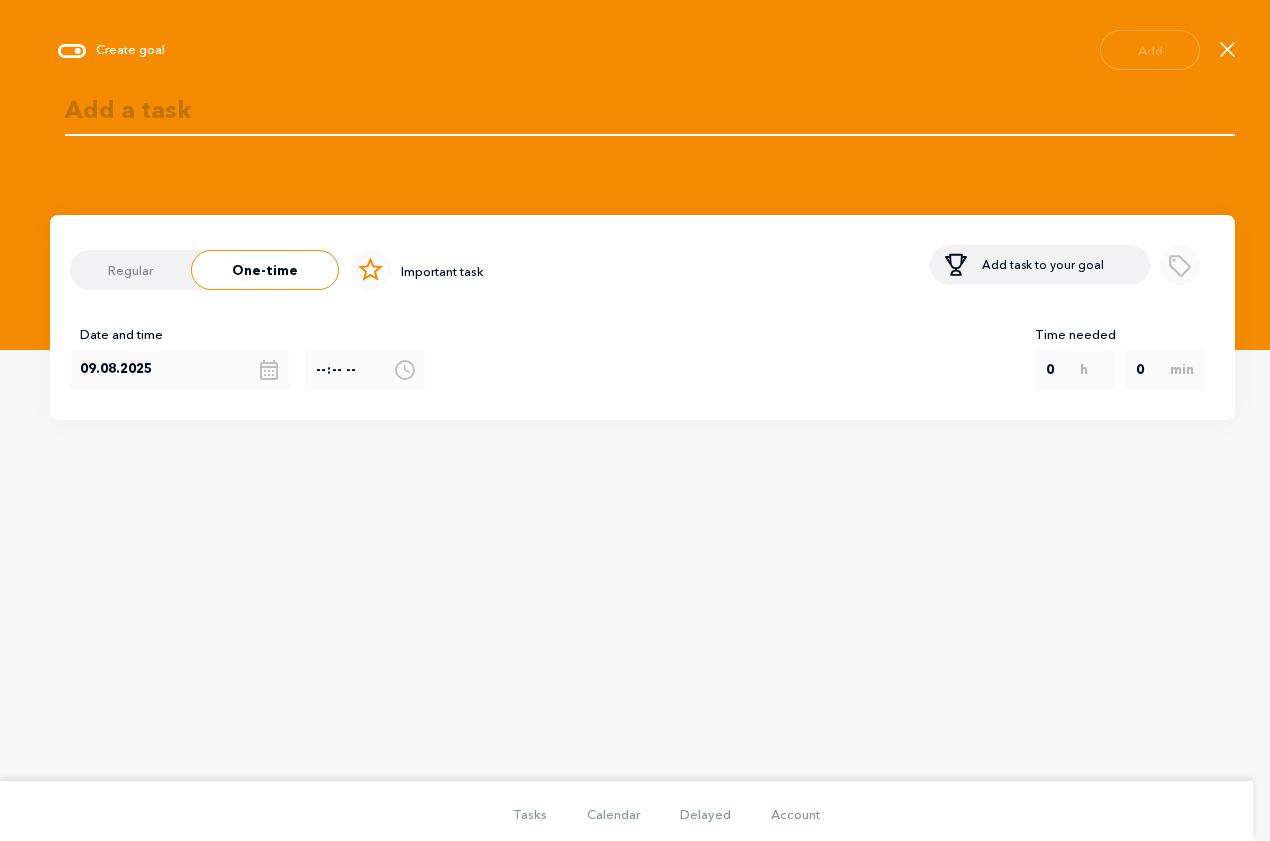 click on "Create goal Add" at bounding box center (642, 50) 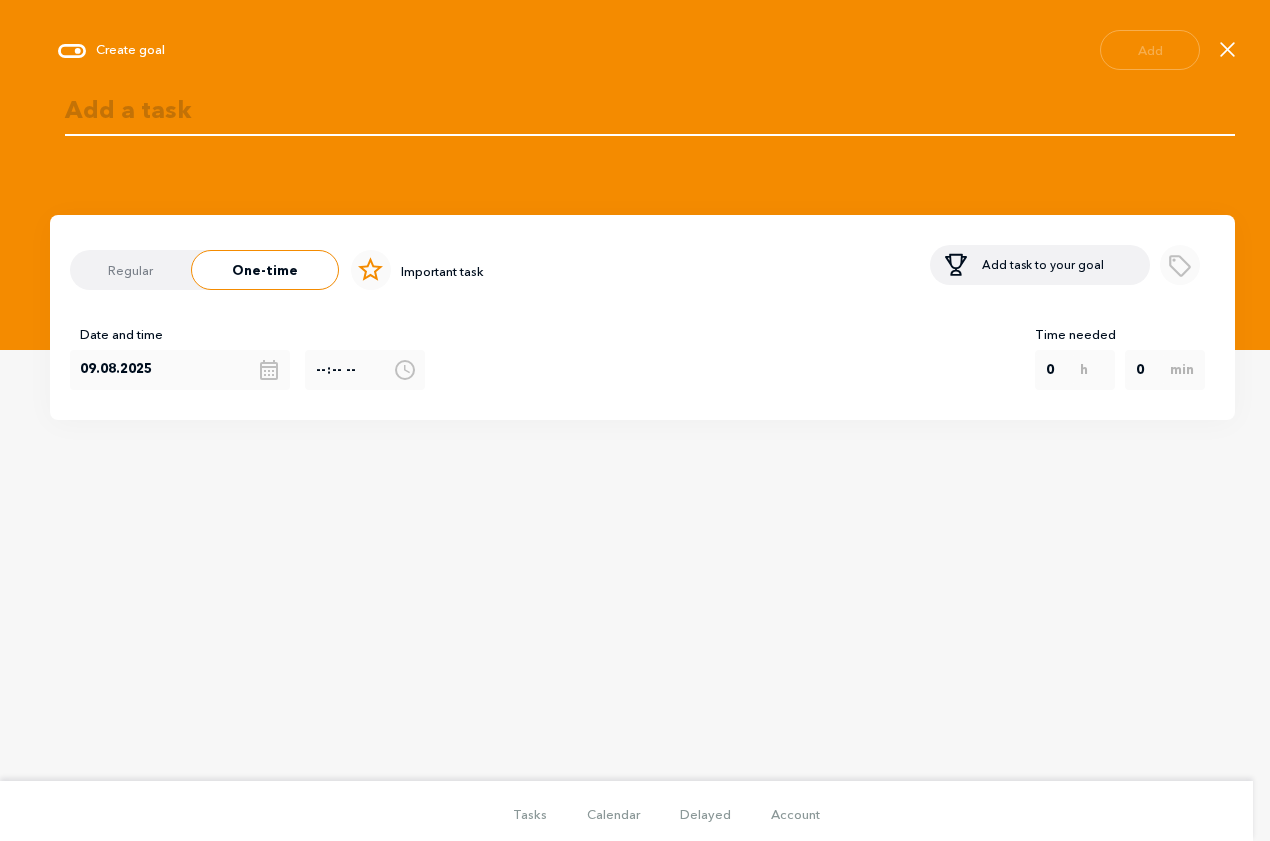 click on "Tasks for today 0 / 4" at bounding box center [0, 0] 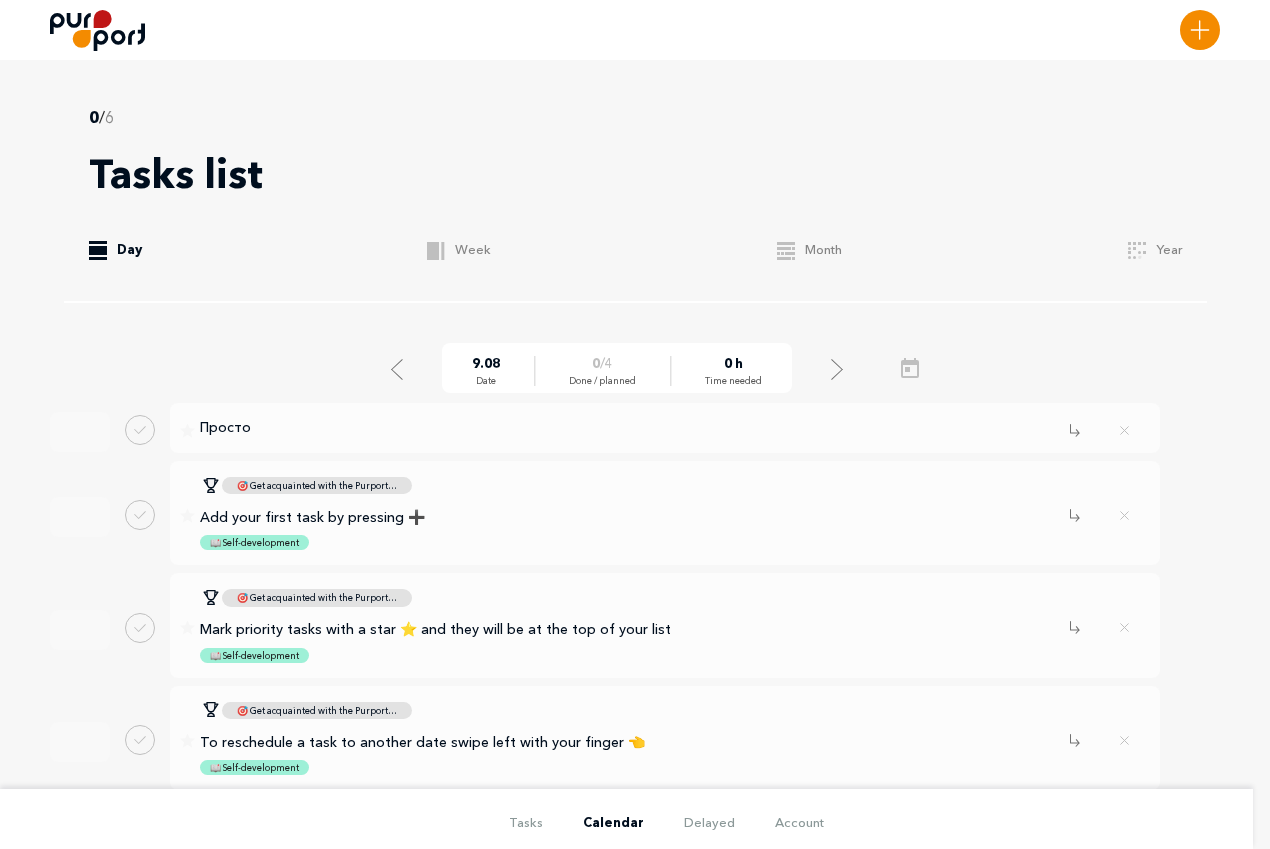 scroll, scrollTop: 30, scrollLeft: 0, axis: vertical 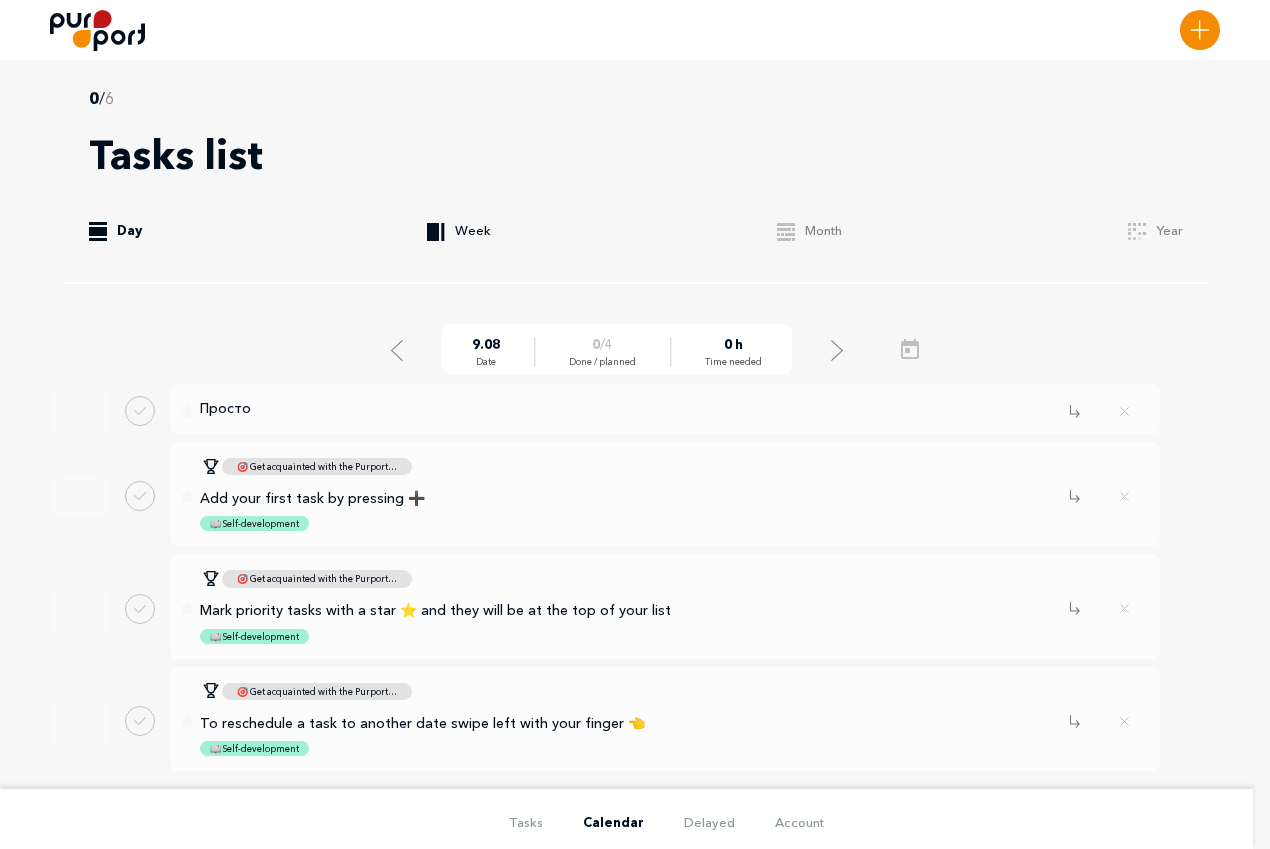 click on ".b{fill:#F48B00;}
Week" at bounding box center (458, 231) 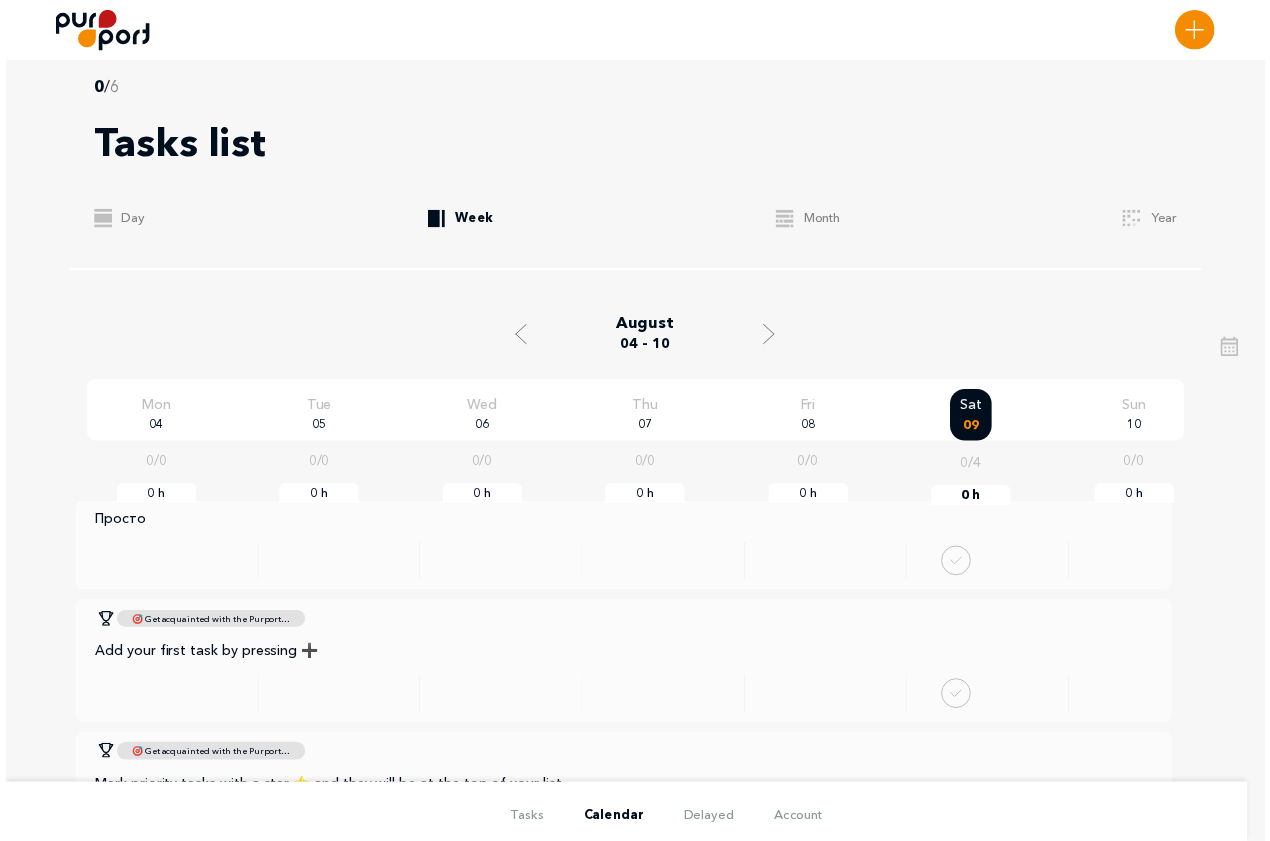 scroll, scrollTop: 0, scrollLeft: 0, axis: both 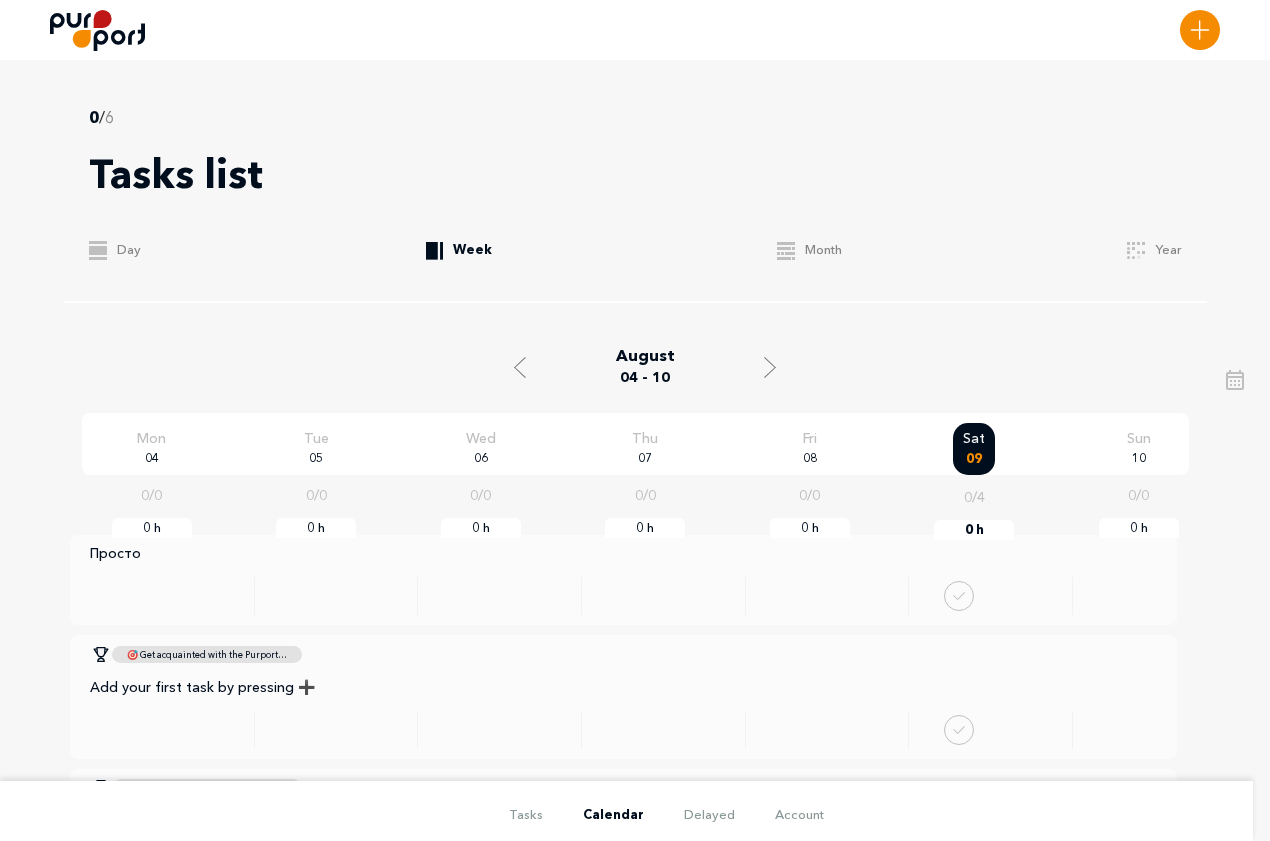 click on "0  /  6 Tasks list
.b{fill:#F48B00;}
Day
.b{fill:#F48B00;}
Week
.b{fill:#F48B00;}
Month
.a{fill:#E5E5E5;}
Year" at bounding box center (635, 191) 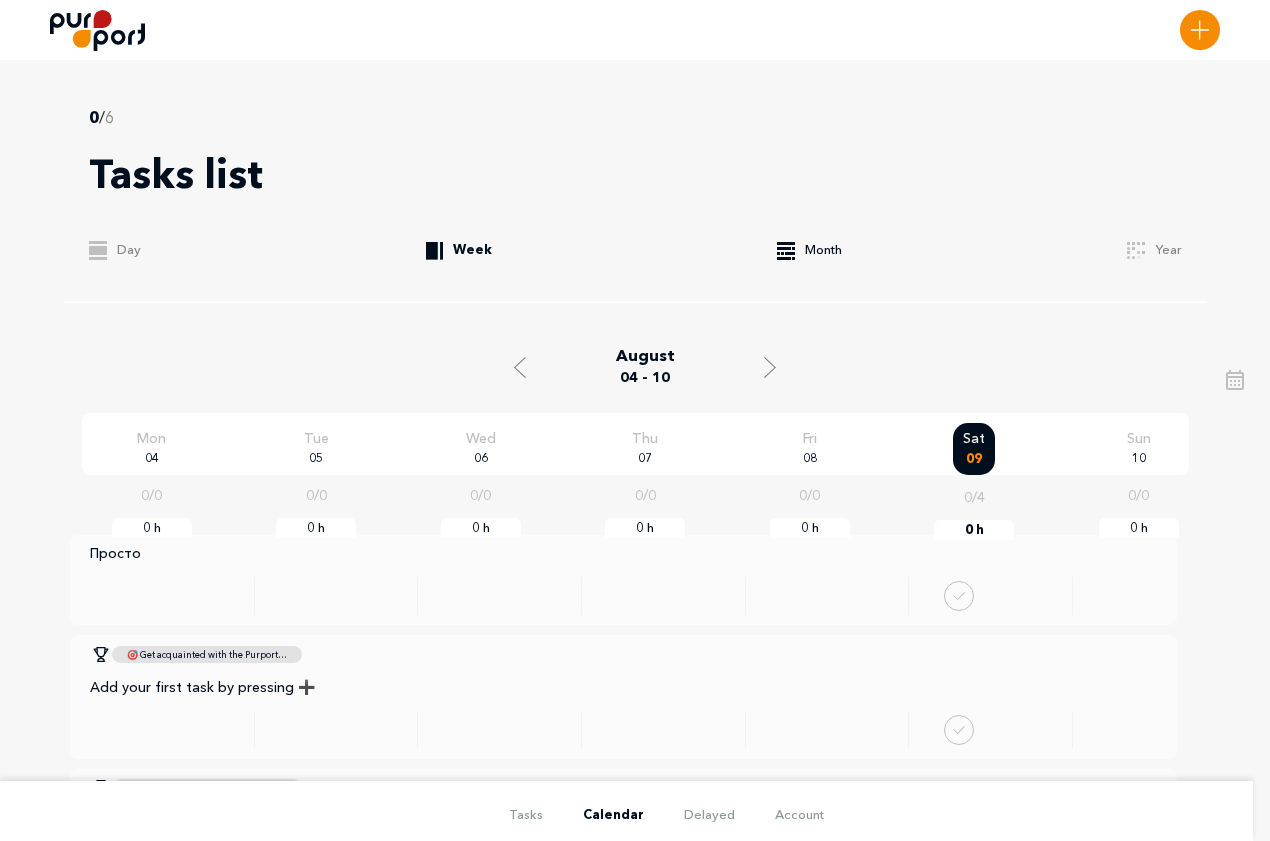 click on ".b{fill:#F48B00;}
Month" at bounding box center (809, 250) 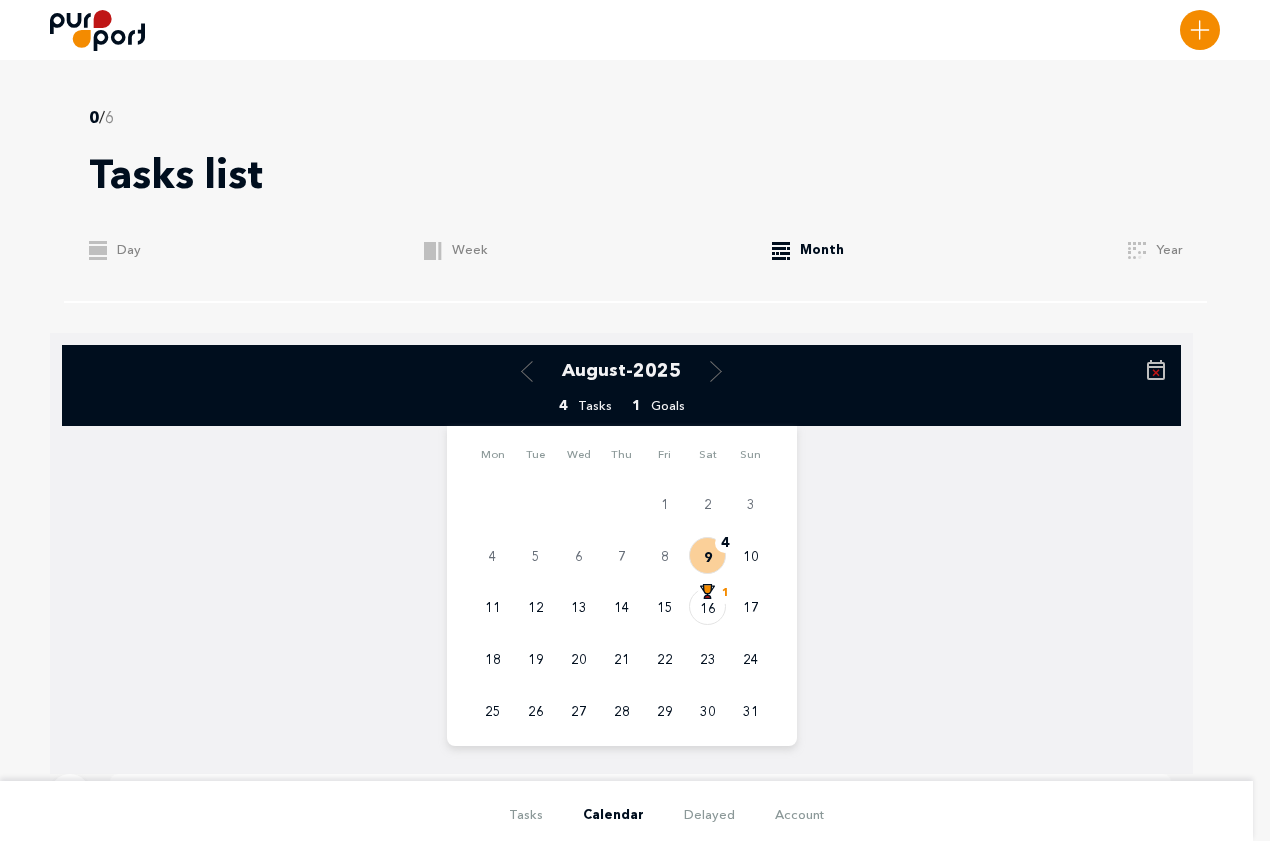 click on ".b{fill:#F48B00;}
Day
.b{fill:#F48B00;}
Week
.b{fill:#F48B00;}
Month
.a{fill:#E5E5E5;}
Year" at bounding box center (635, 250) 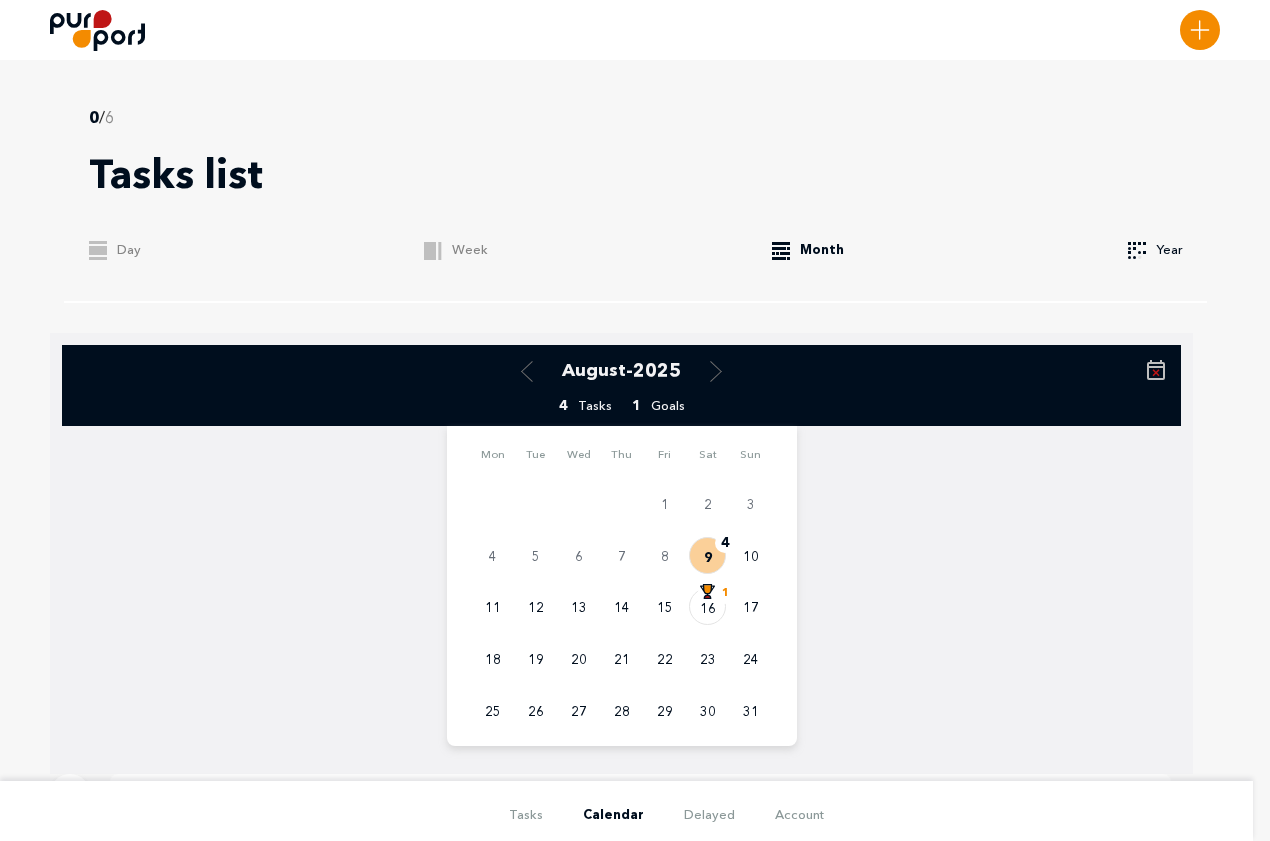 click on ".a{fill:#E5E5E5;}" 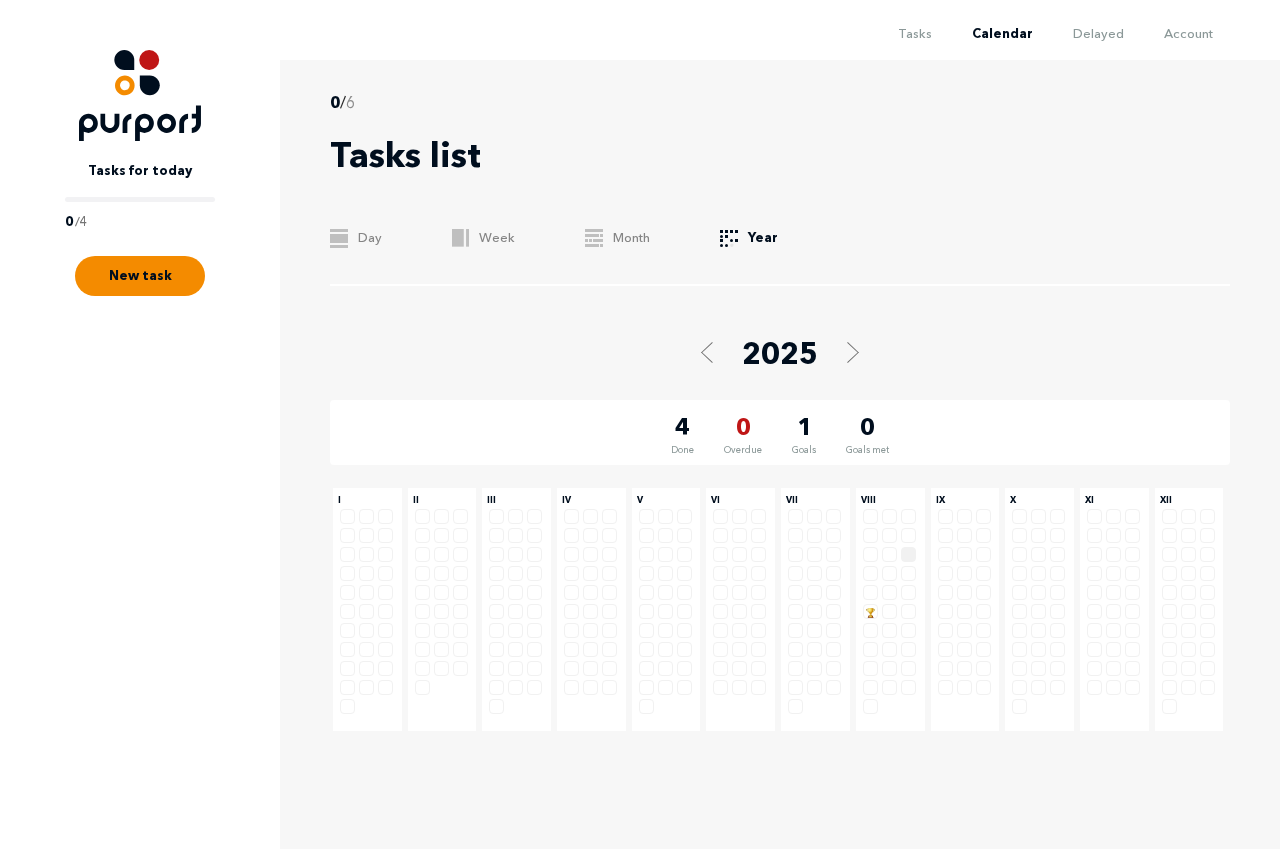 click at bounding box center [889, 554] 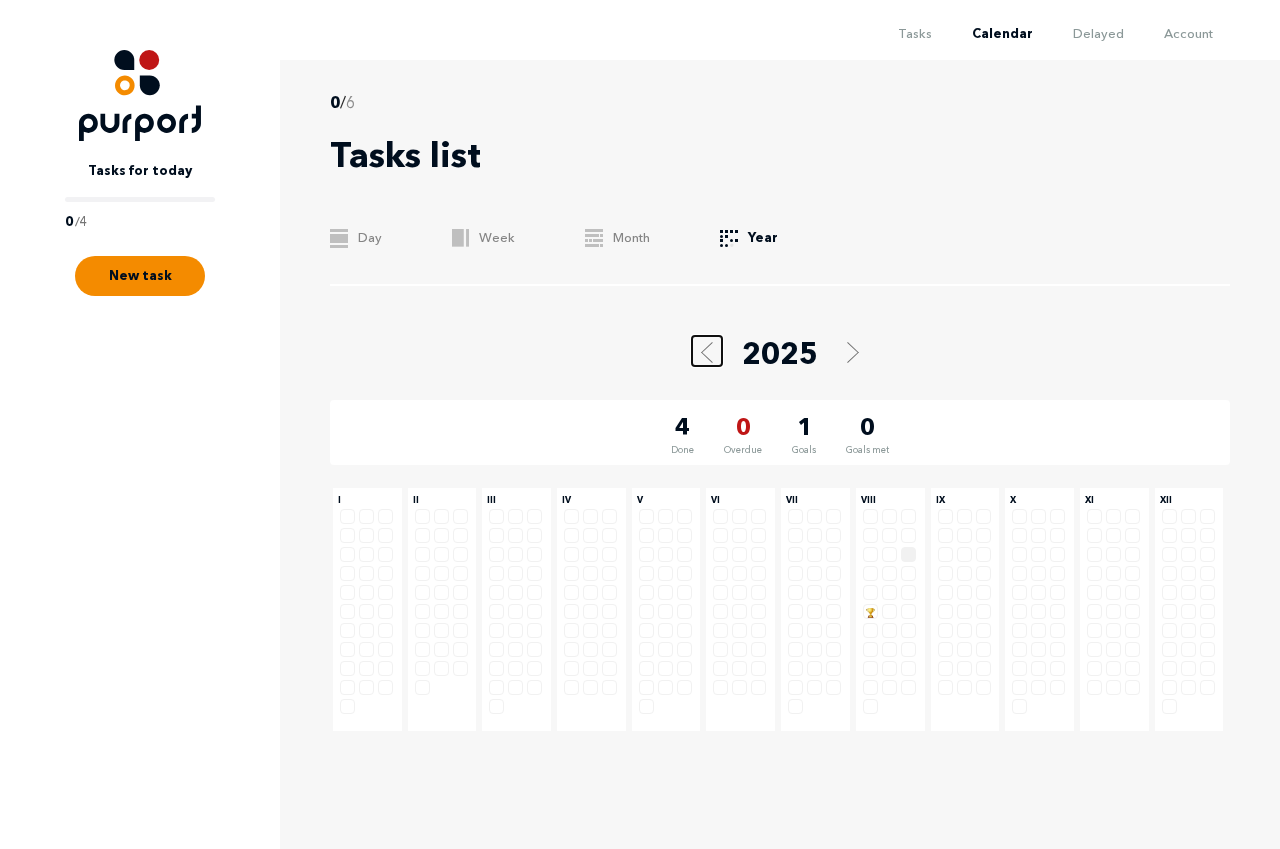 click at bounding box center (707, 351) 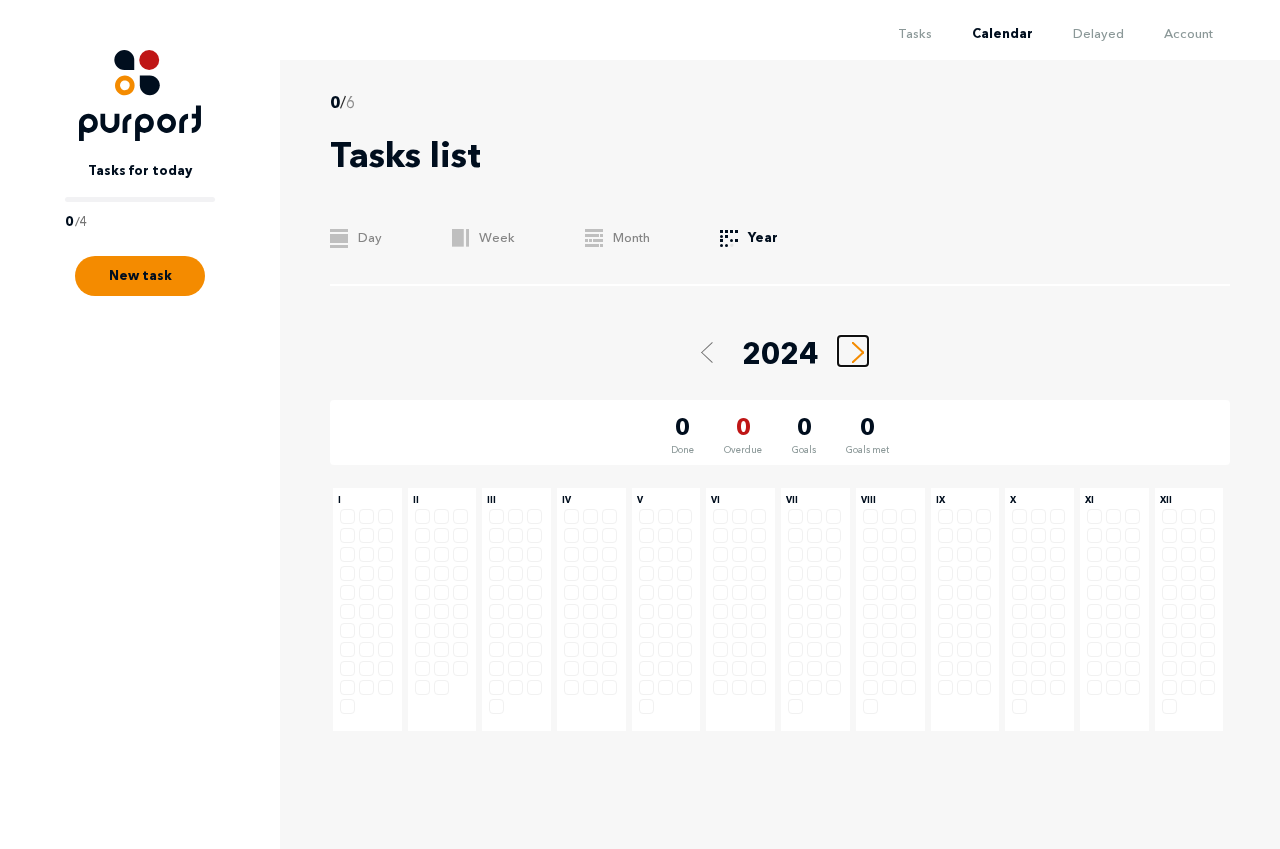 click 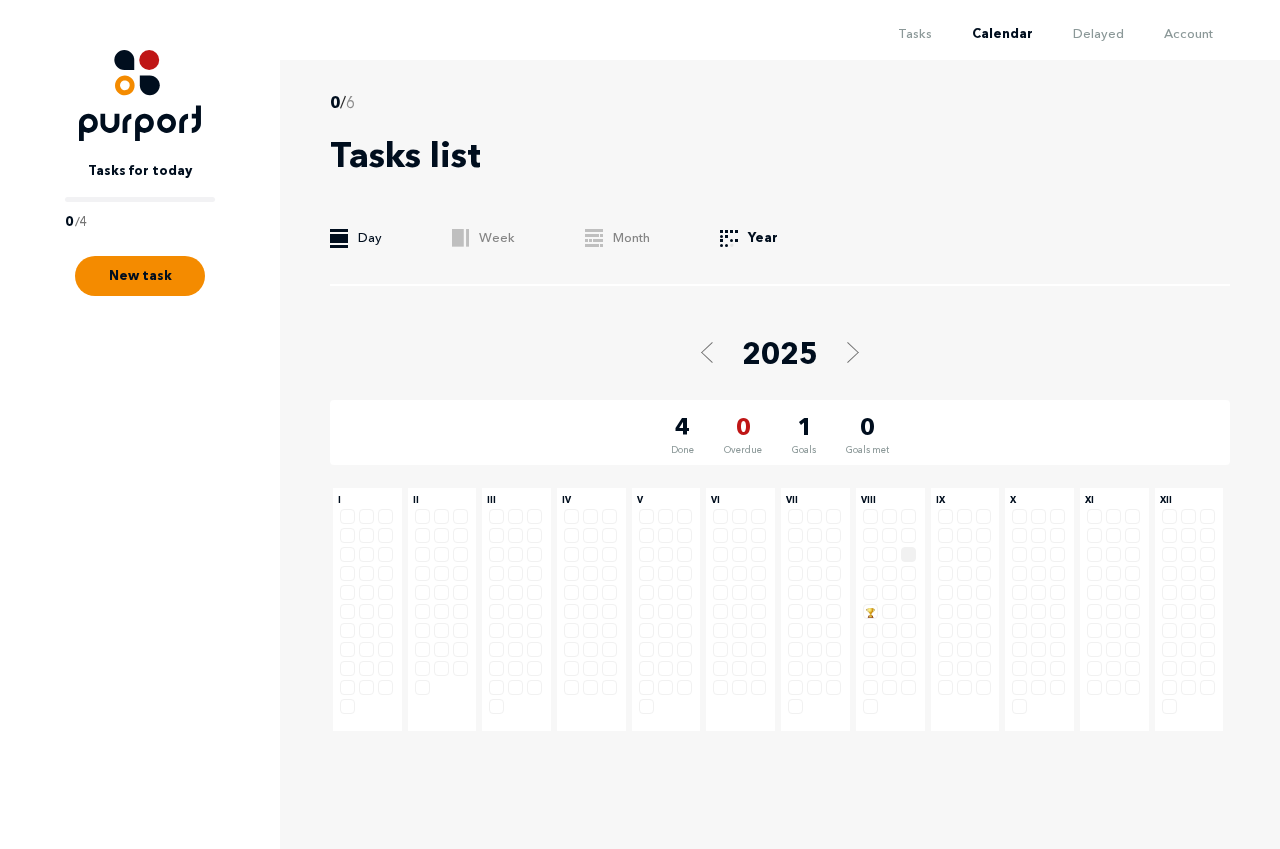 click on ".b{fill:#F48B00;}
Day" at bounding box center (356, 238) 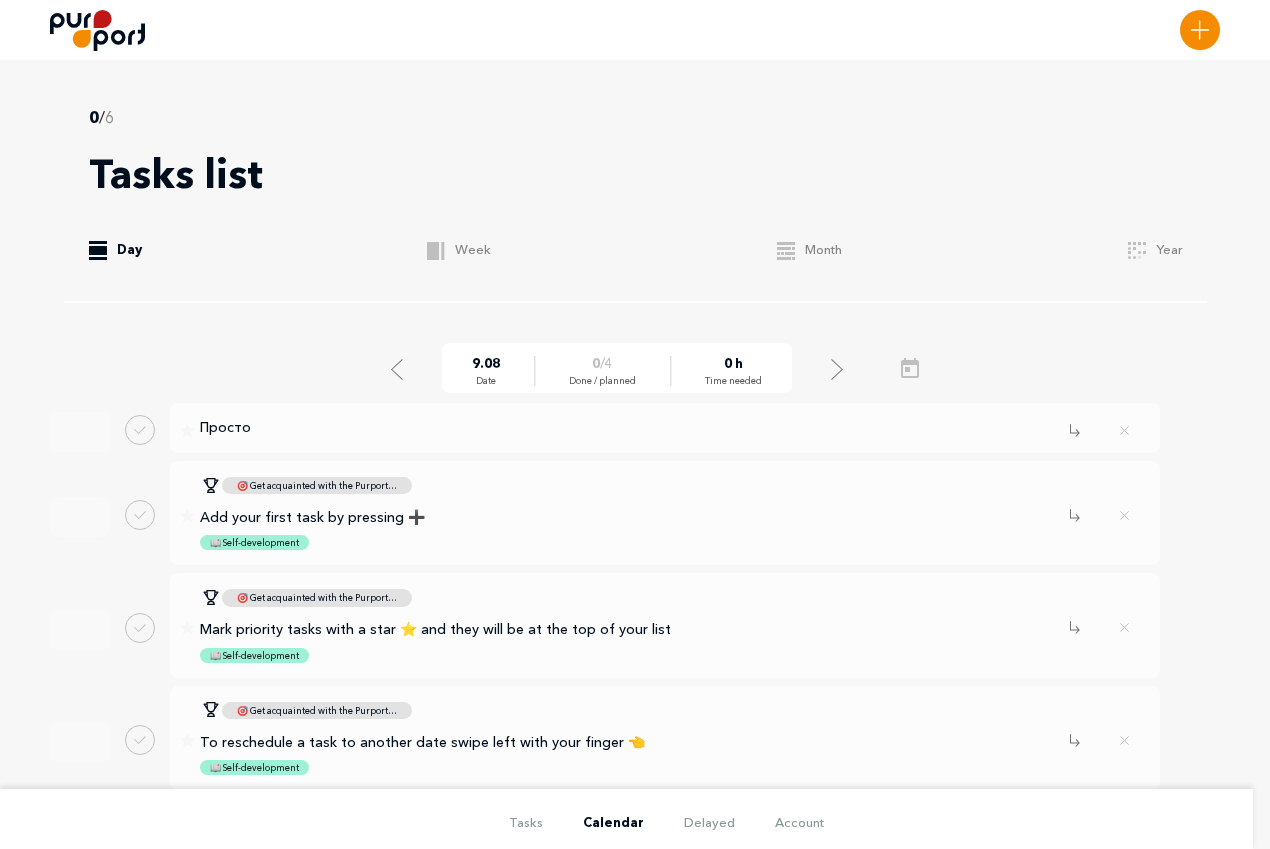 click on "Tasks list" at bounding box center [176, 174] 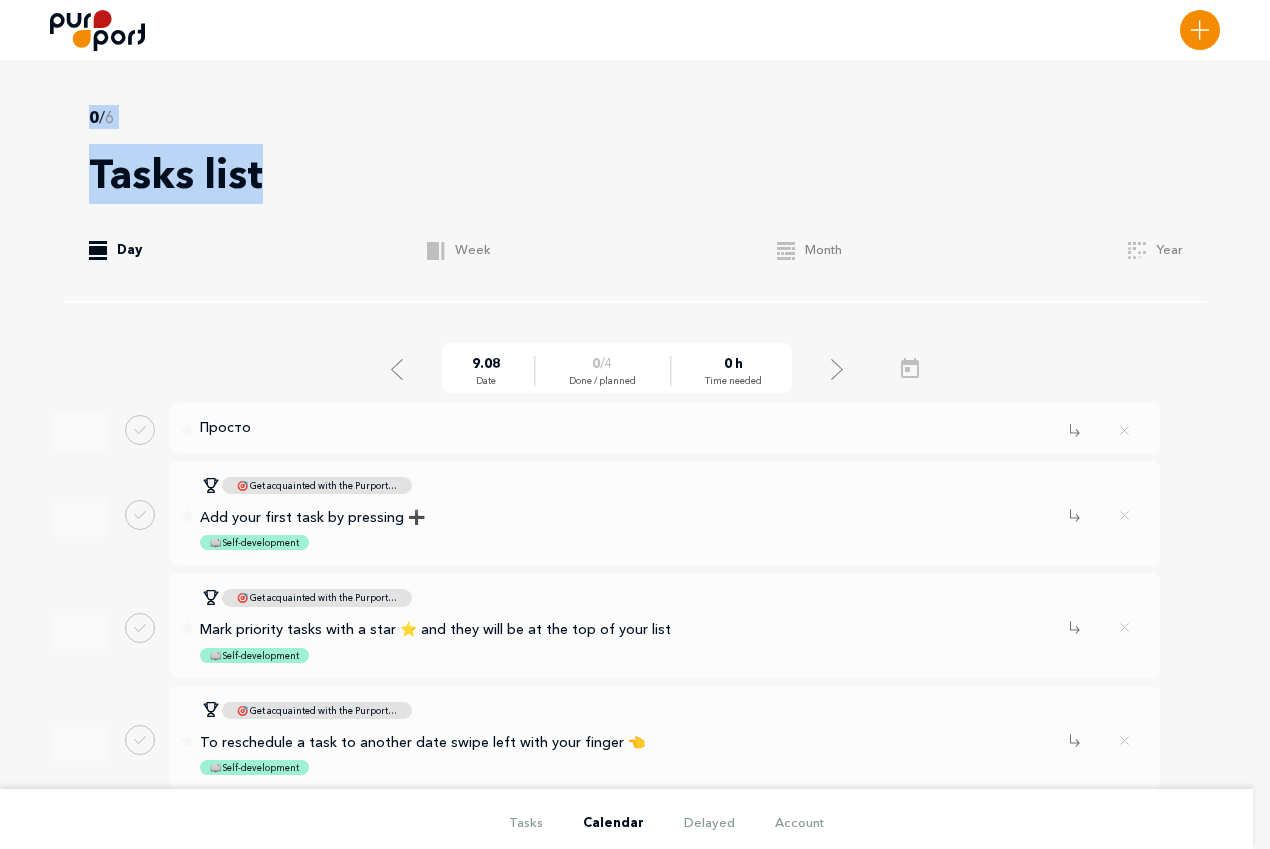 drag, startPoint x: 497, startPoint y: 150, endPoint x: 262, endPoint y: 154, distance: 235.03404 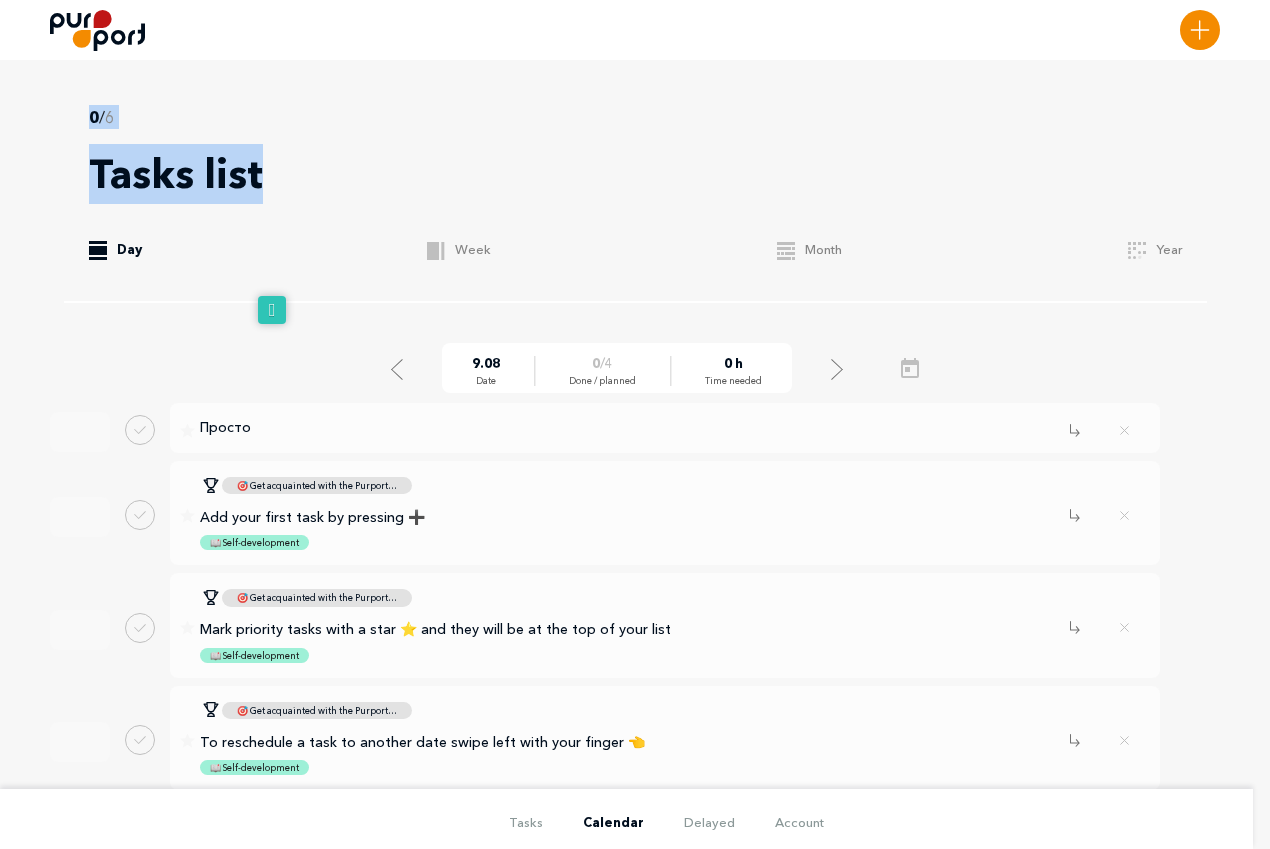 click on "Tasks list" at bounding box center [635, 174] 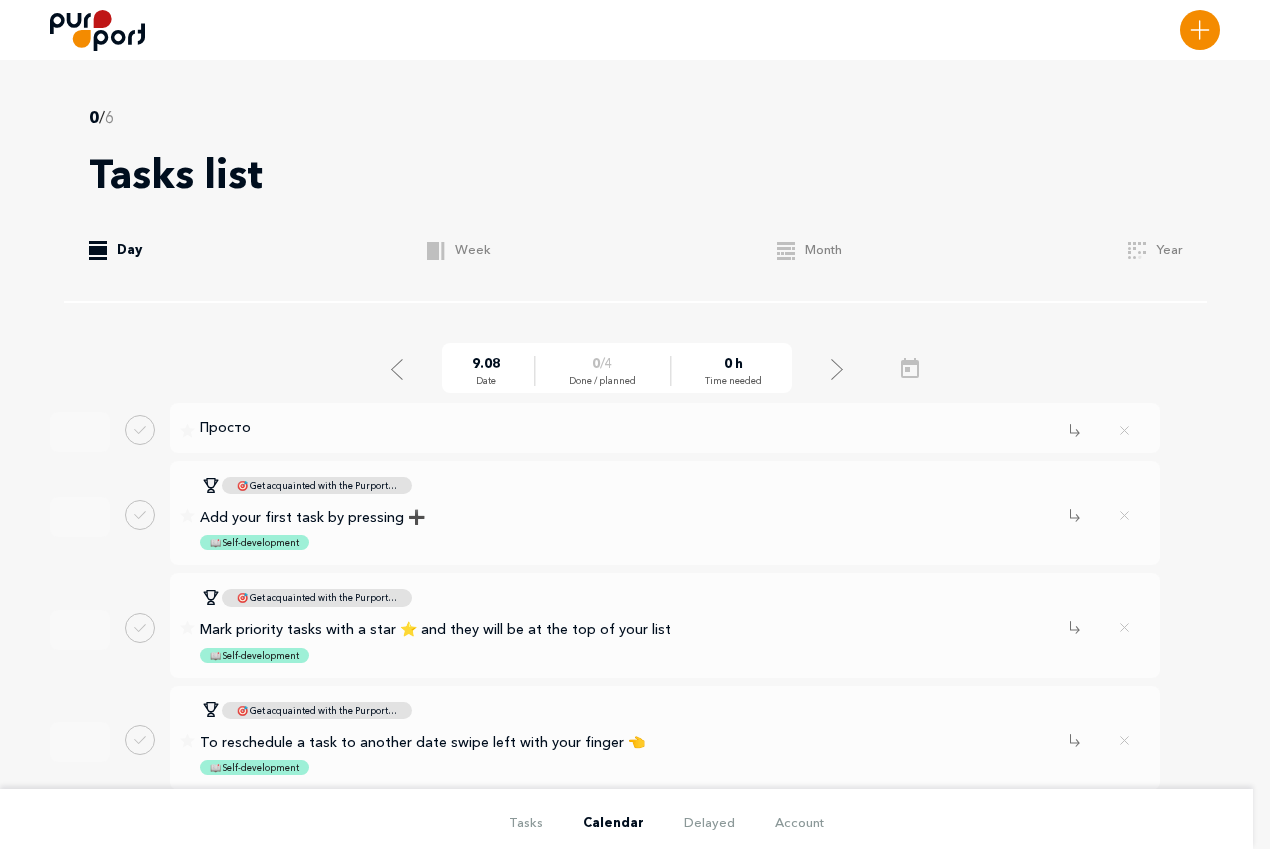 click at bounding box center [97, 30] 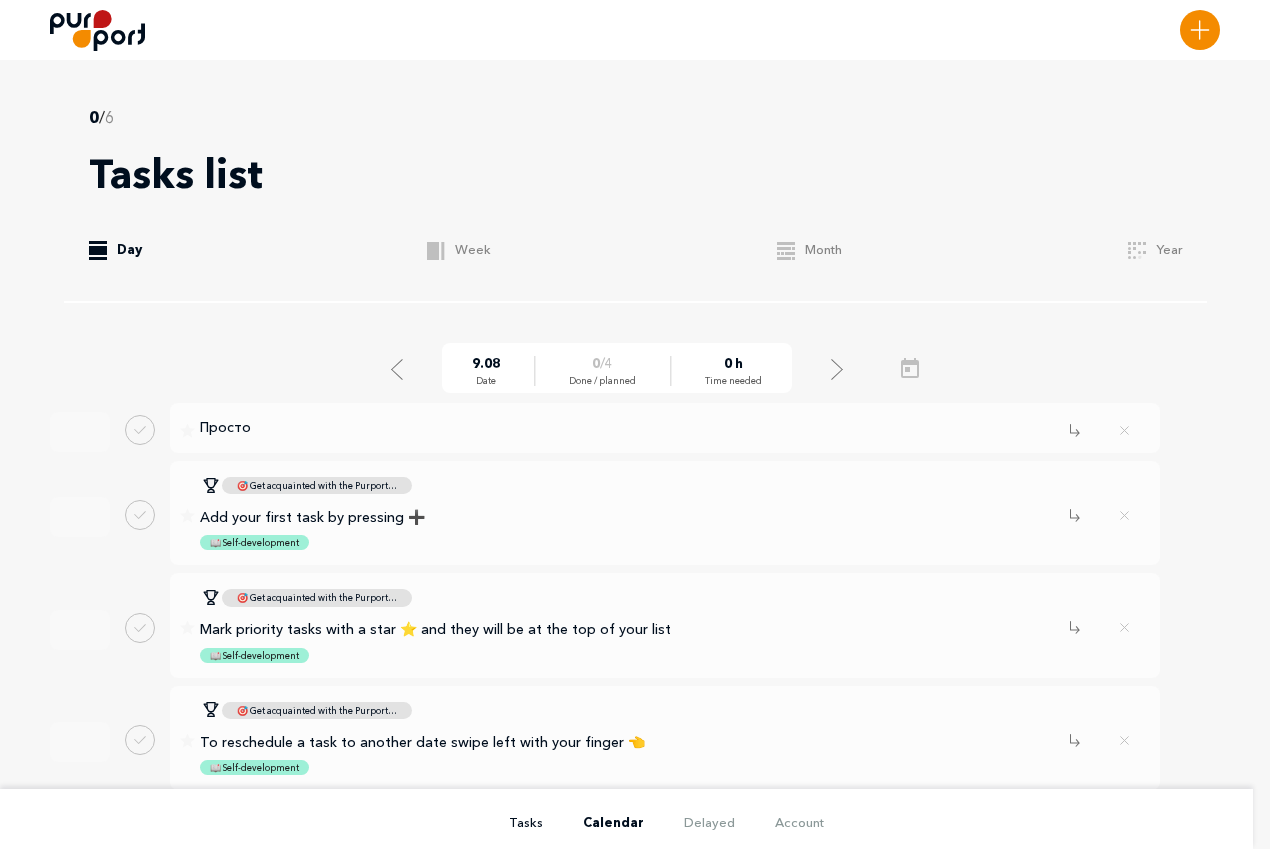 click on "Tasks" at bounding box center [526, 822] 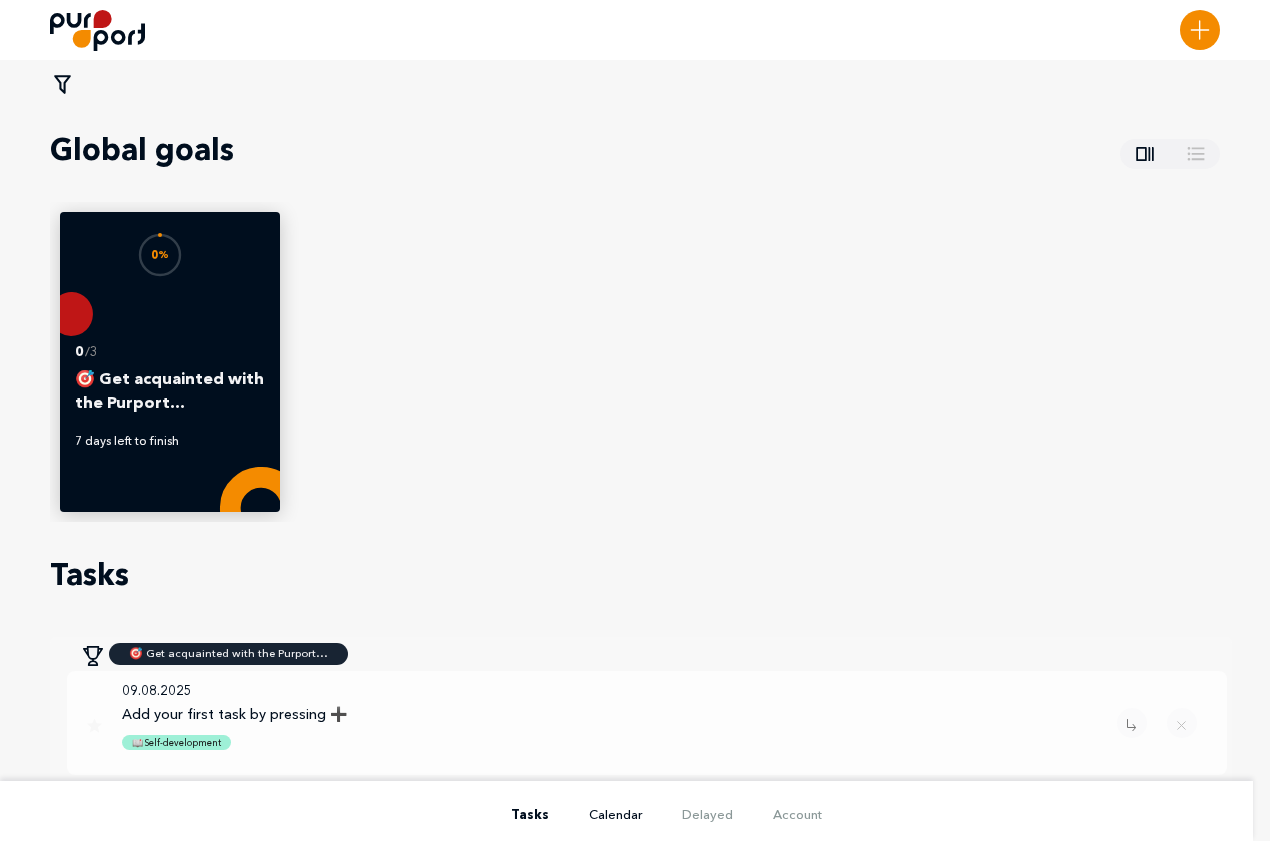 click on "Calendar" at bounding box center (615, 814) 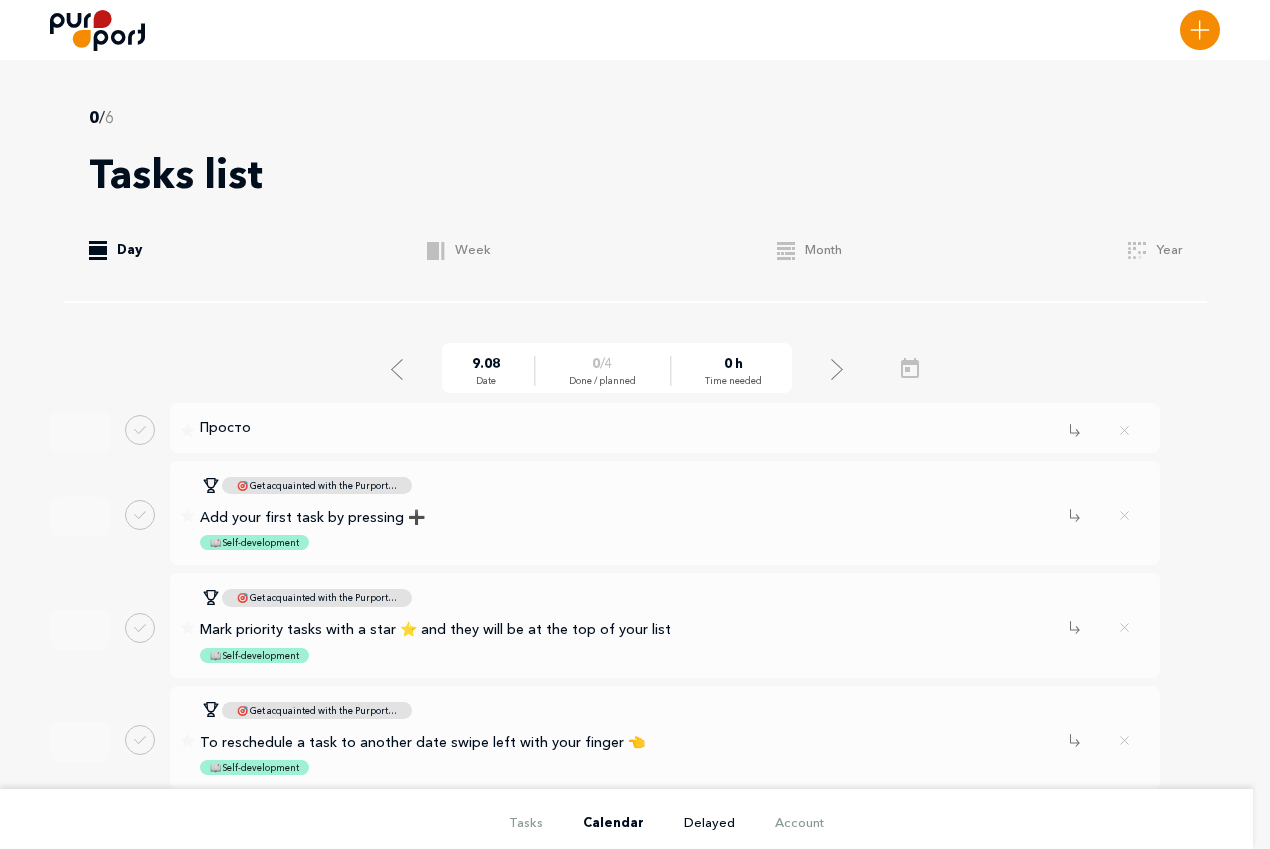 click on "Delayed" at bounding box center [689, 822] 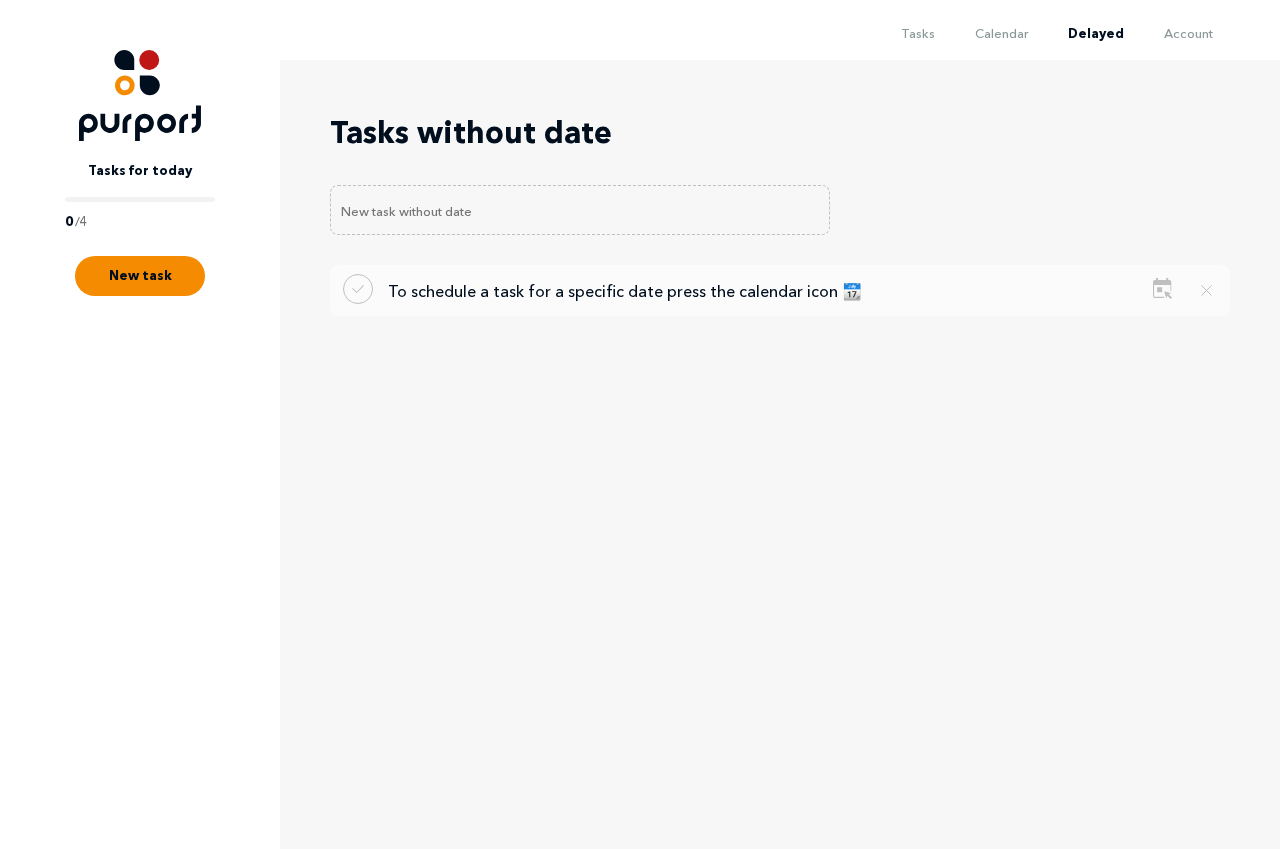 click on "Tasks Calendar Delayed Account" at bounding box center [631, 40] 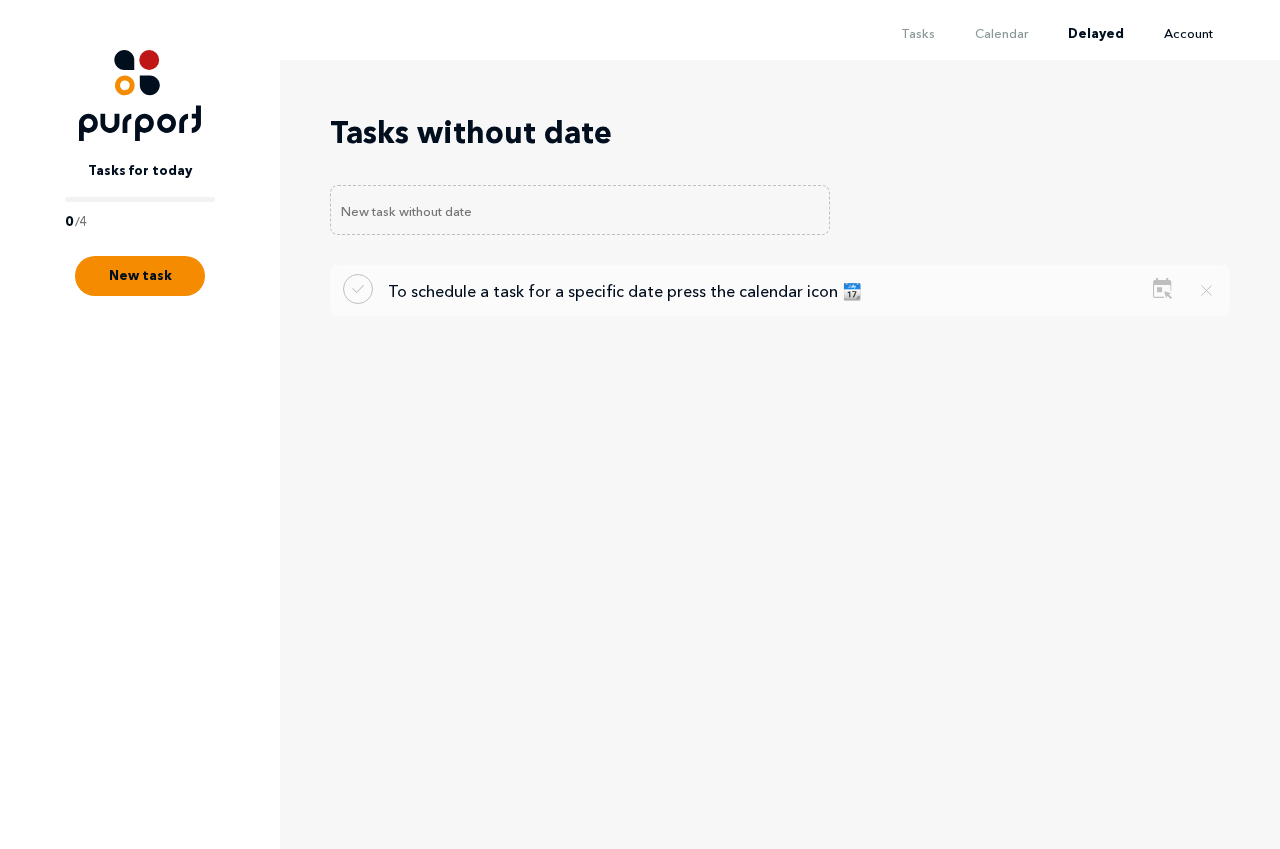 drag, startPoint x: 1219, startPoint y: 33, endPoint x: 1206, endPoint y: 39, distance: 14.3178215 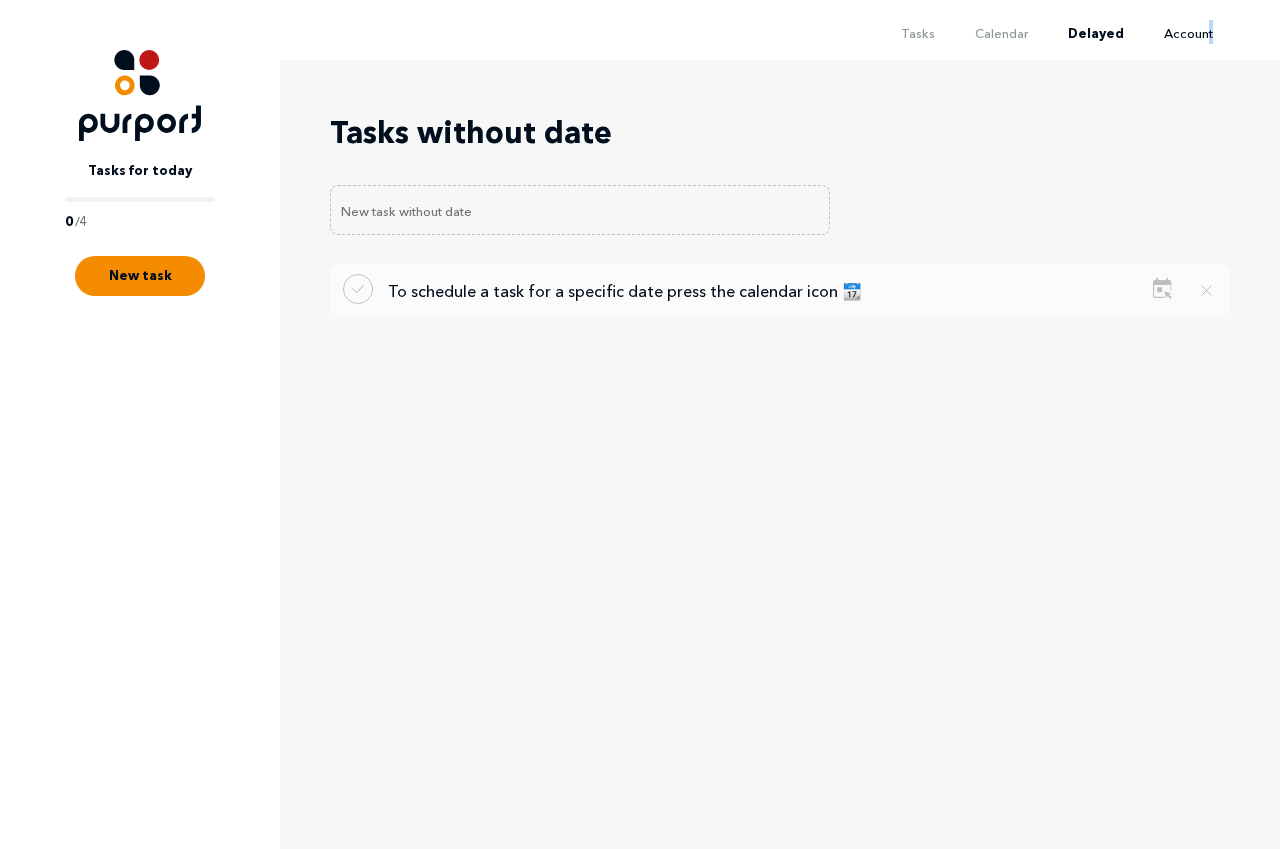 click on "Account" at bounding box center (1188, 33) 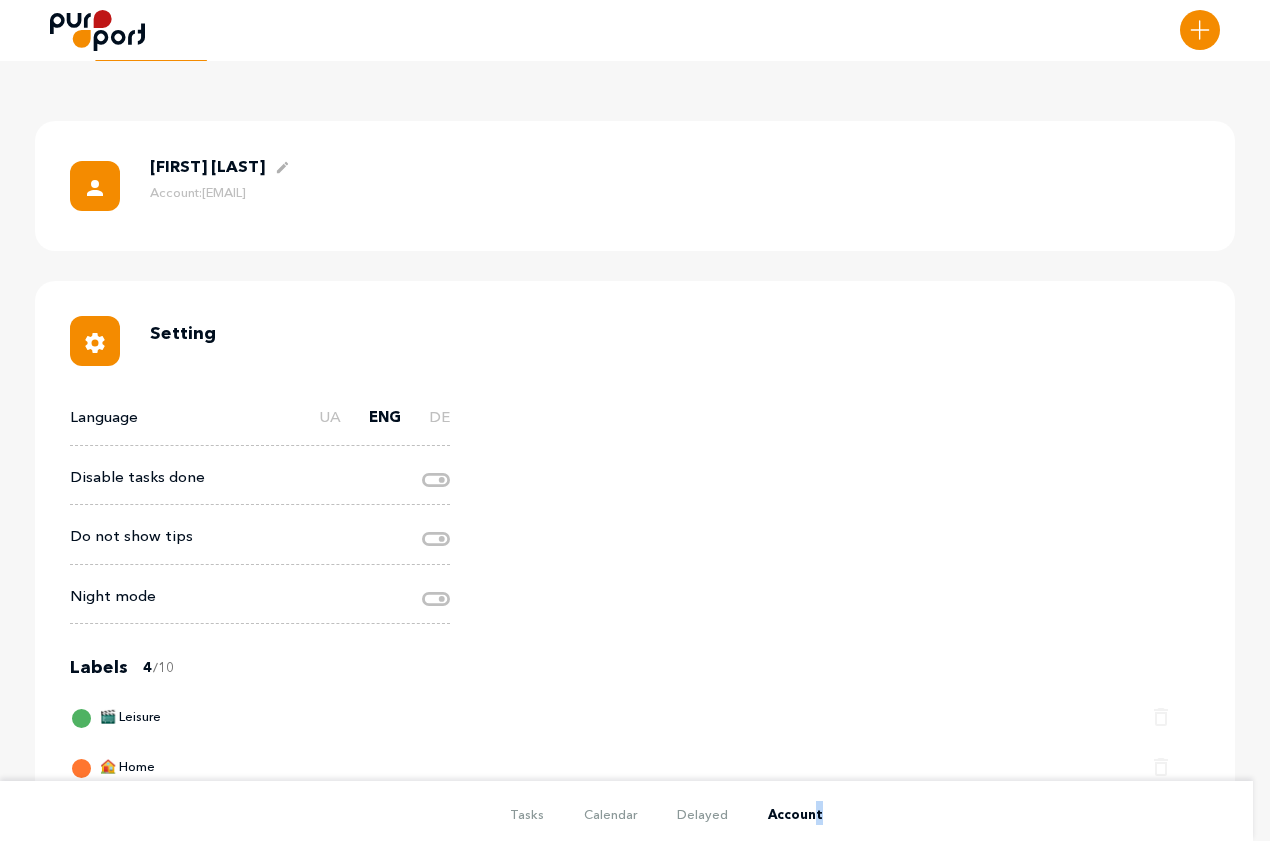 scroll, scrollTop: 352, scrollLeft: 0, axis: vertical 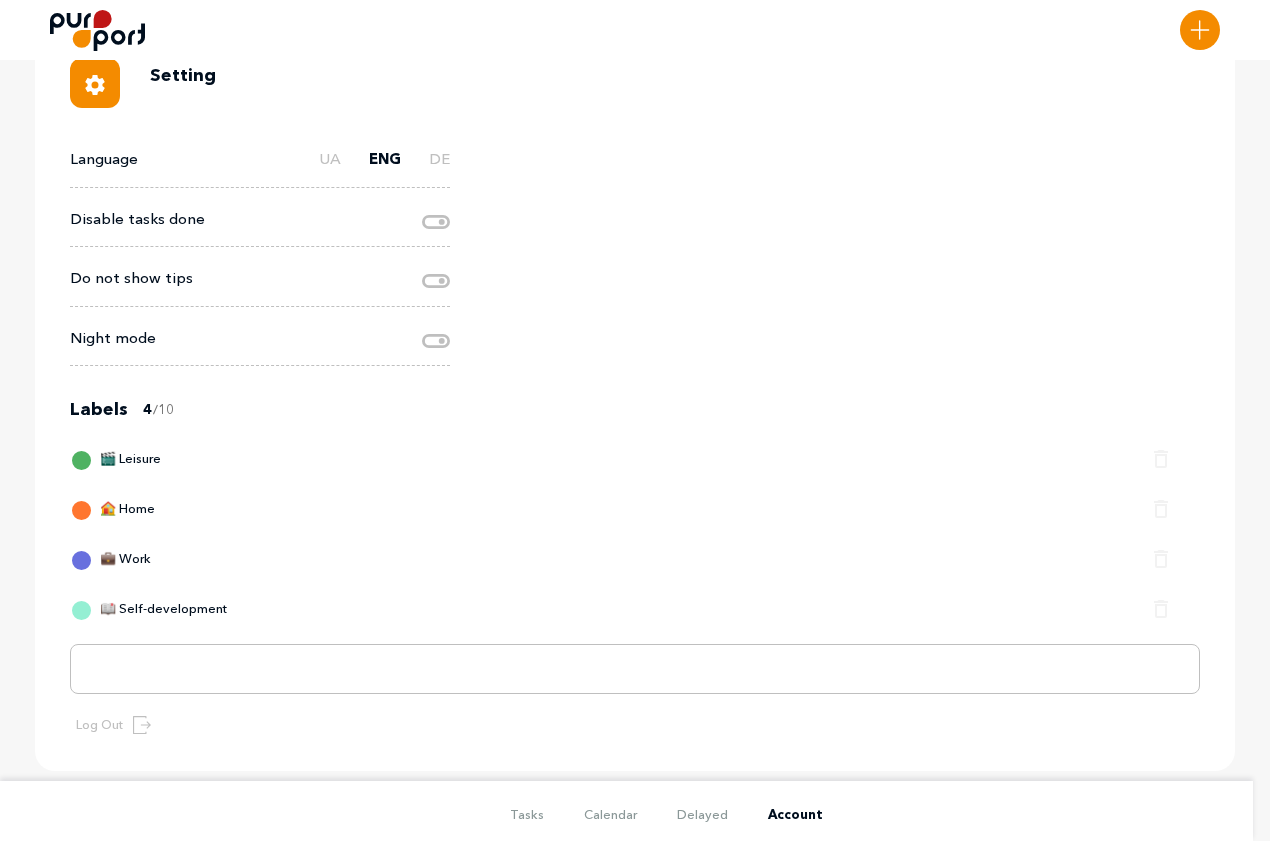 click at bounding box center [635, 669] 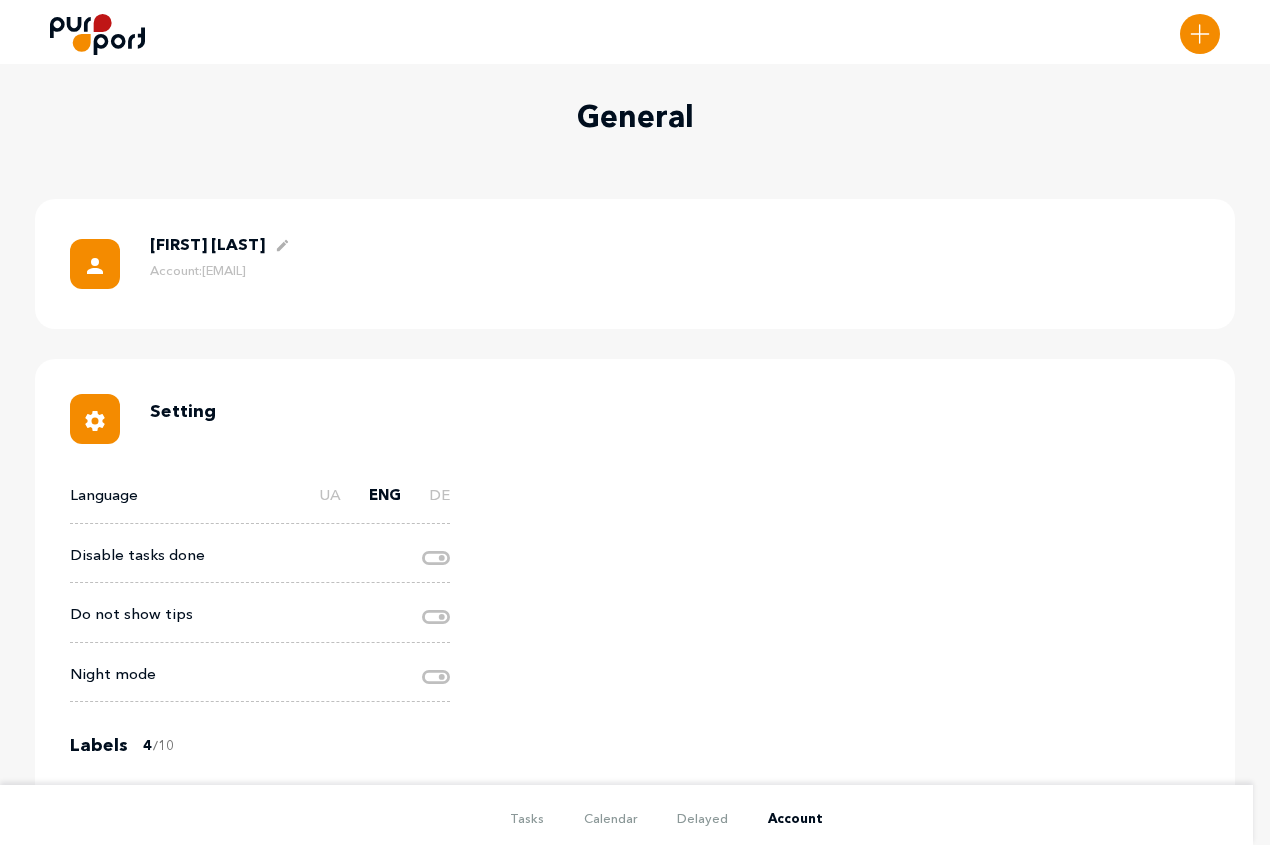 scroll, scrollTop: 0, scrollLeft: 0, axis: both 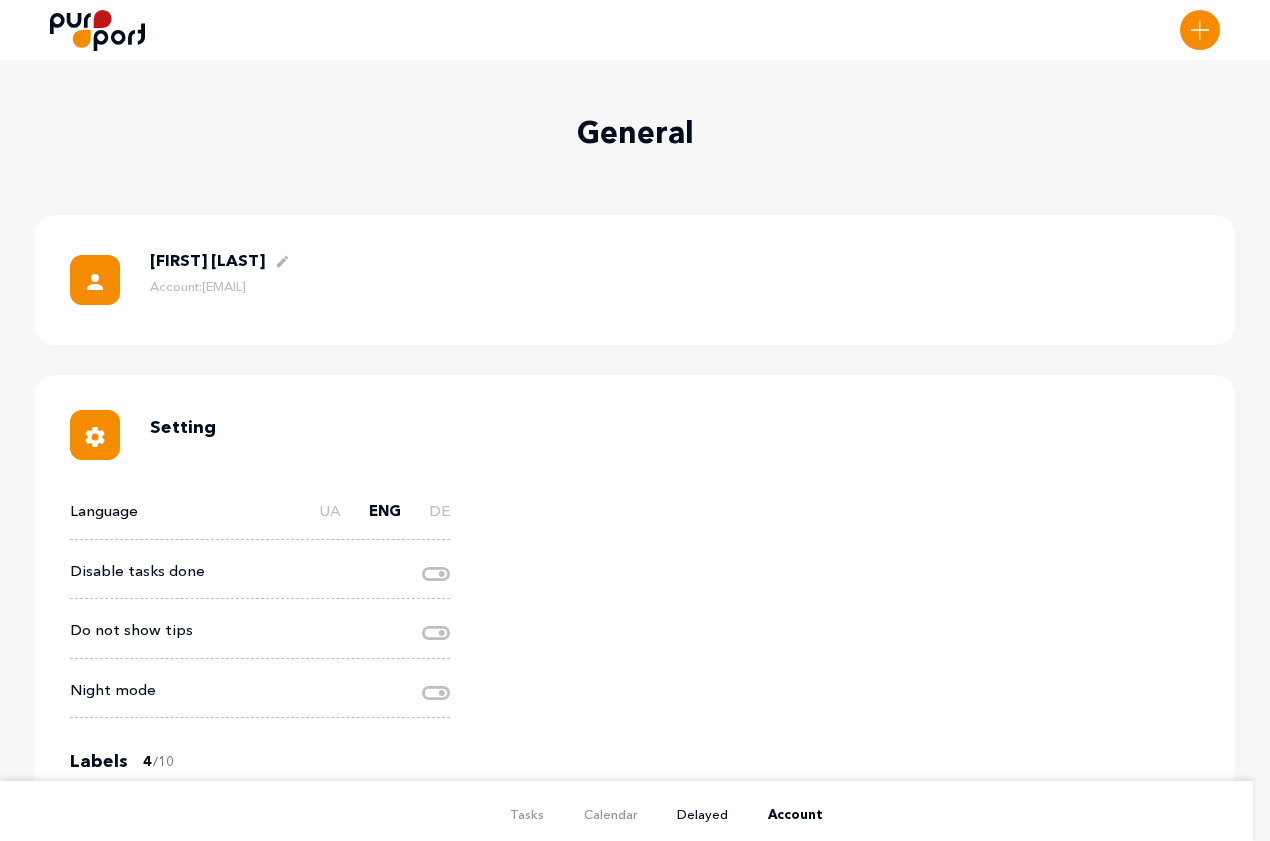 click on "Delayed" at bounding box center (702, 814) 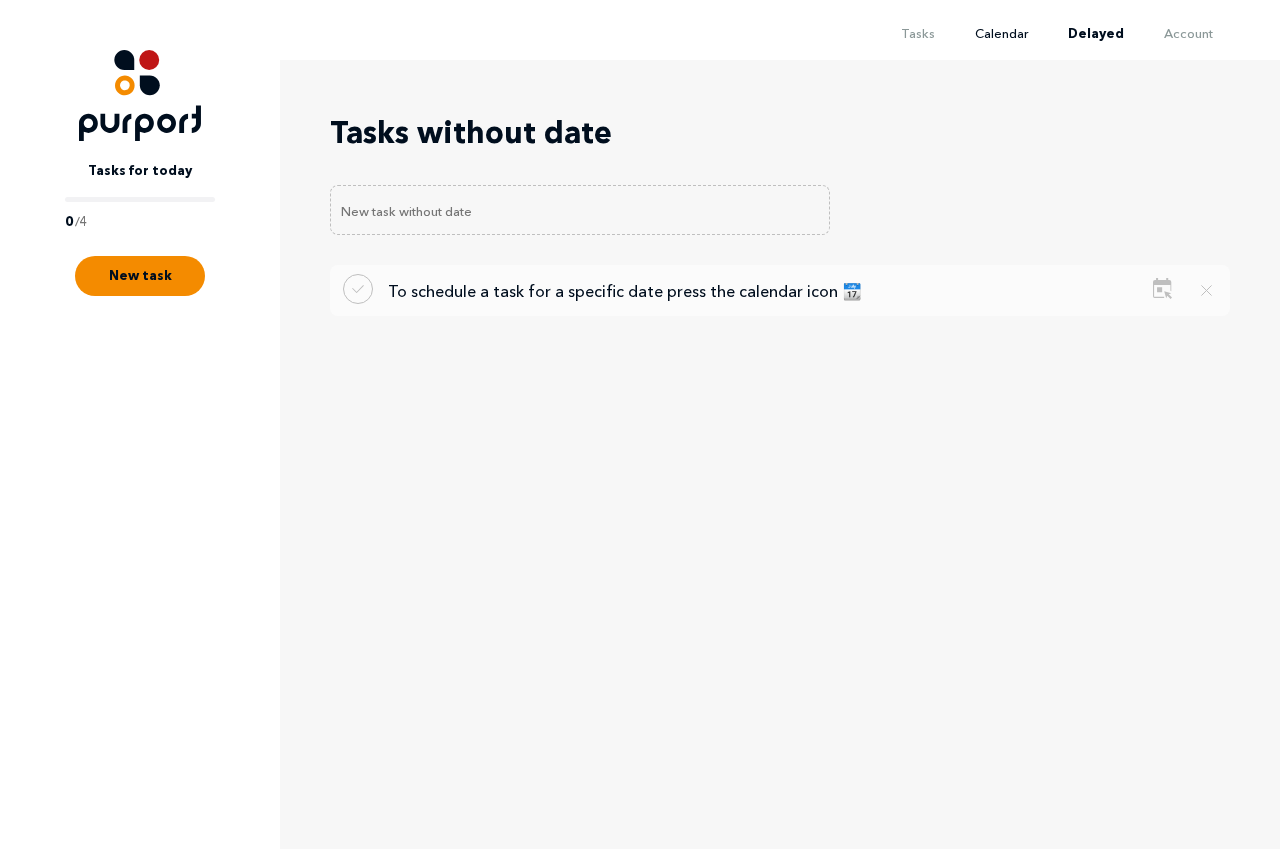 click on "Calendar" at bounding box center [1001, 33] 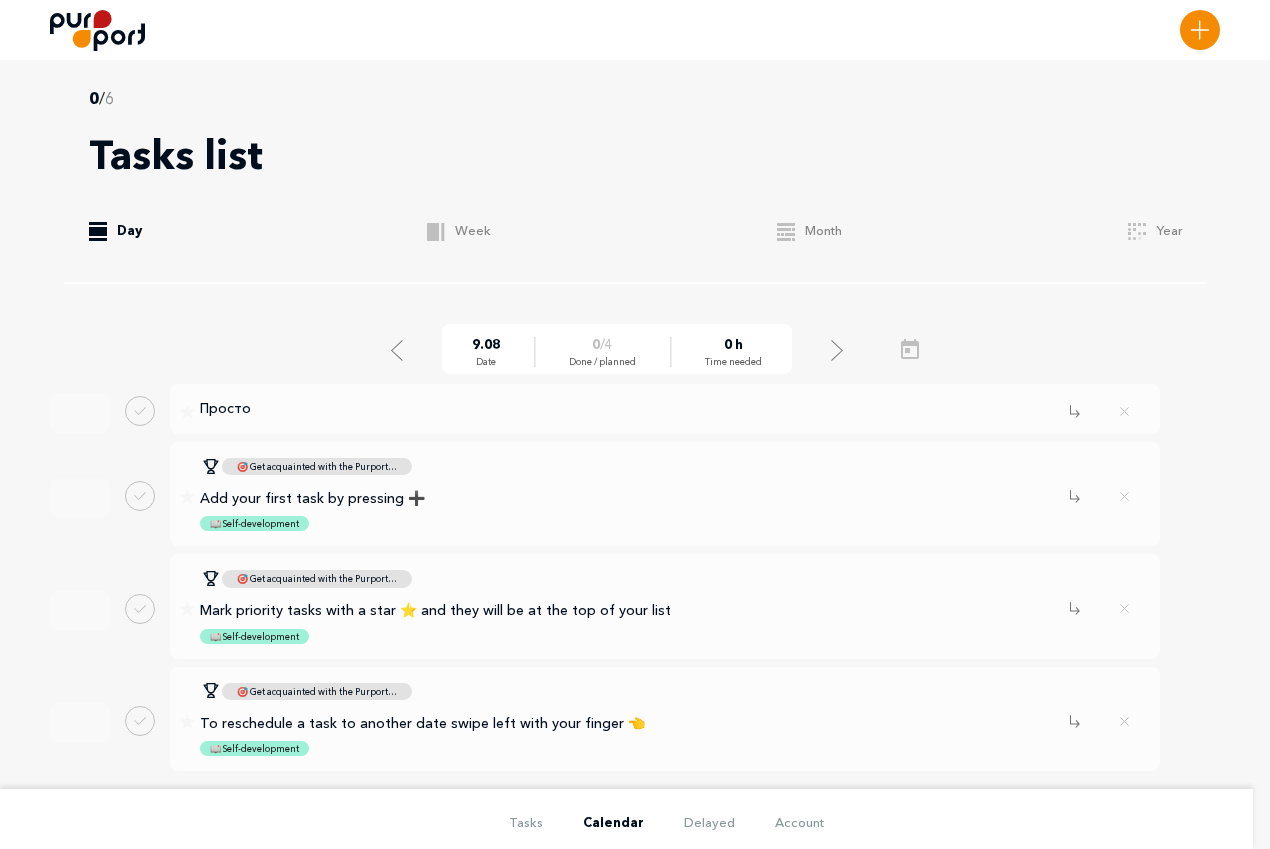 scroll, scrollTop: 30, scrollLeft: 0, axis: vertical 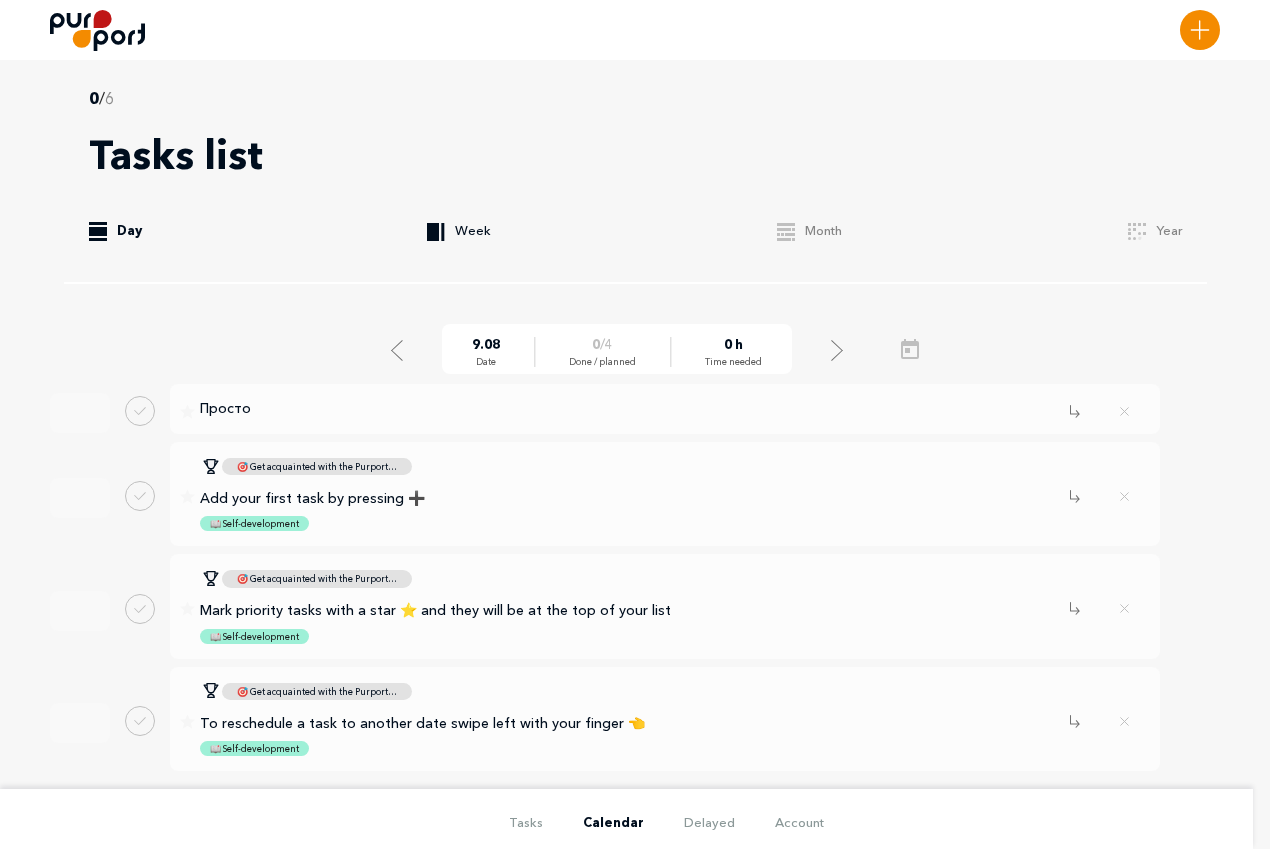click on ".b{fill:#F48B00;}
Week" at bounding box center (458, 231) 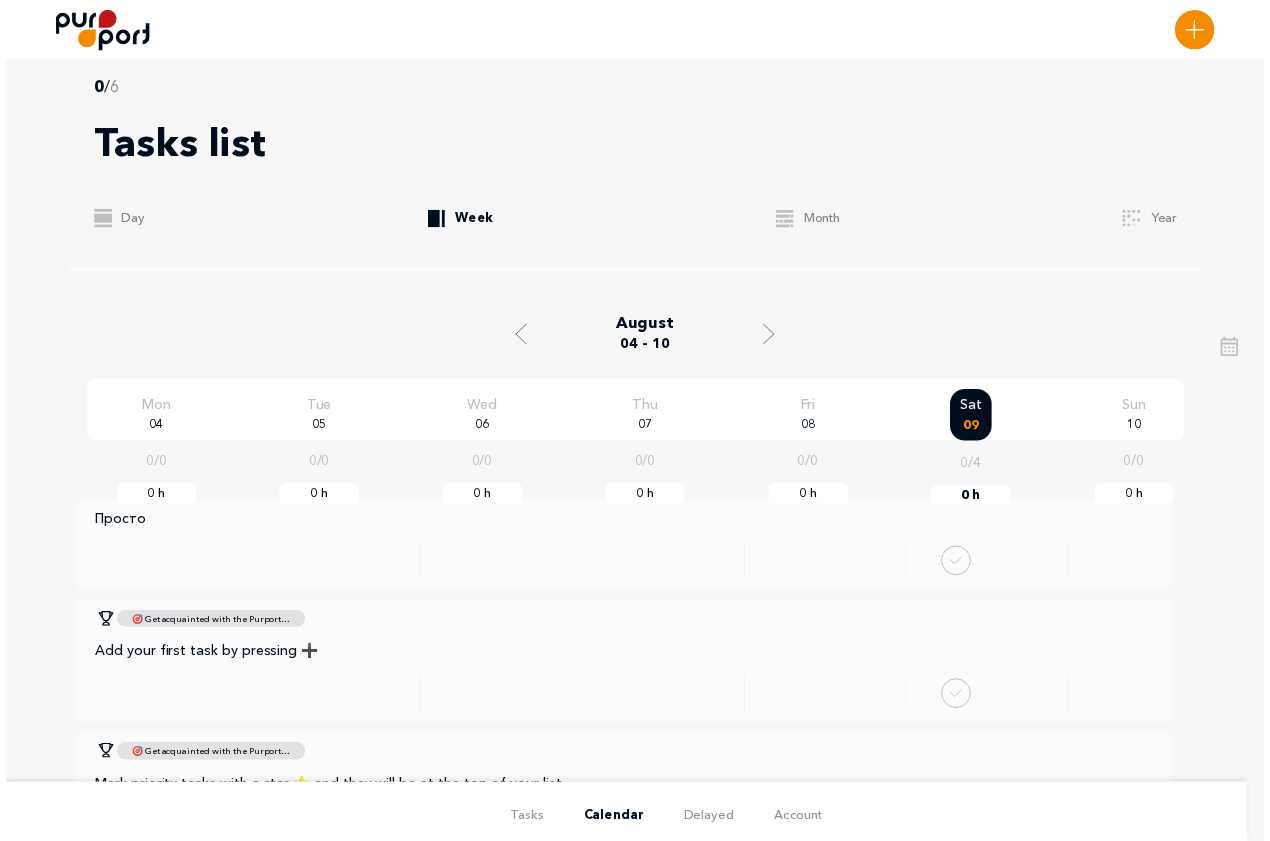 scroll, scrollTop: 0, scrollLeft: 0, axis: both 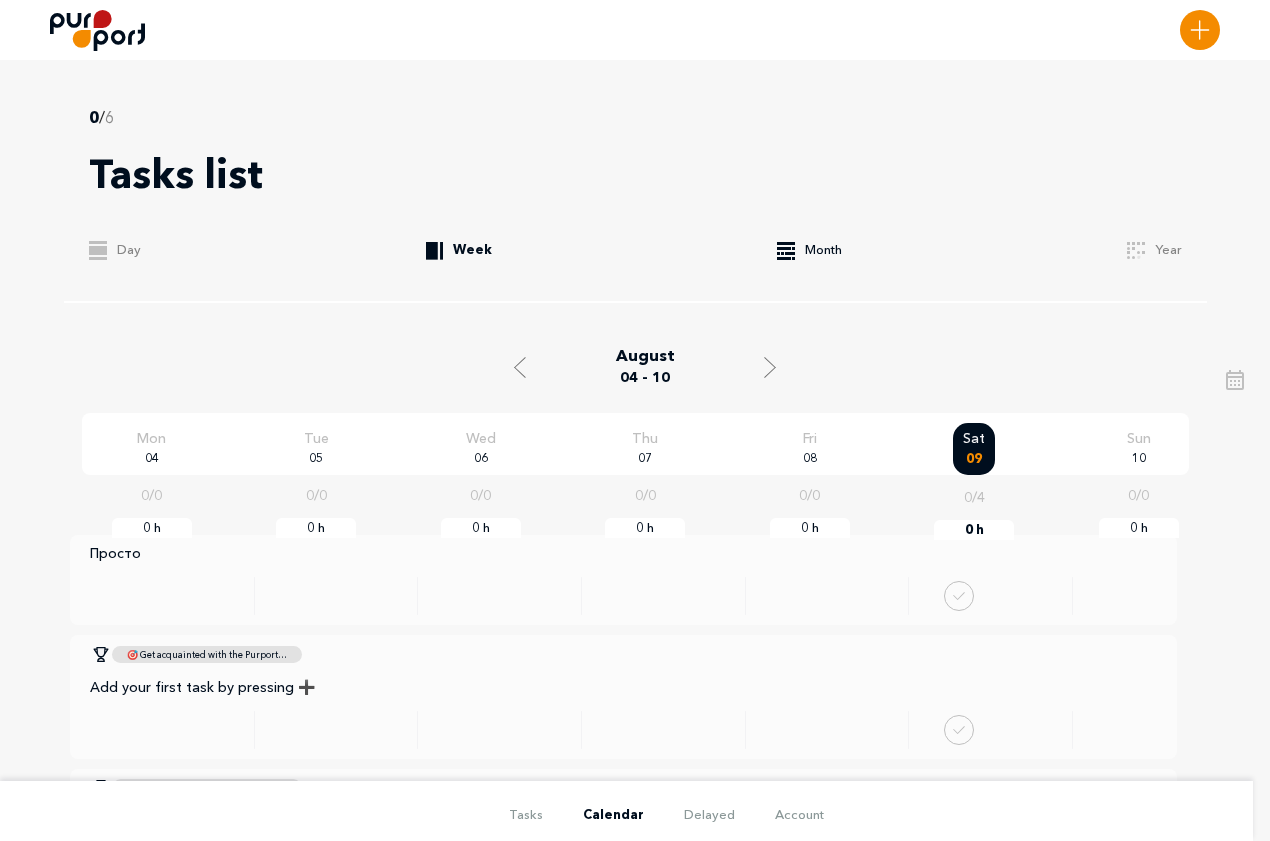 click on ".b{fill:#F48B00;}
Month" at bounding box center (809, 250) 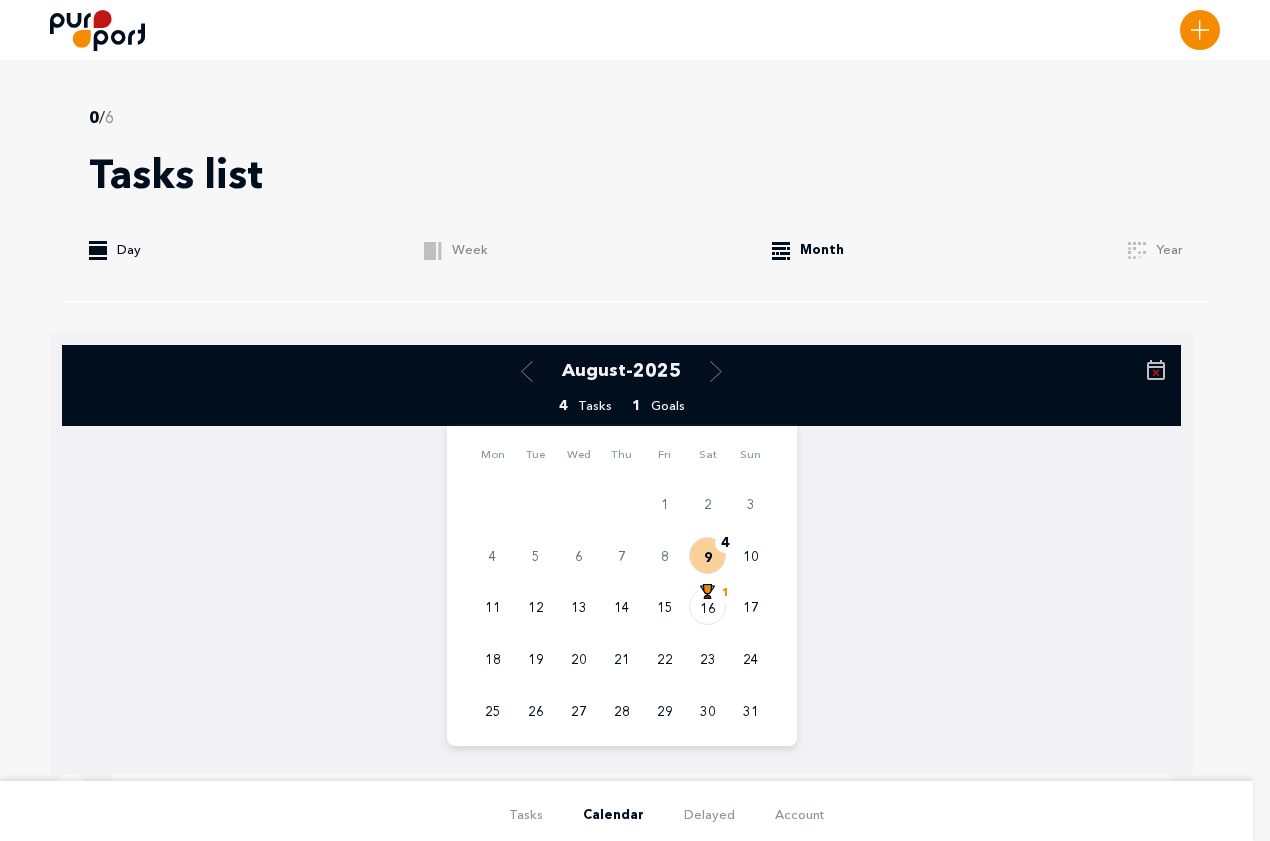 click on ".b{fill:#F48B00;}
Day" at bounding box center [115, 250] 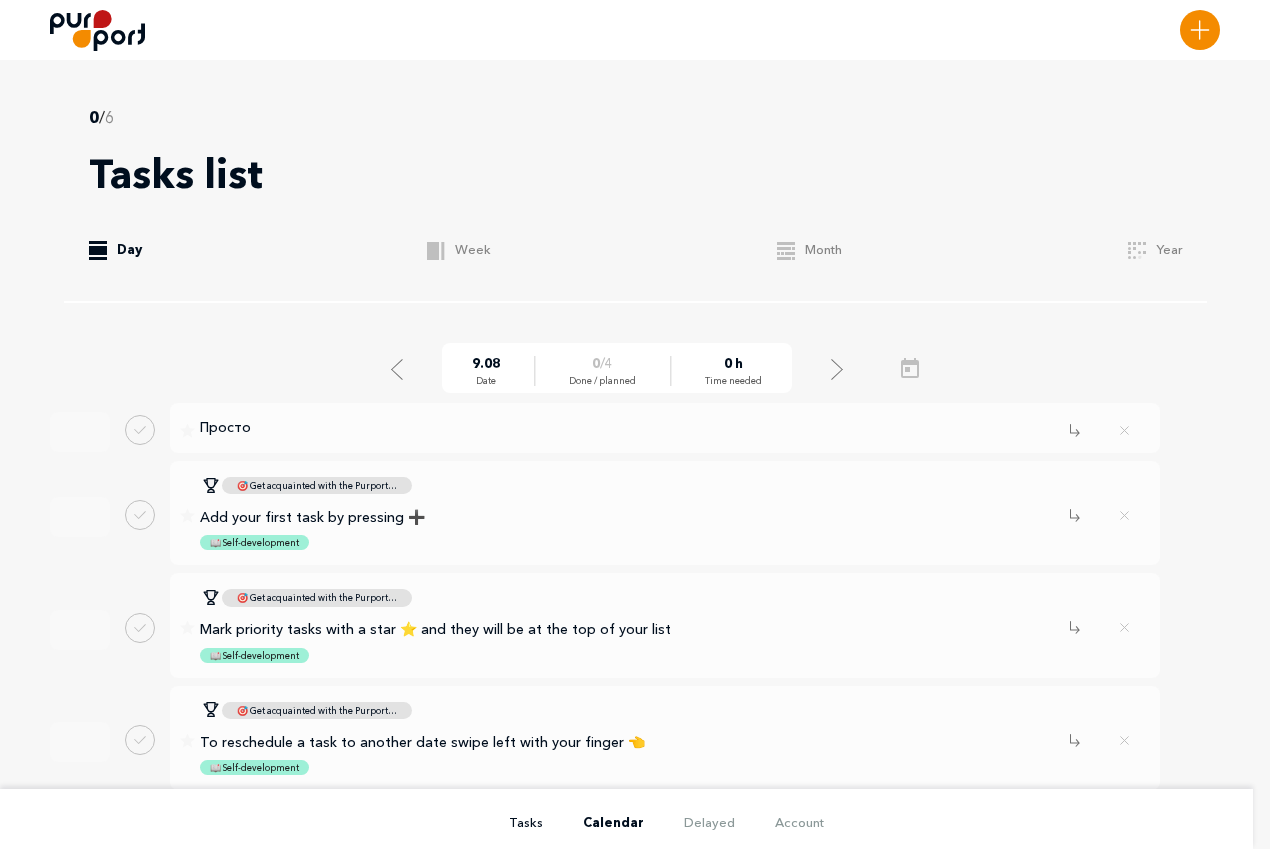 click on "Tasks" at bounding box center (526, 822) 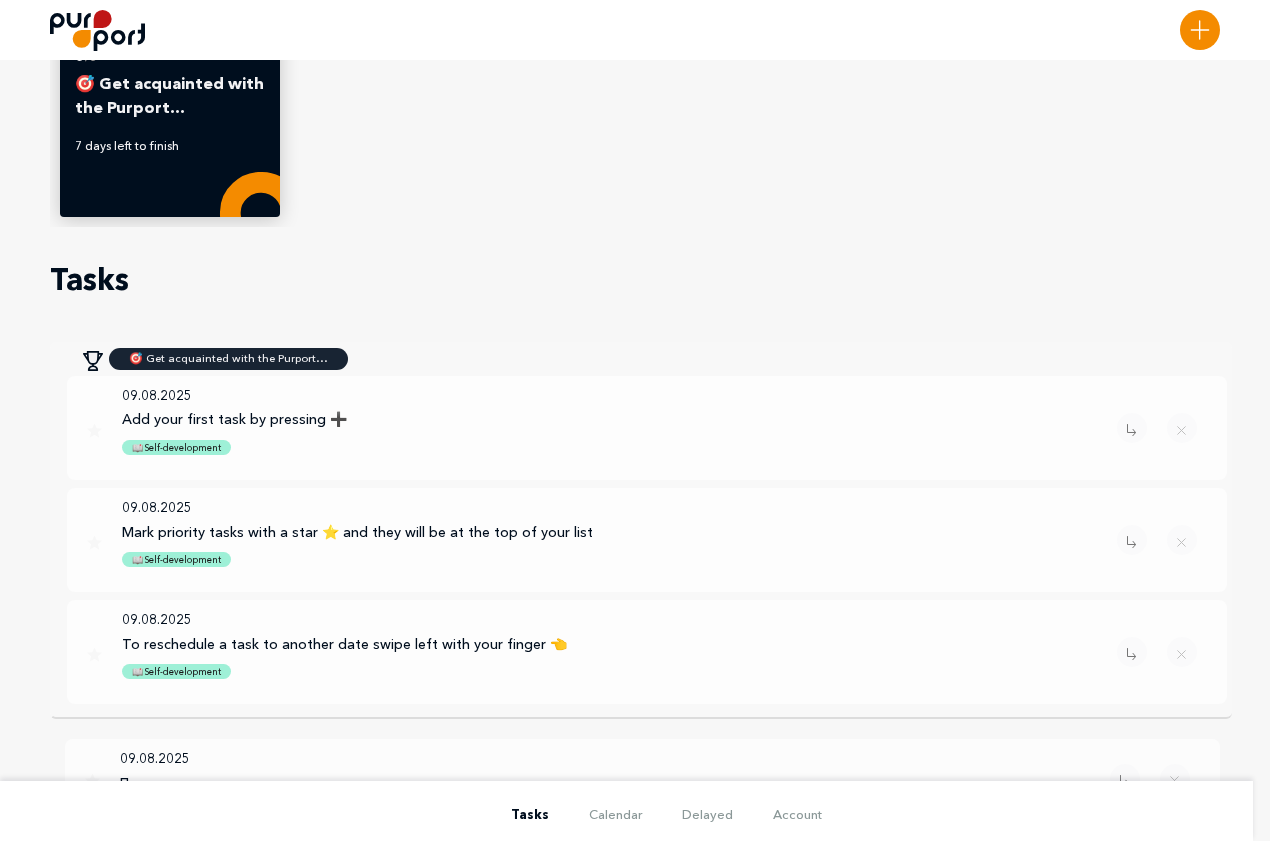scroll, scrollTop: 312, scrollLeft: 0, axis: vertical 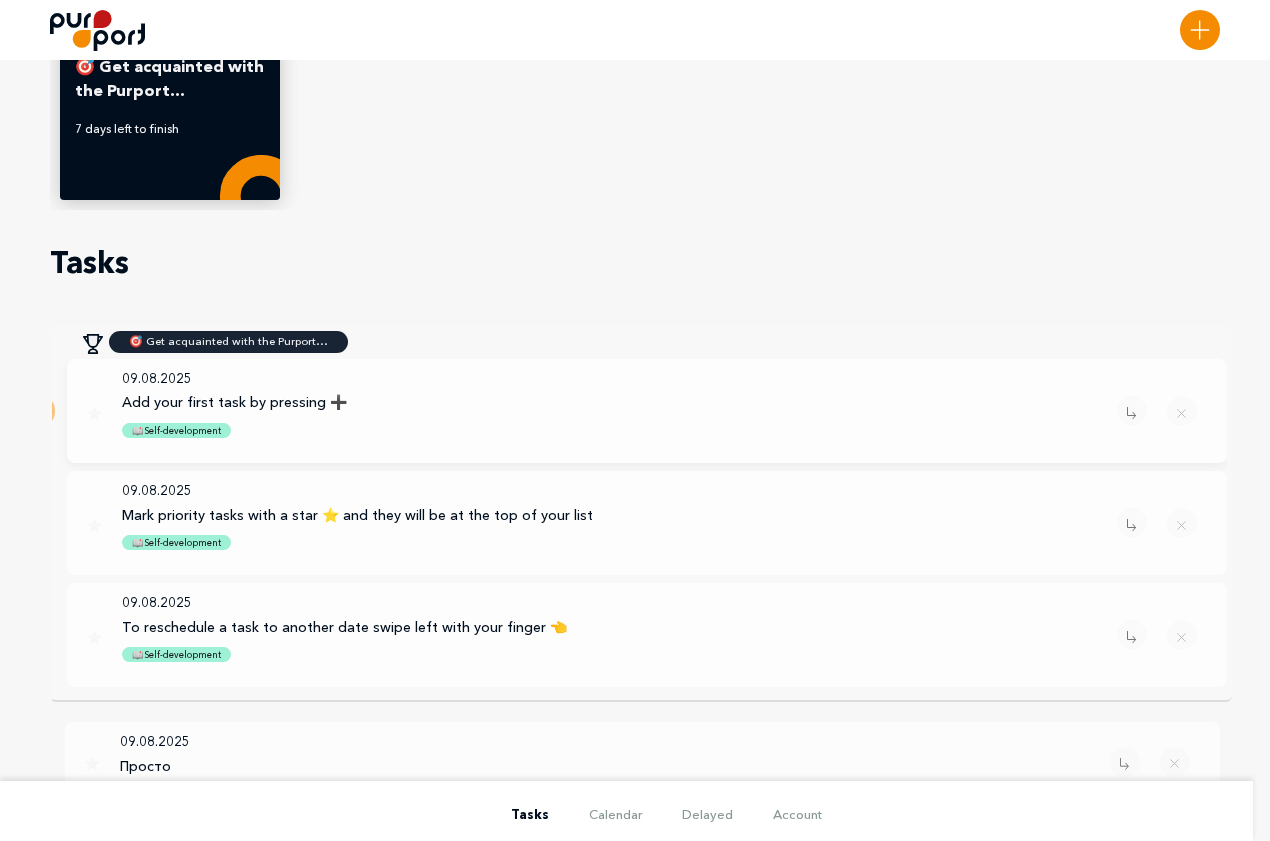 click at bounding box center (37, 411) 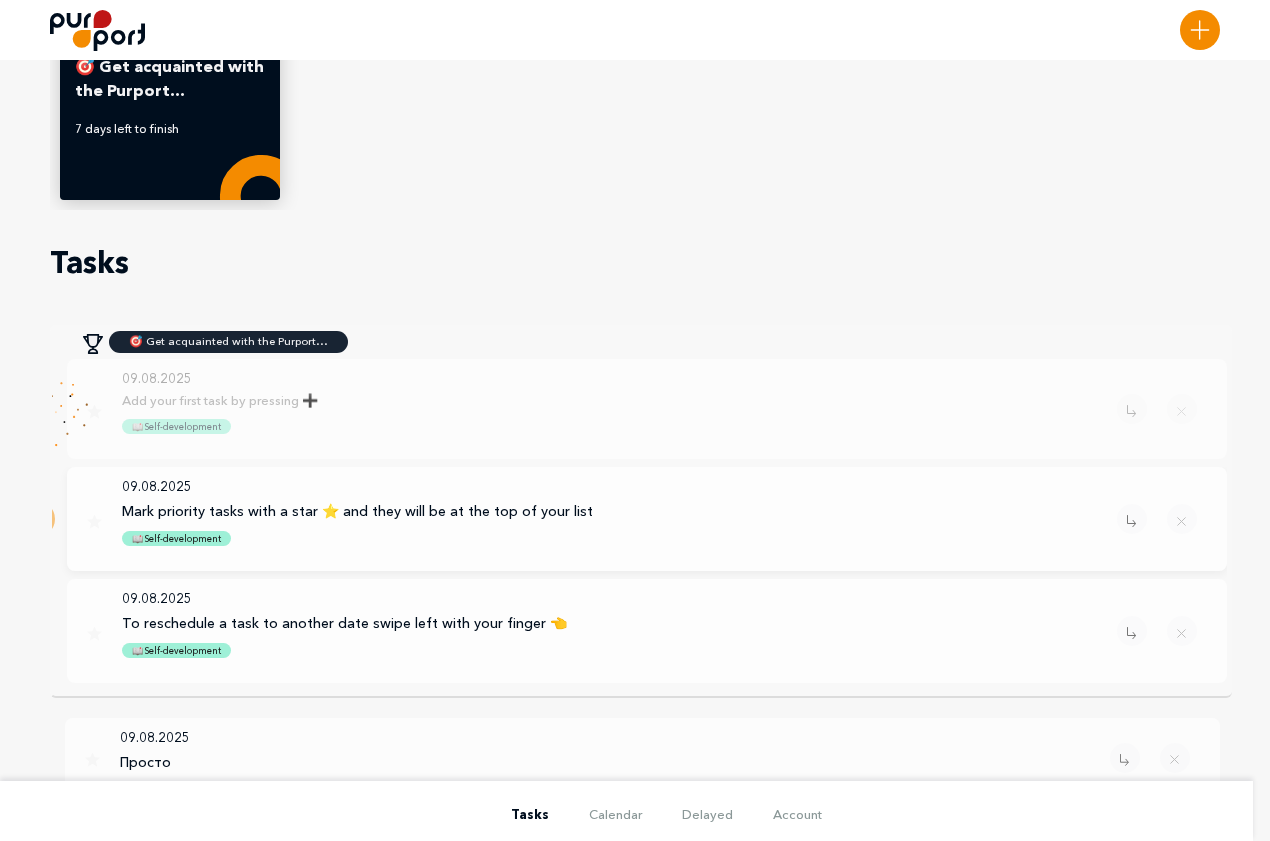 scroll, scrollTop: 305, scrollLeft: 0, axis: vertical 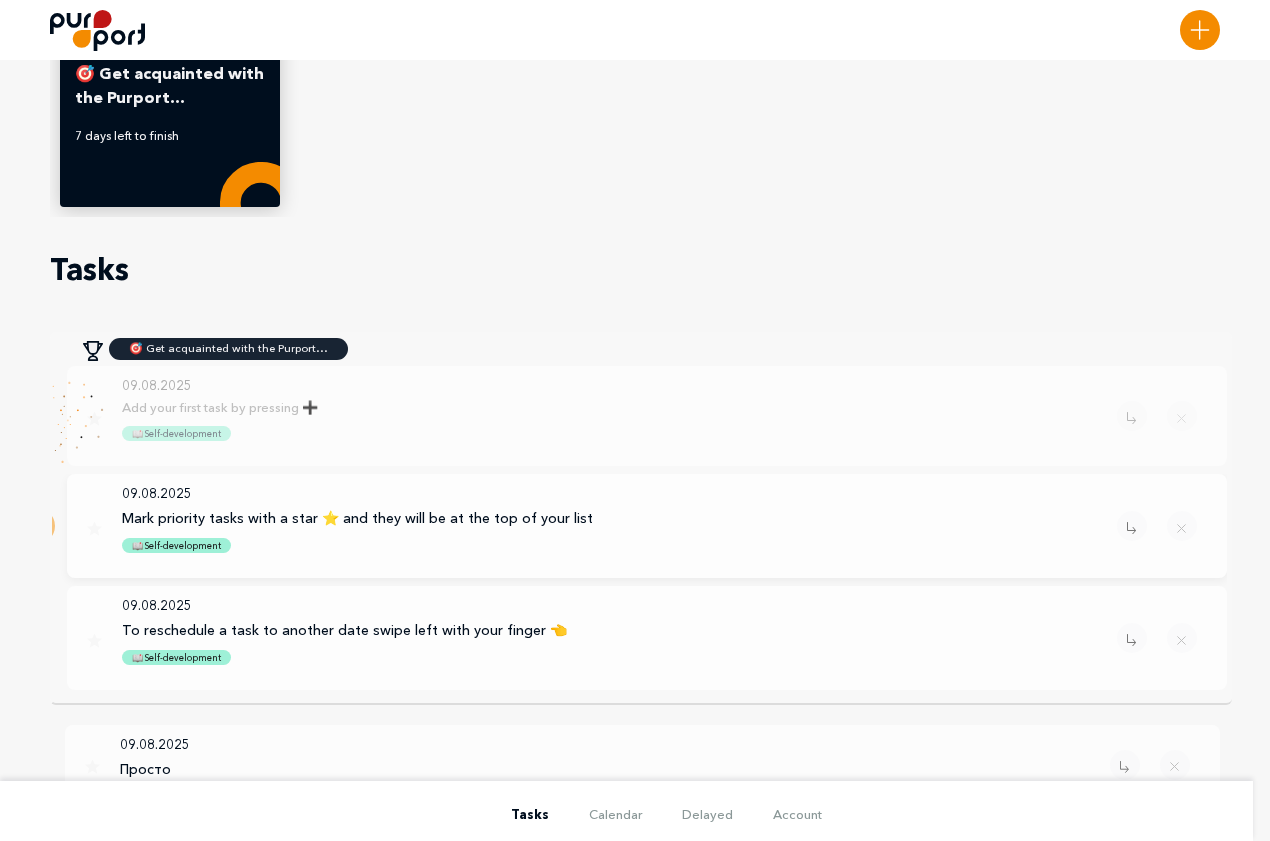 click at bounding box center (37, 526) 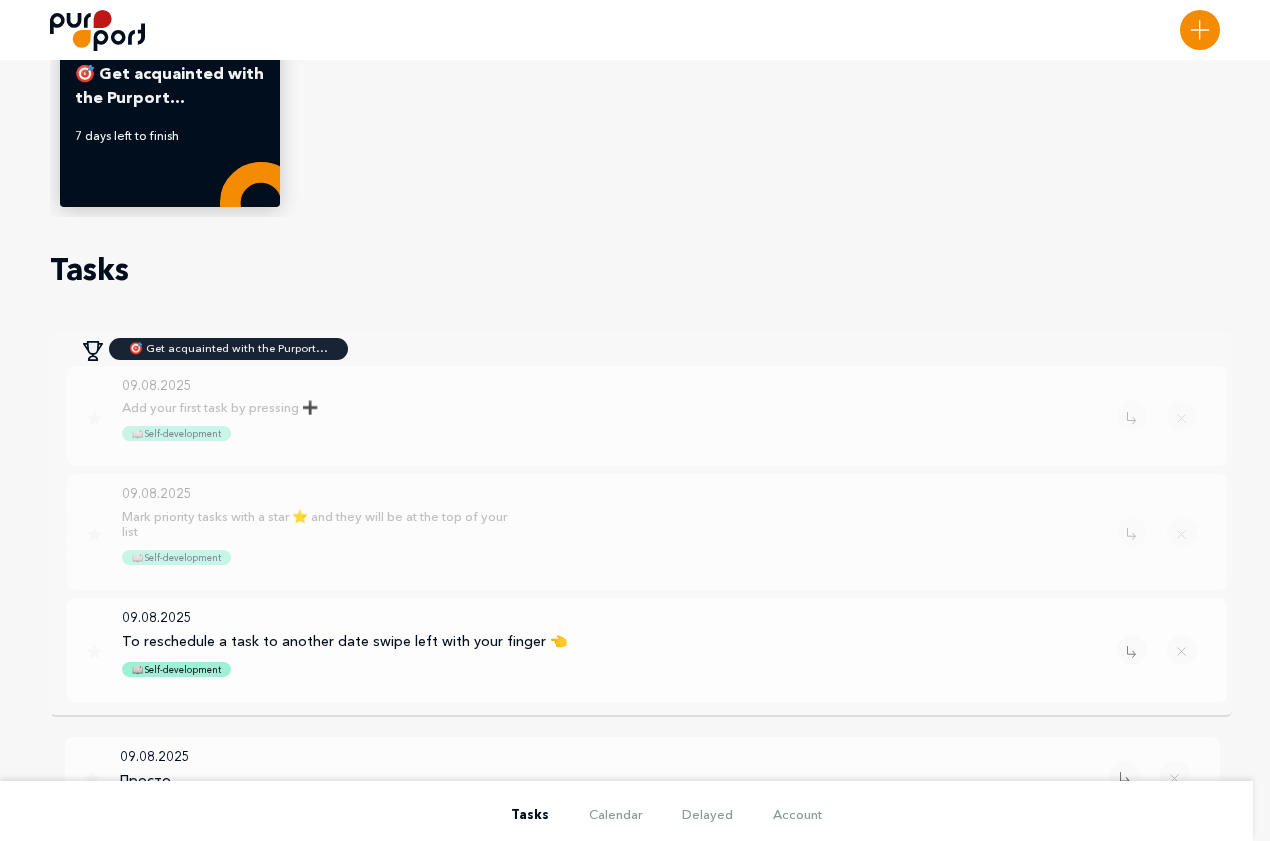 scroll, scrollTop: 276, scrollLeft: 0, axis: vertical 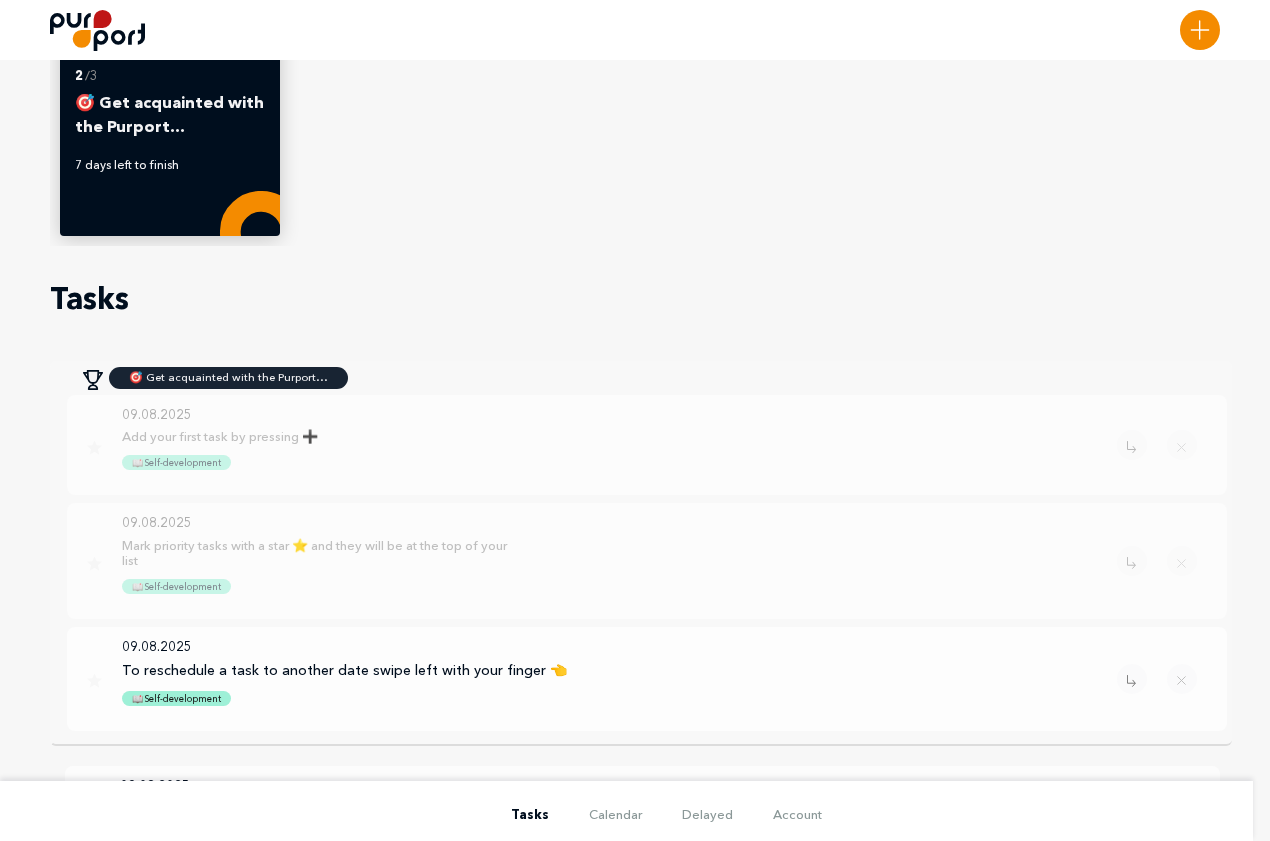 click on "09.08.2025 To reschedule a task to another date swipe left with your finger 👈 📖 Self-development 09.08.2025" at bounding box center (639, 683) 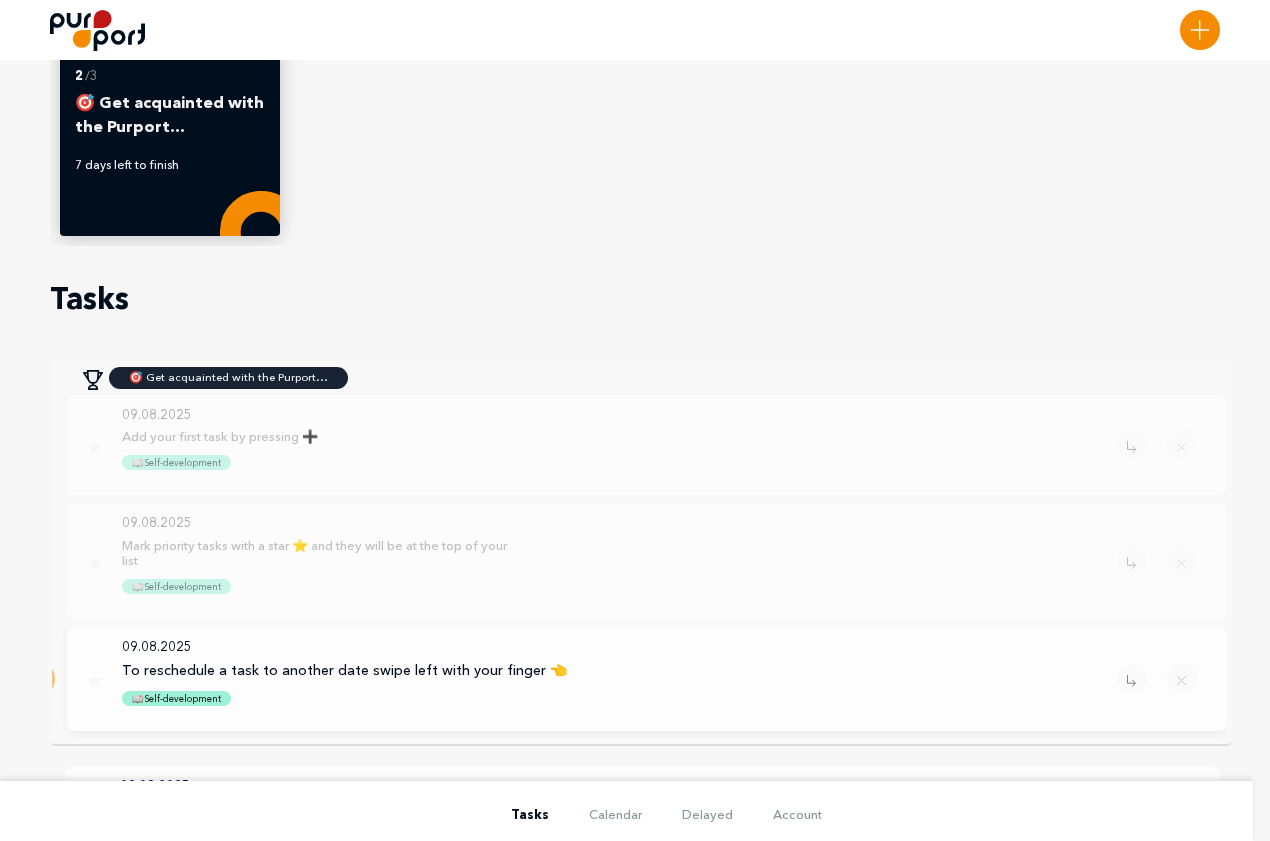 click 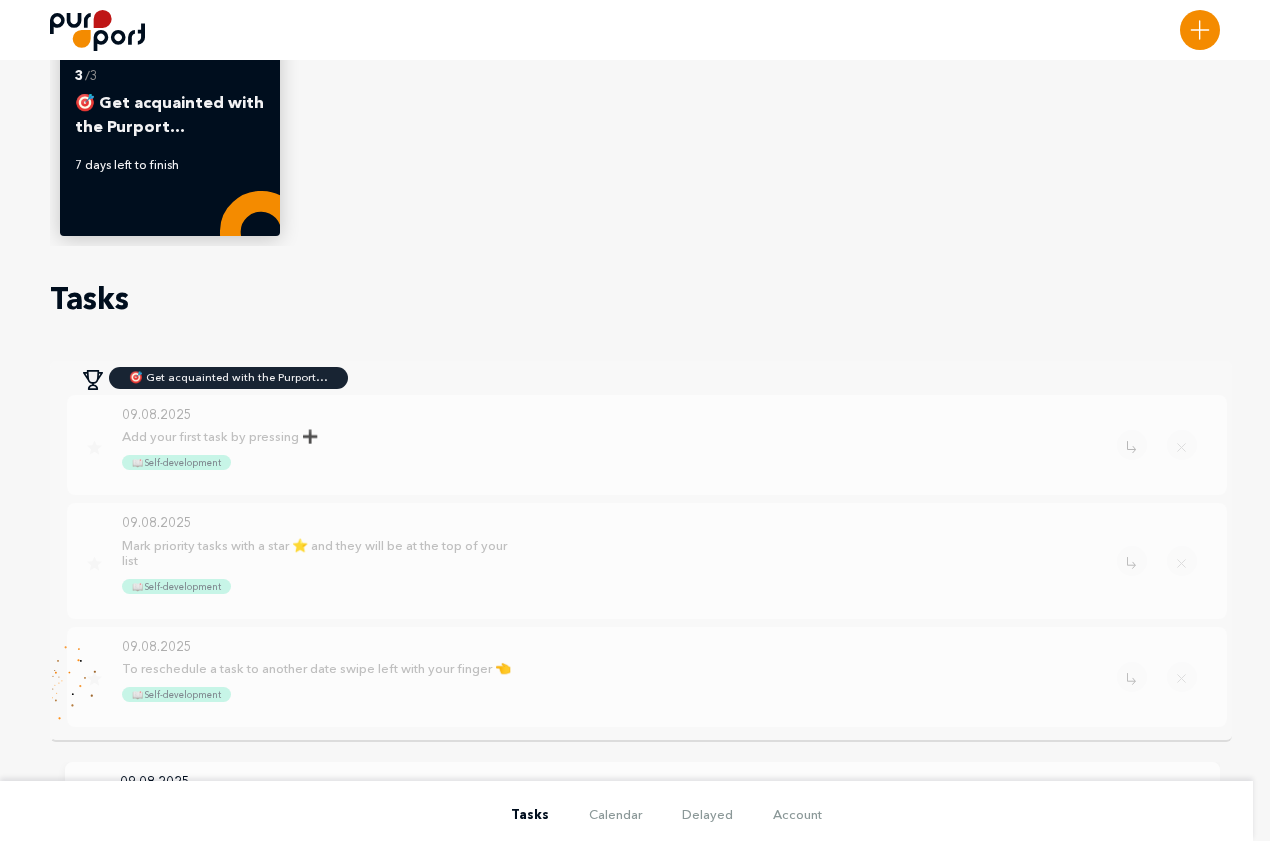scroll, scrollTop: 247, scrollLeft: 0, axis: vertical 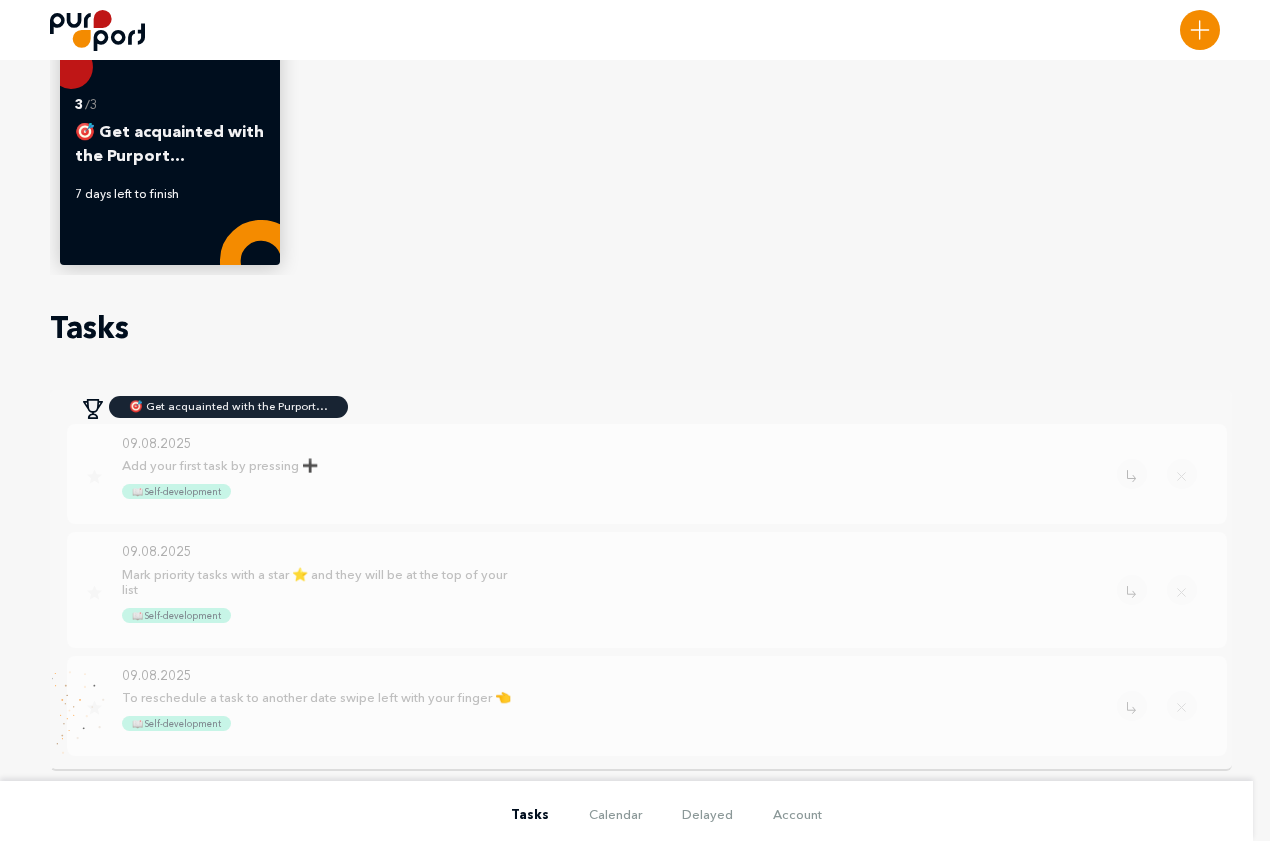 click 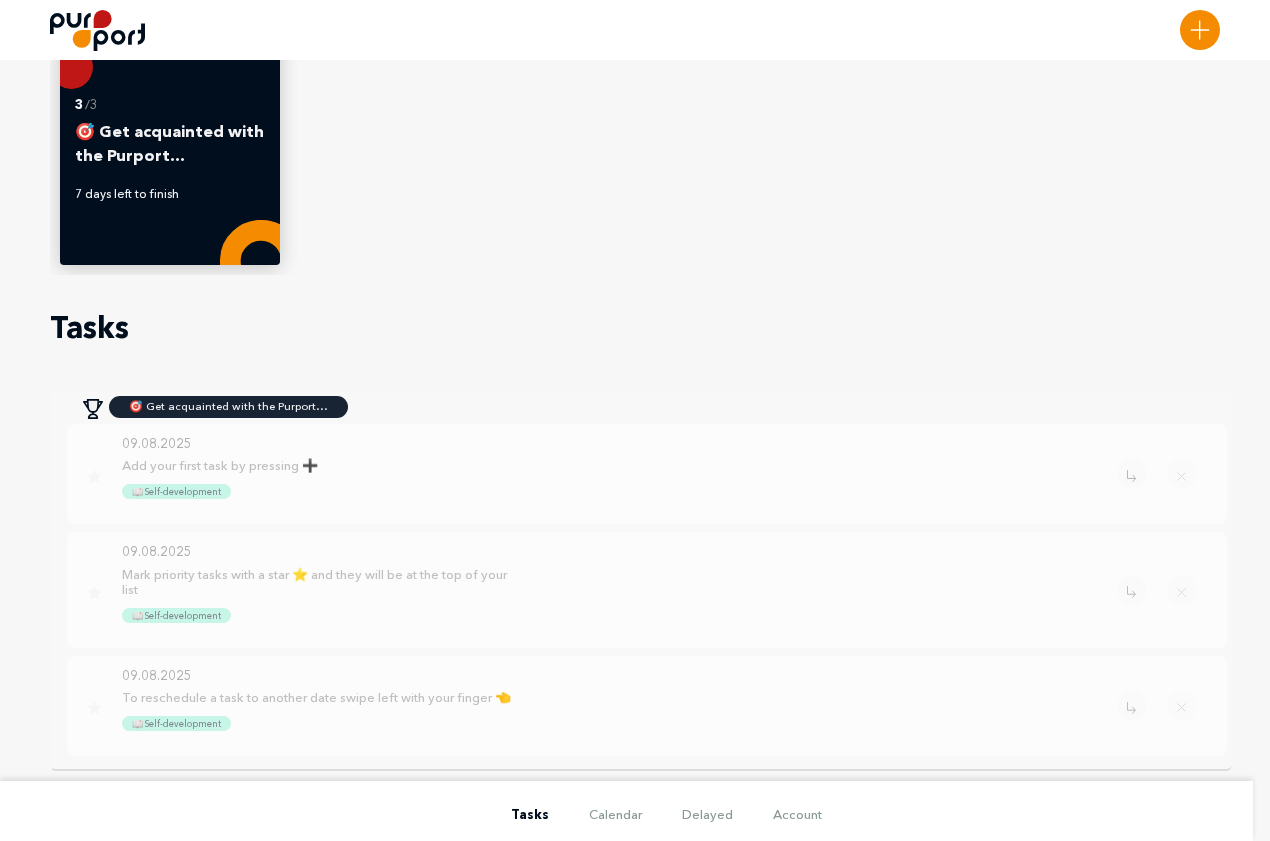 scroll, scrollTop: 0, scrollLeft: 0, axis: both 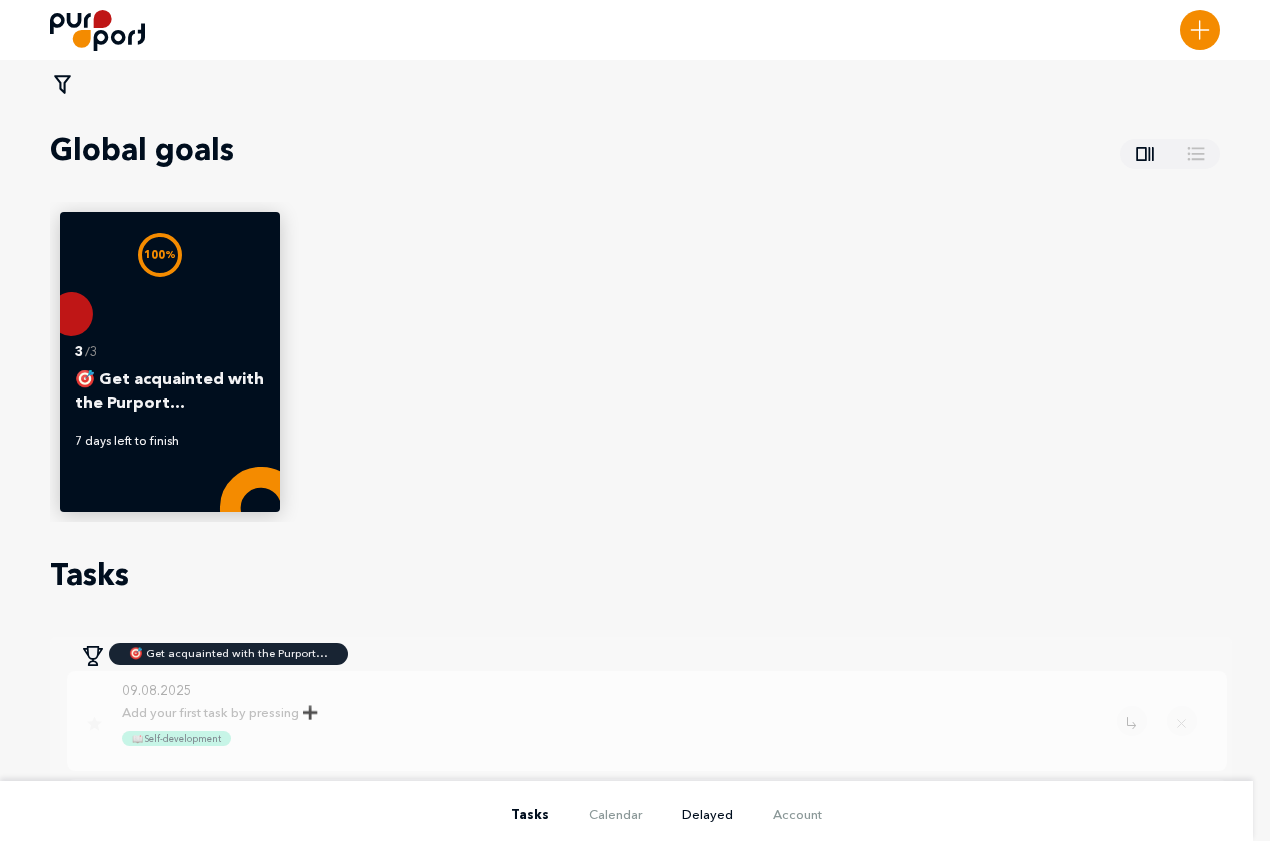 drag, startPoint x: 1037, startPoint y: 2, endPoint x: 1034, endPoint y: 26, distance: 24.186773 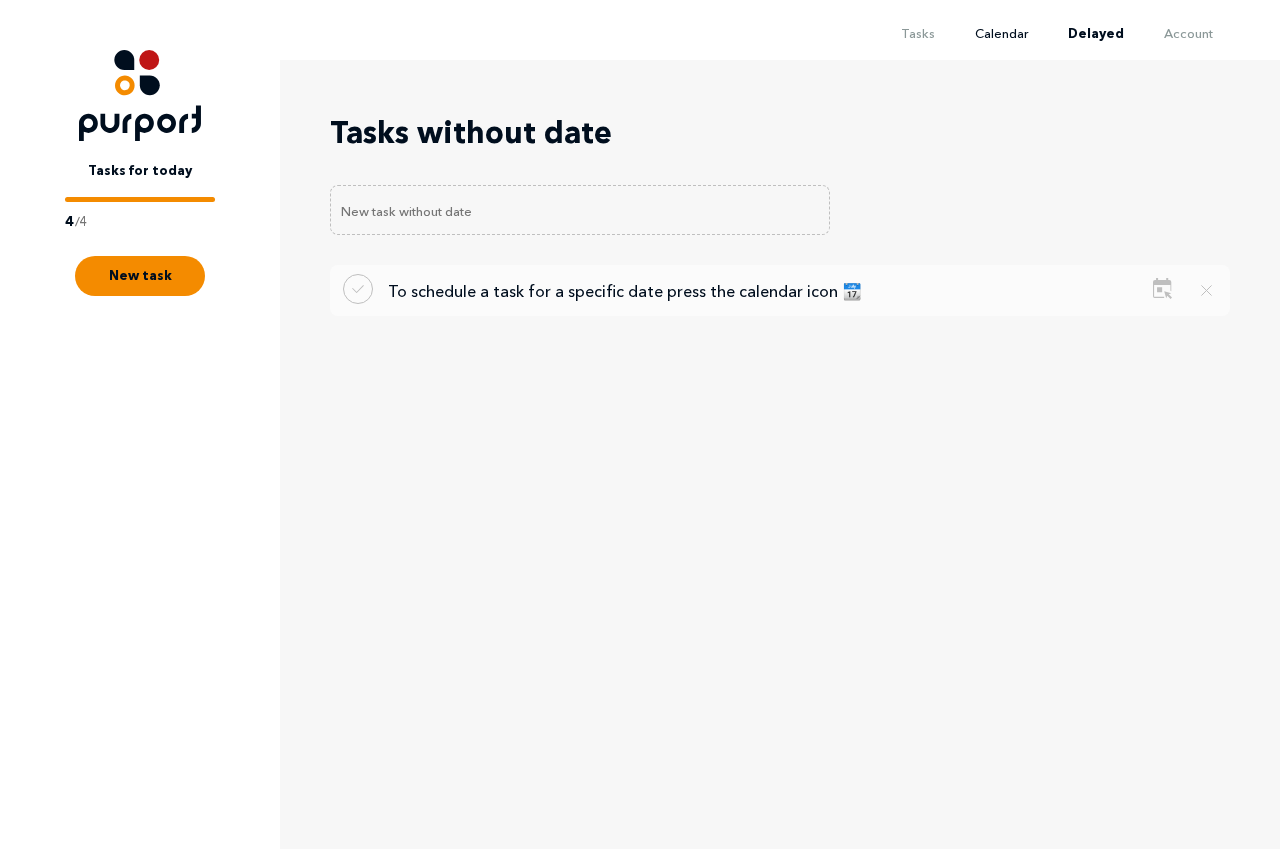 click on "Calendar" at bounding box center [1001, 33] 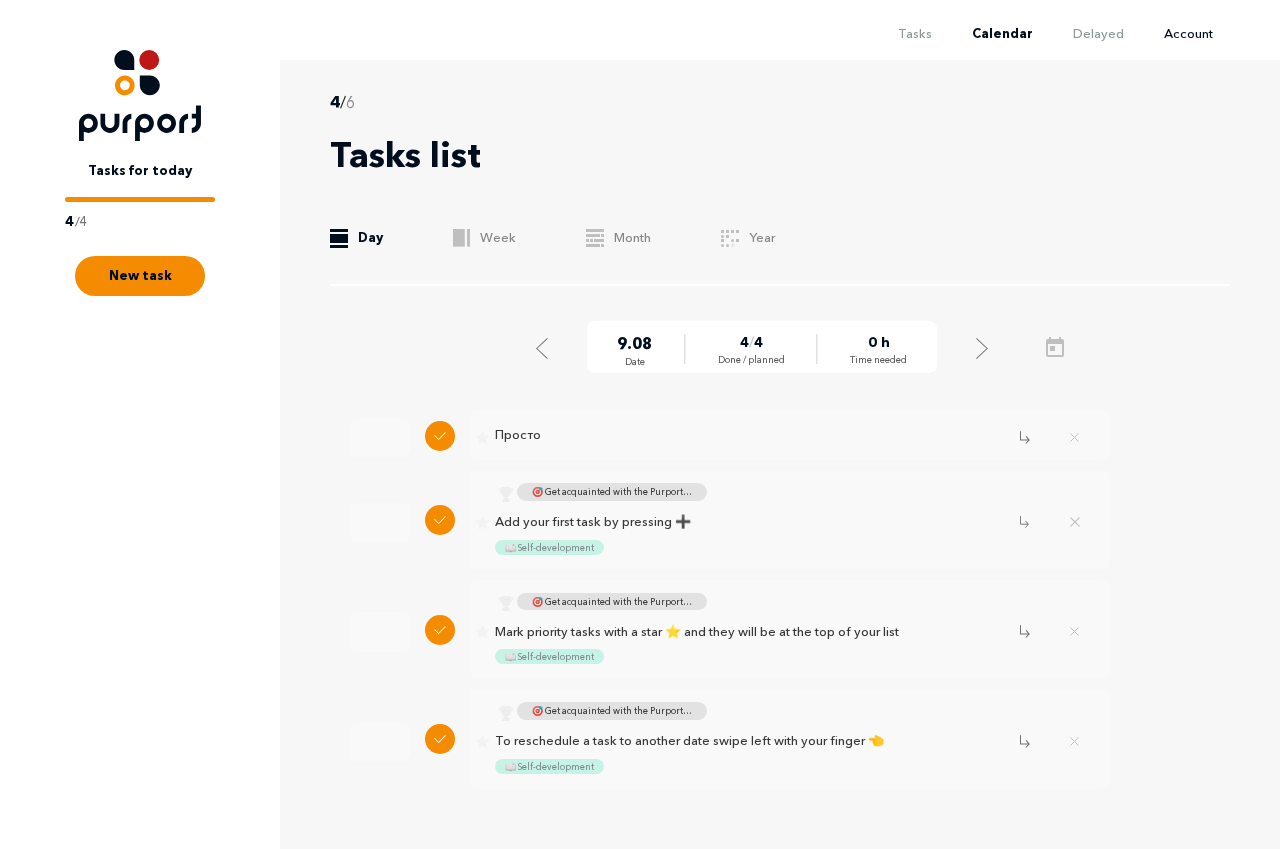 click on "Account" at bounding box center (1188, 33) 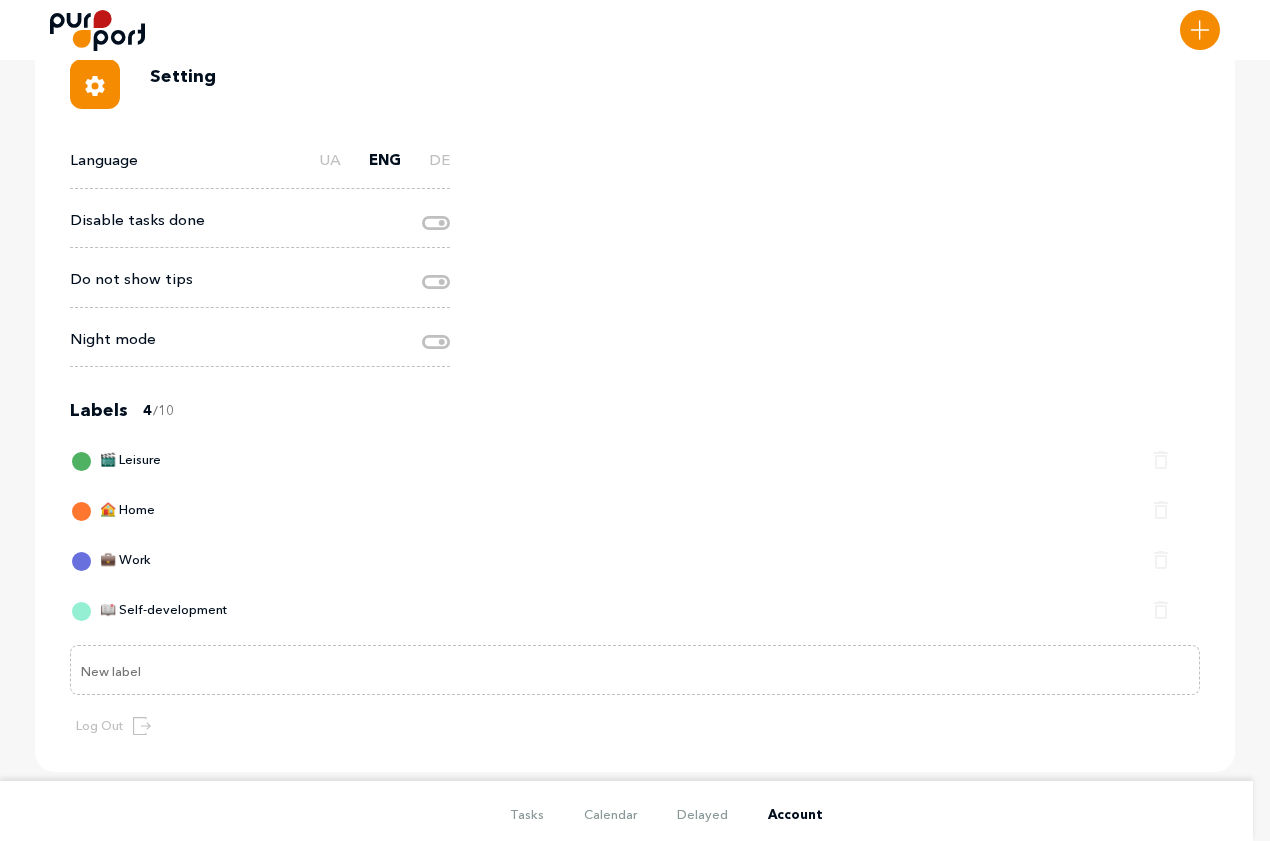 scroll, scrollTop: 352, scrollLeft: 0, axis: vertical 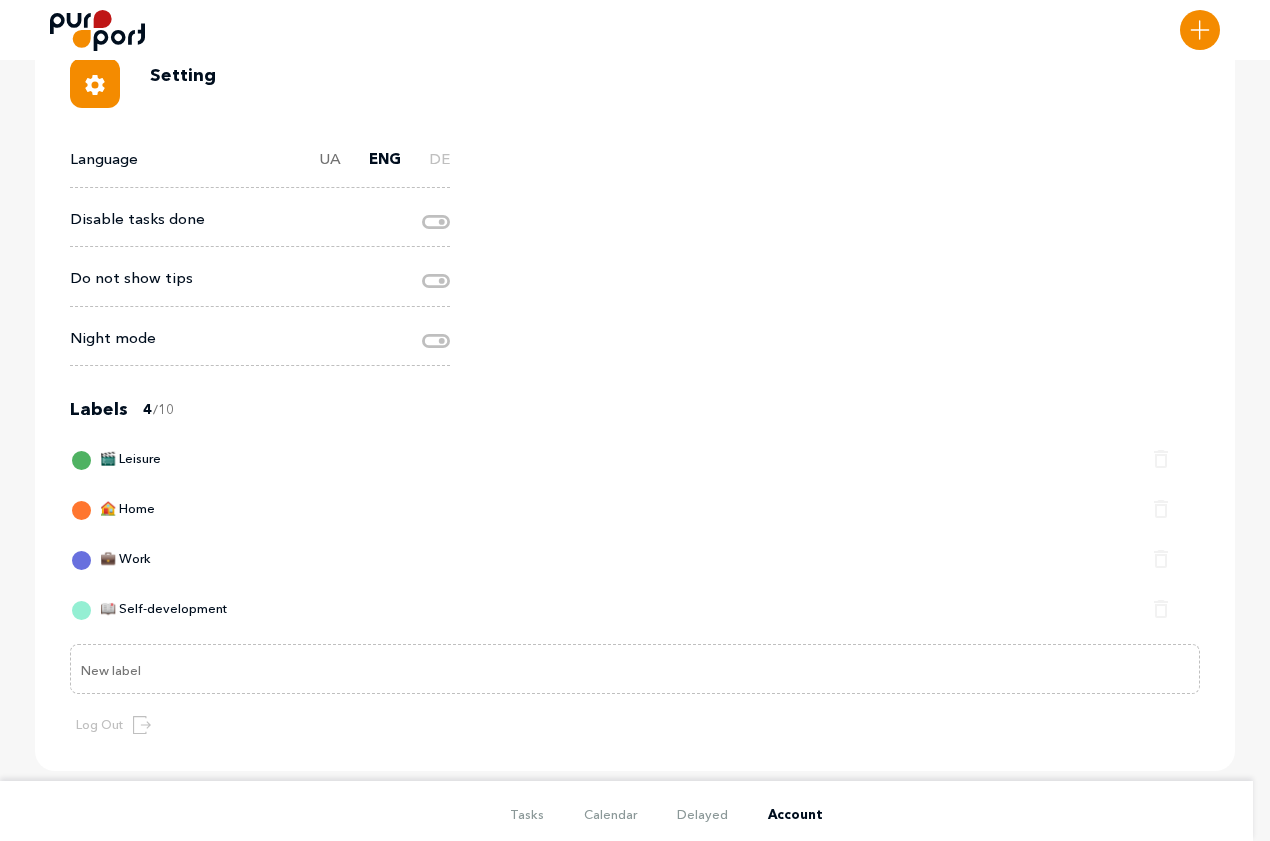 click on "UA" at bounding box center (330, 167) 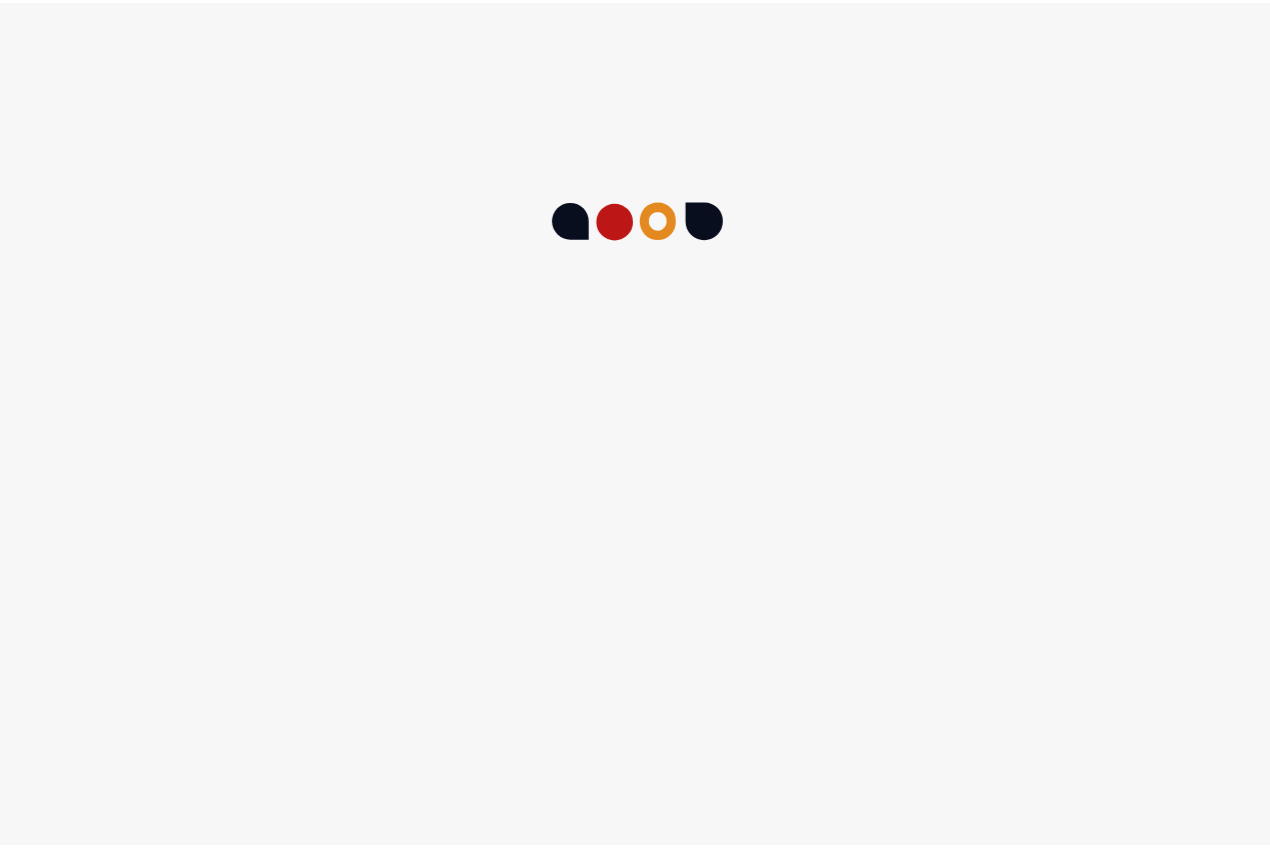scroll, scrollTop: 0, scrollLeft: 0, axis: both 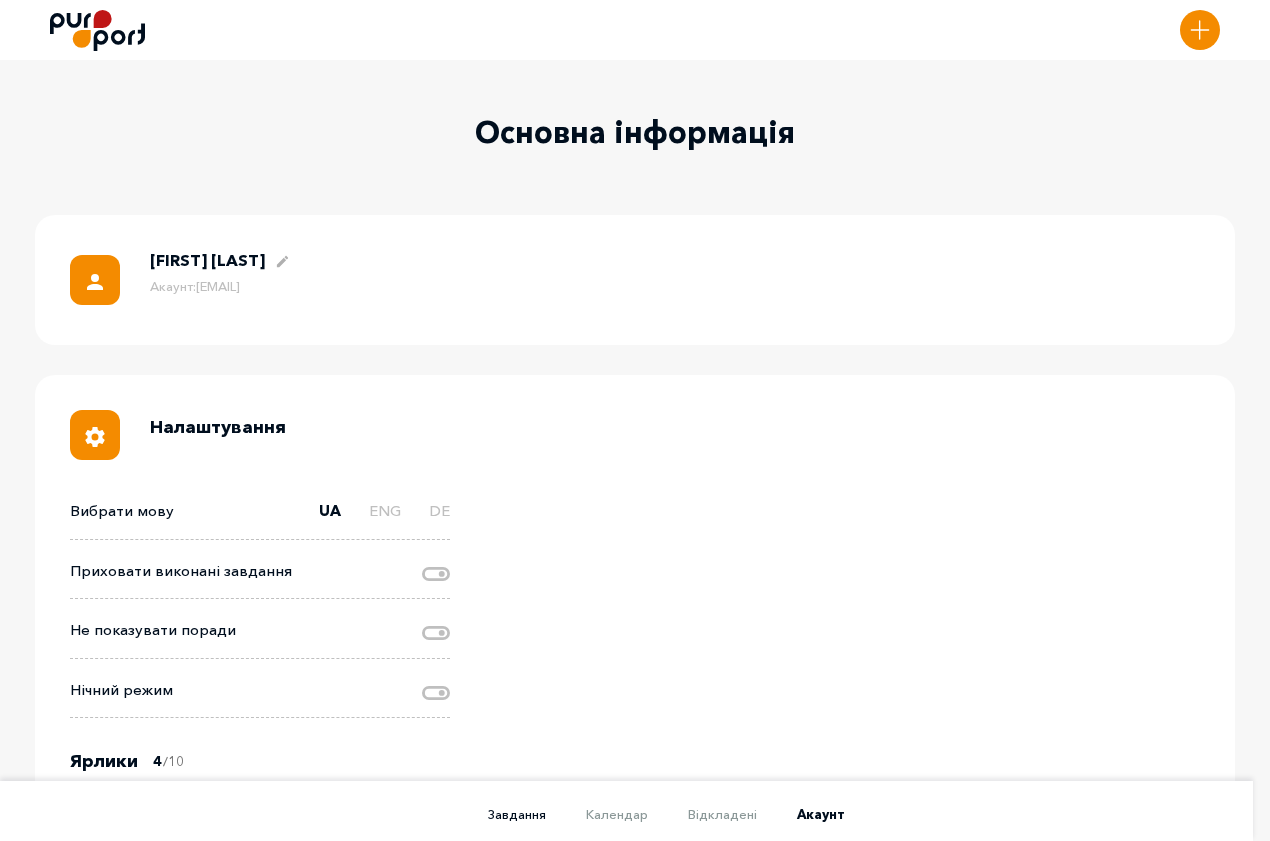 click on "Завдання" at bounding box center [517, 814] 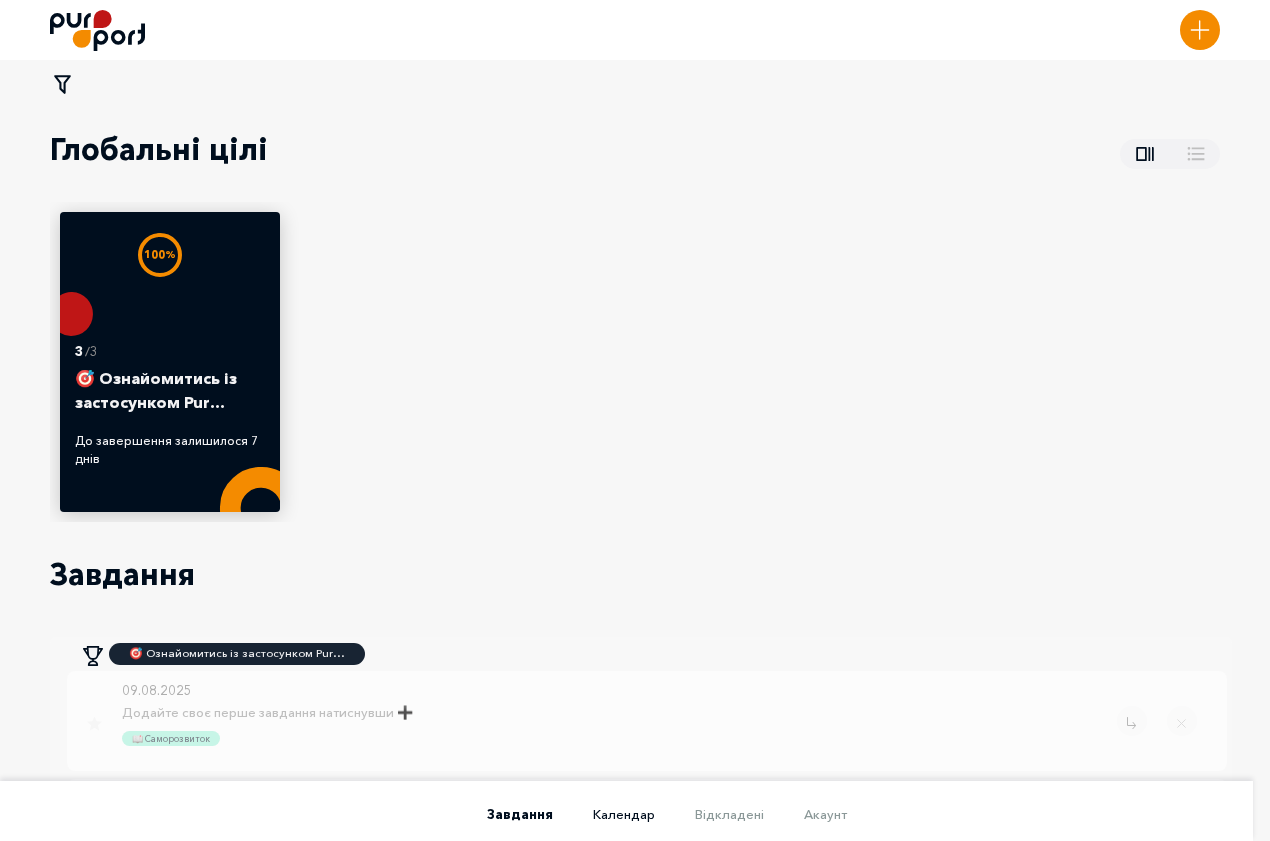 click on "Календар" at bounding box center (624, 814) 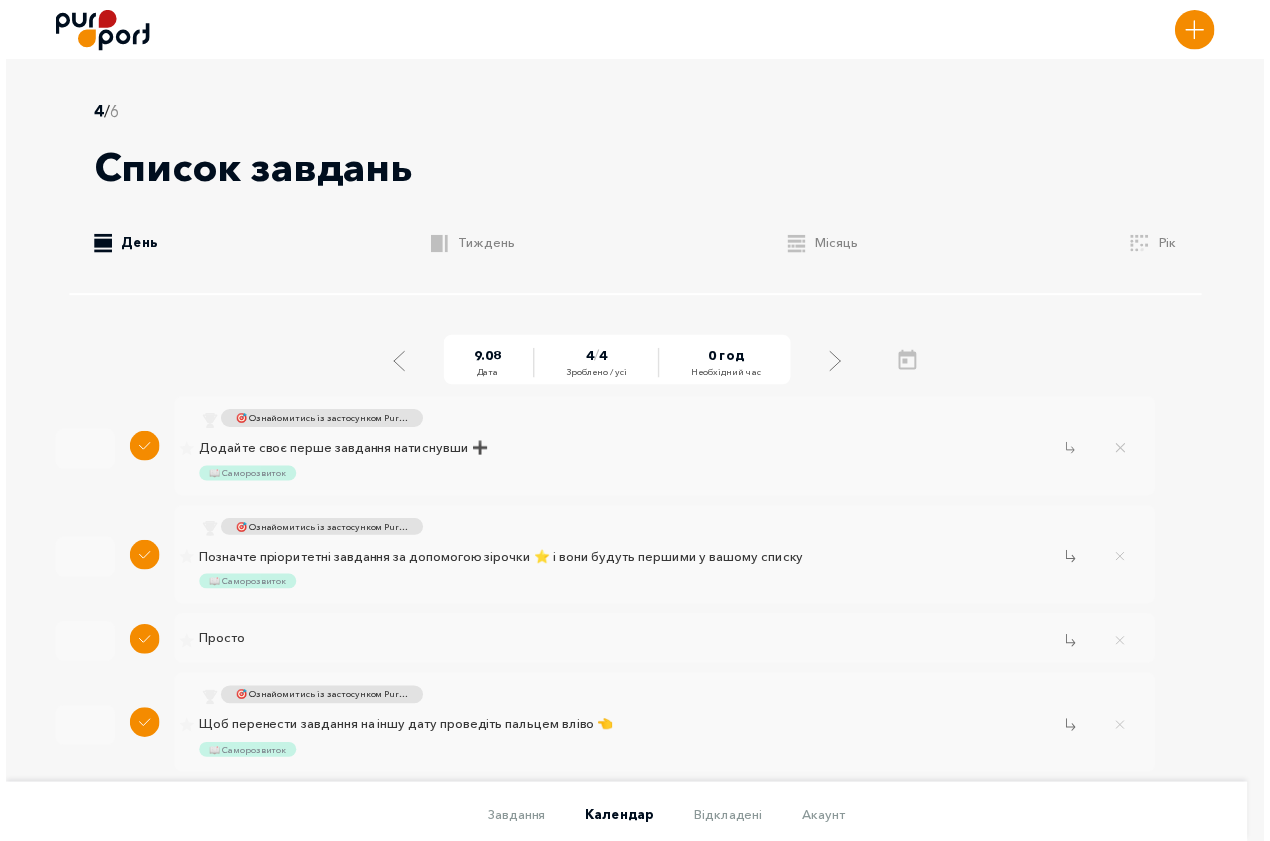 scroll, scrollTop: 0, scrollLeft: 0, axis: both 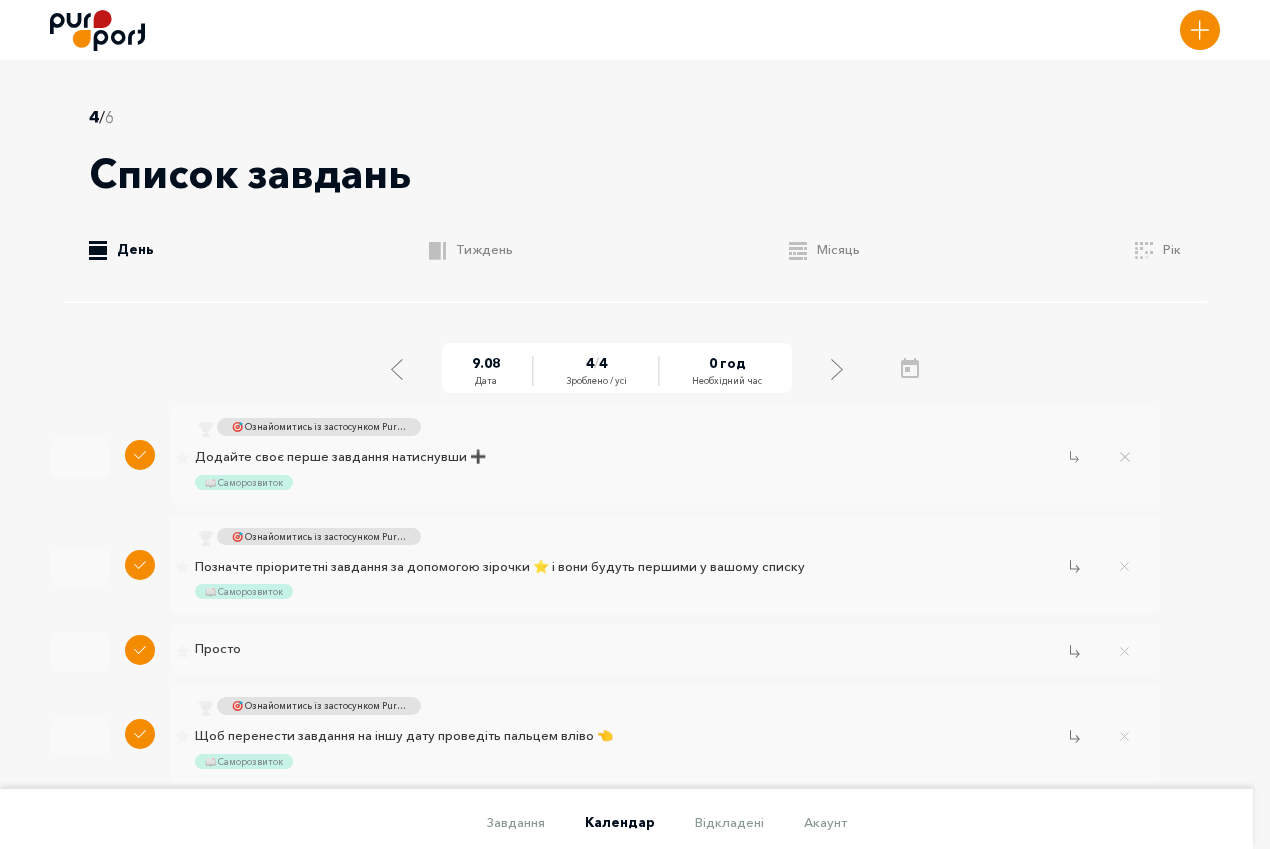 click on "Необхідний час" at bounding box center [727, 381] 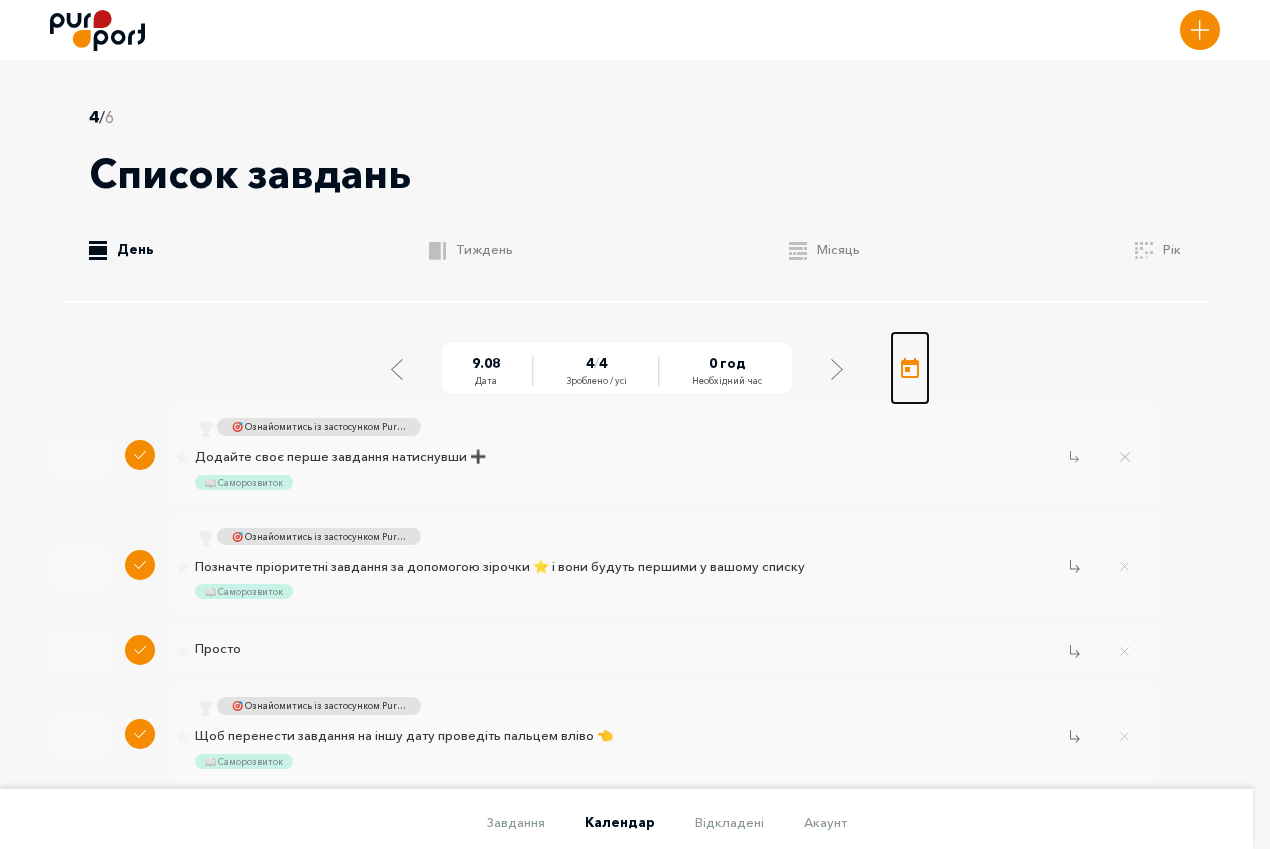 click 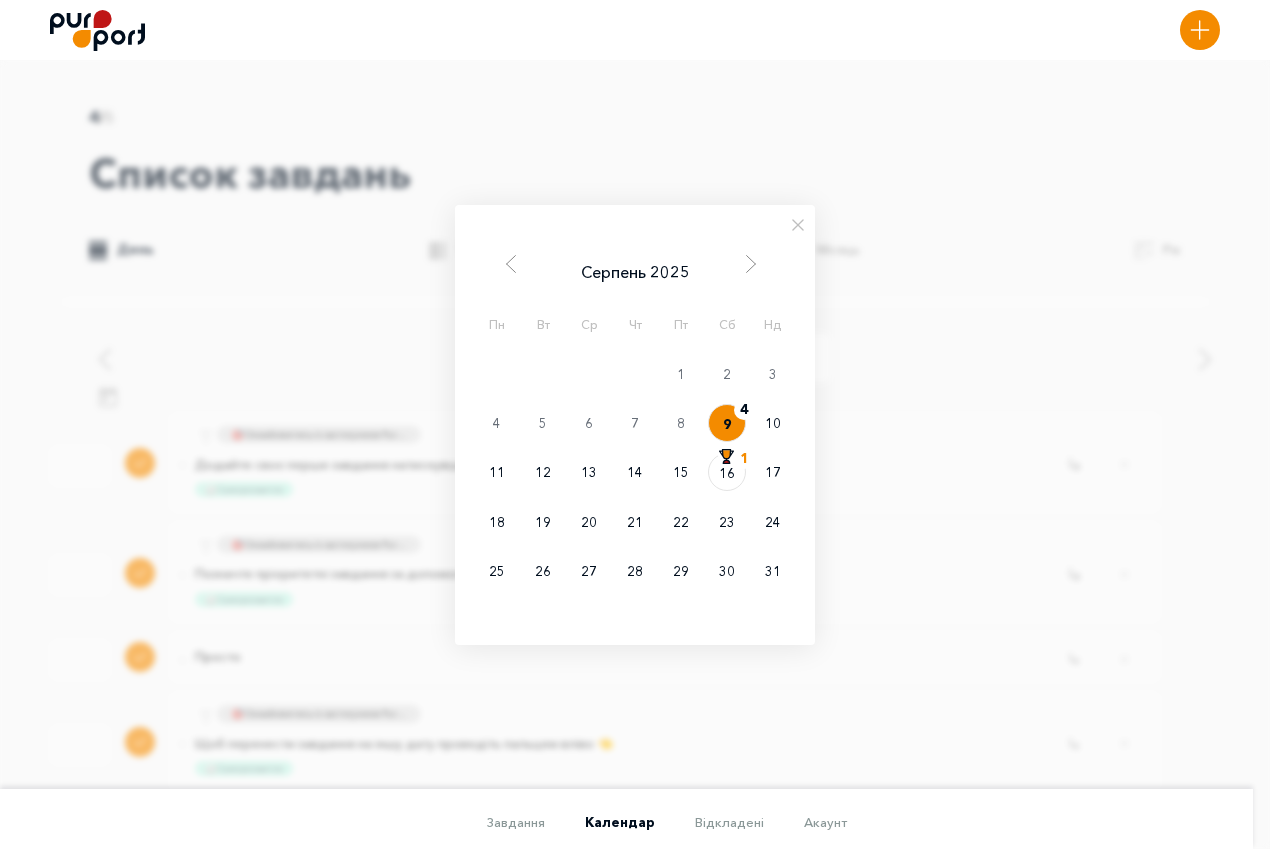 click on "Серпень 2025 Пн Вт Ср Чт Пт Сб Нд 1 2 3 4 5 6 7 8 9 4 10 11 12 13 14 15 16 1
17 18 19 20 21 22 23 24 25 26 27 28 29 30 31" at bounding box center [635, 425] 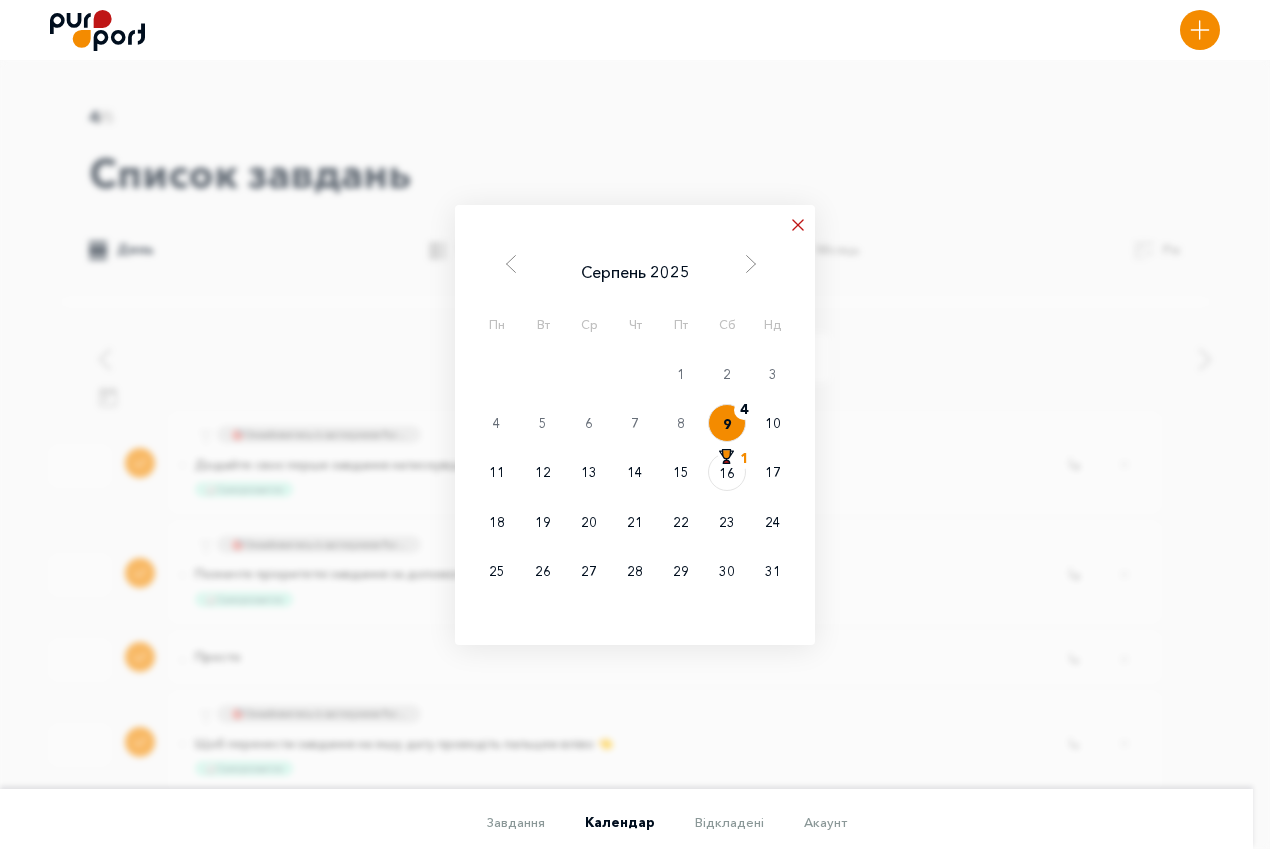 click 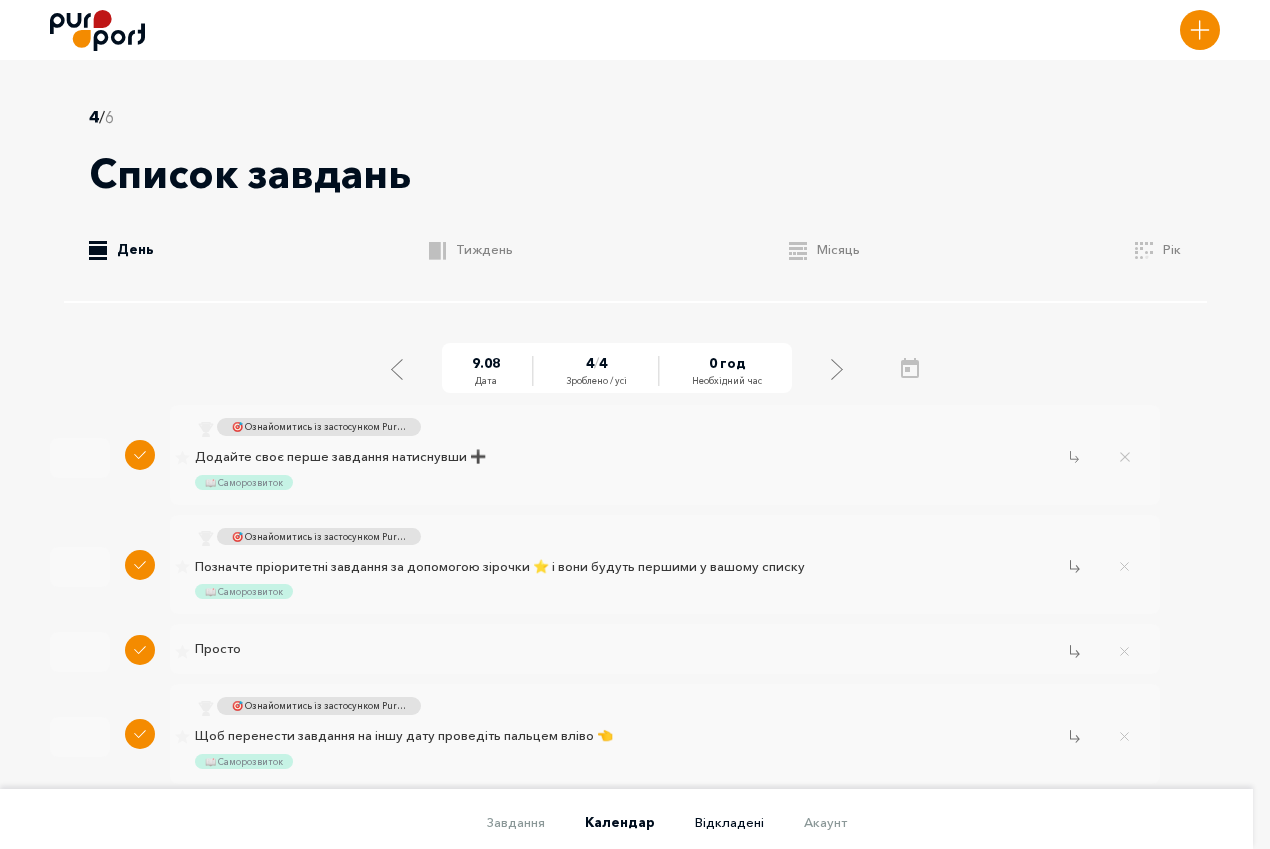 click on "Відкладені" at bounding box center (729, 822) 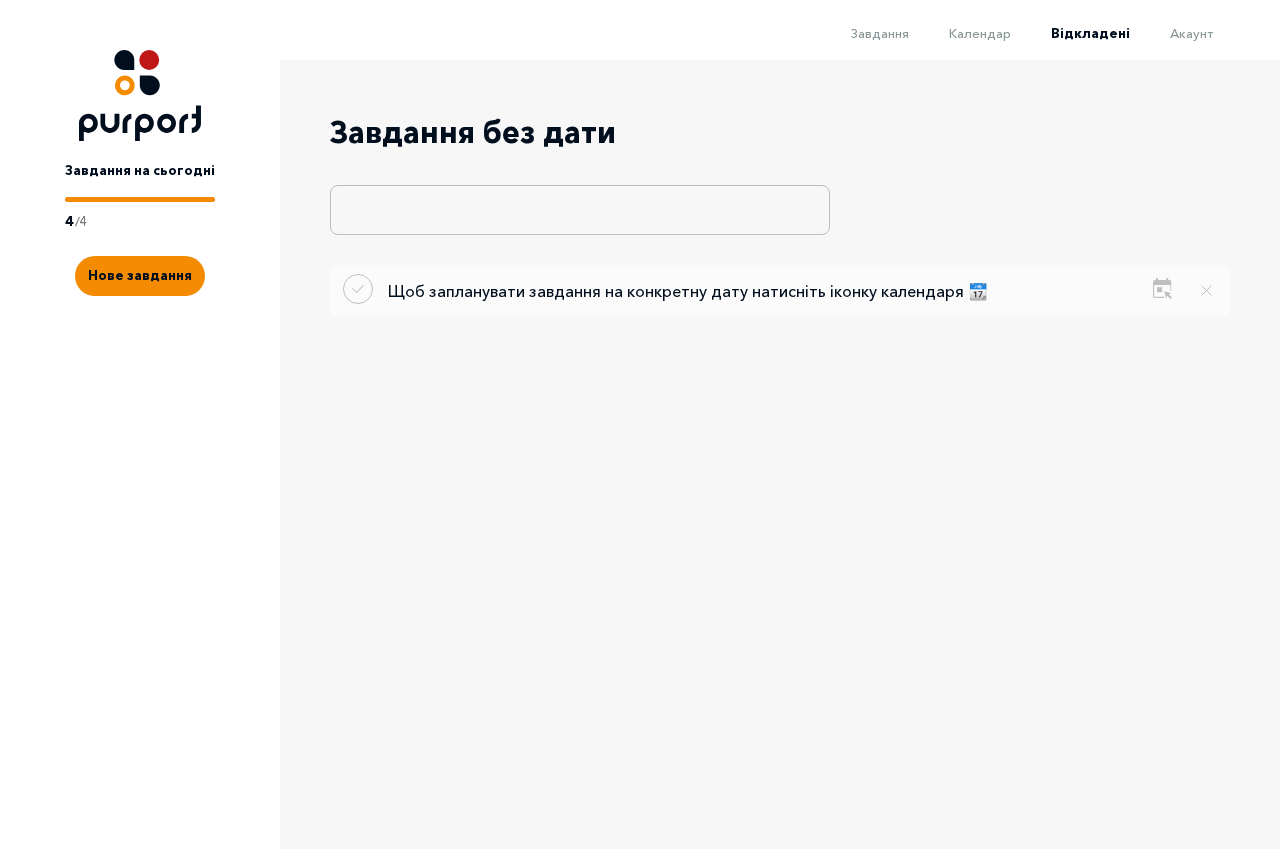 click at bounding box center (580, 210) 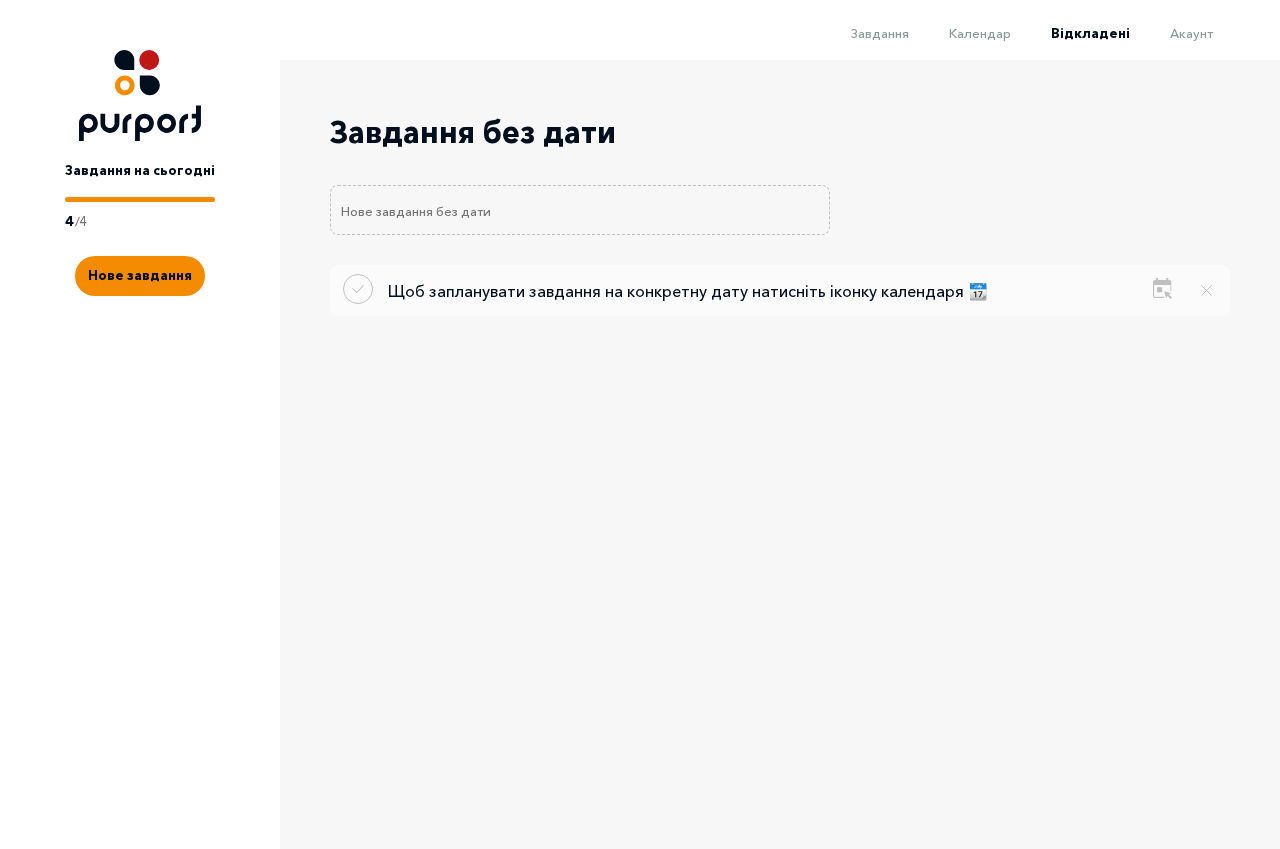 drag, startPoint x: 905, startPoint y: 132, endPoint x: 1073, endPoint y: 96, distance: 171.81386 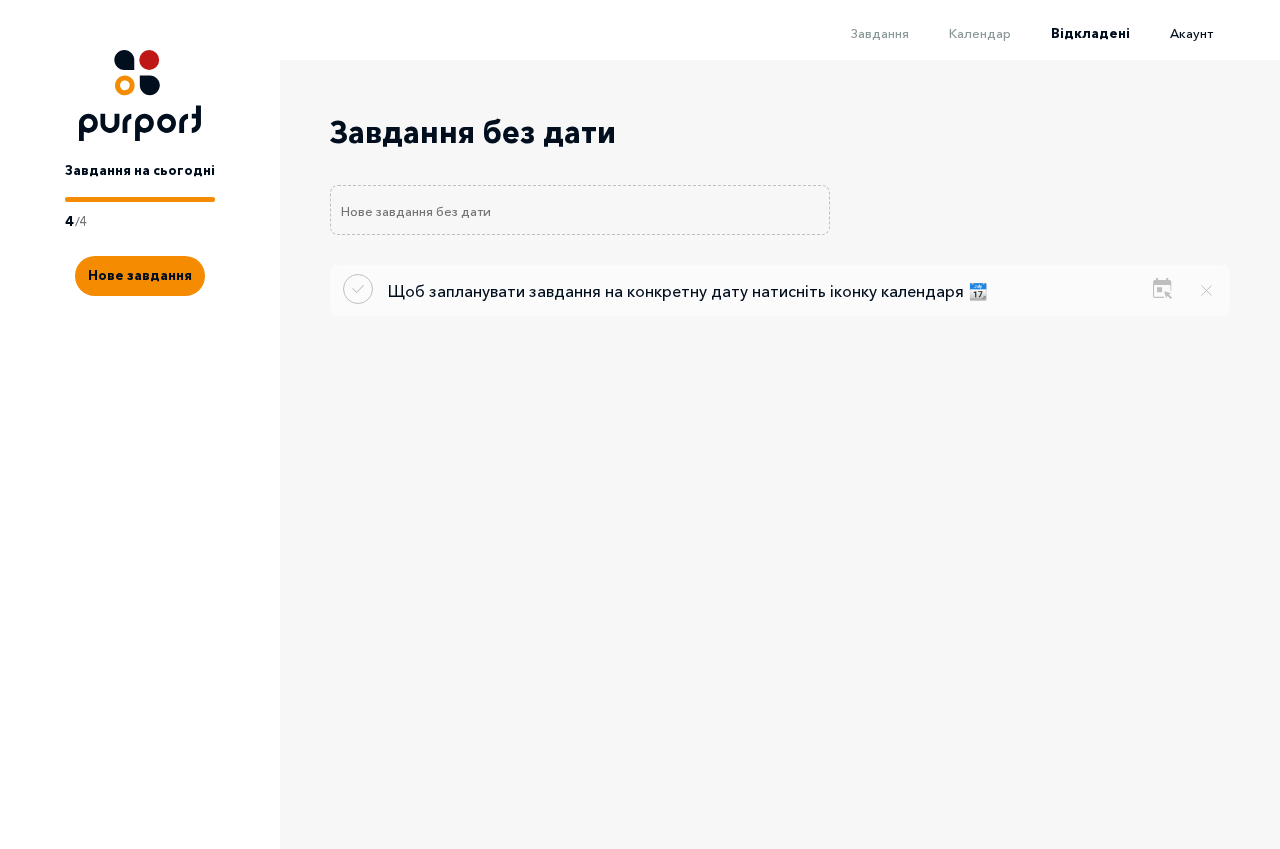 click on "Акаунт" at bounding box center (1191, 33) 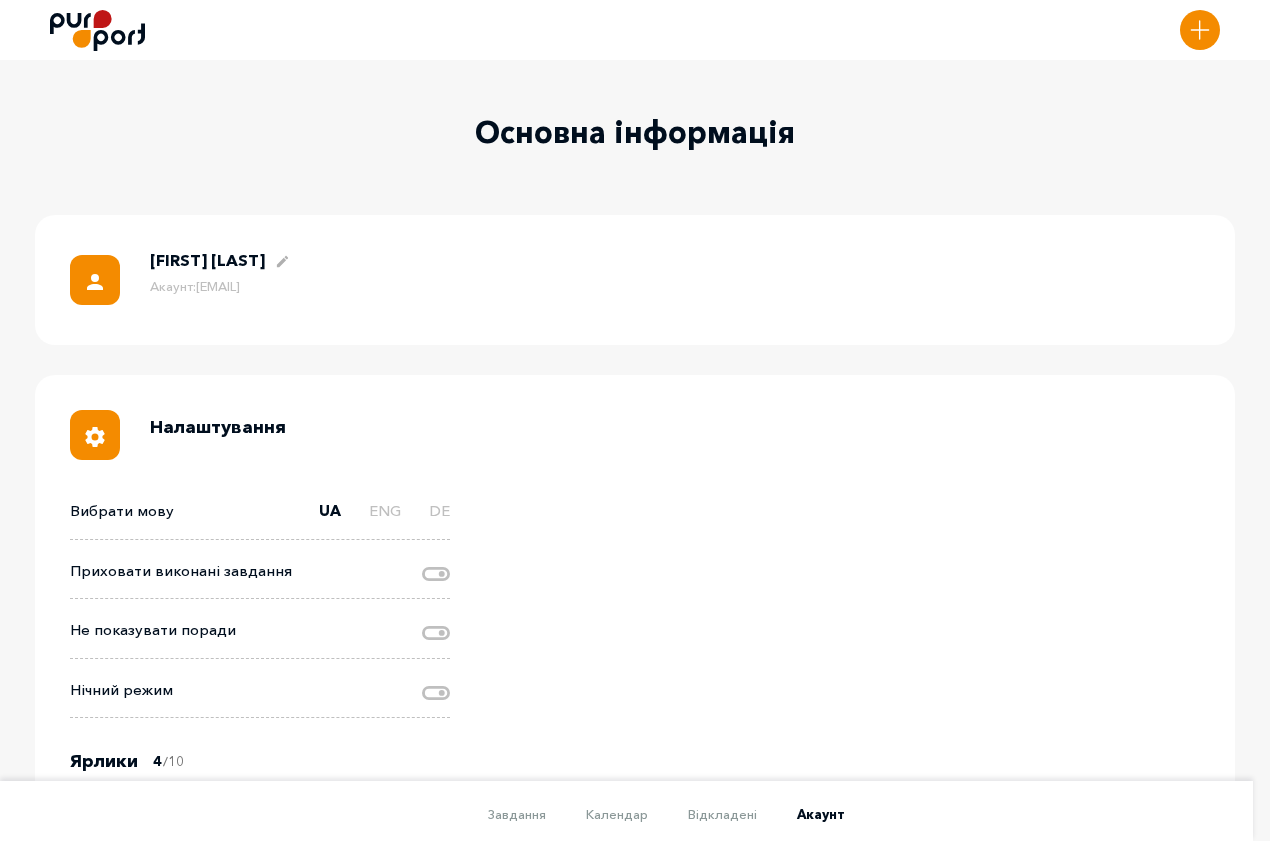 click on "Завдання Календар Відкладені Акаунт" at bounding box center (626, 821) 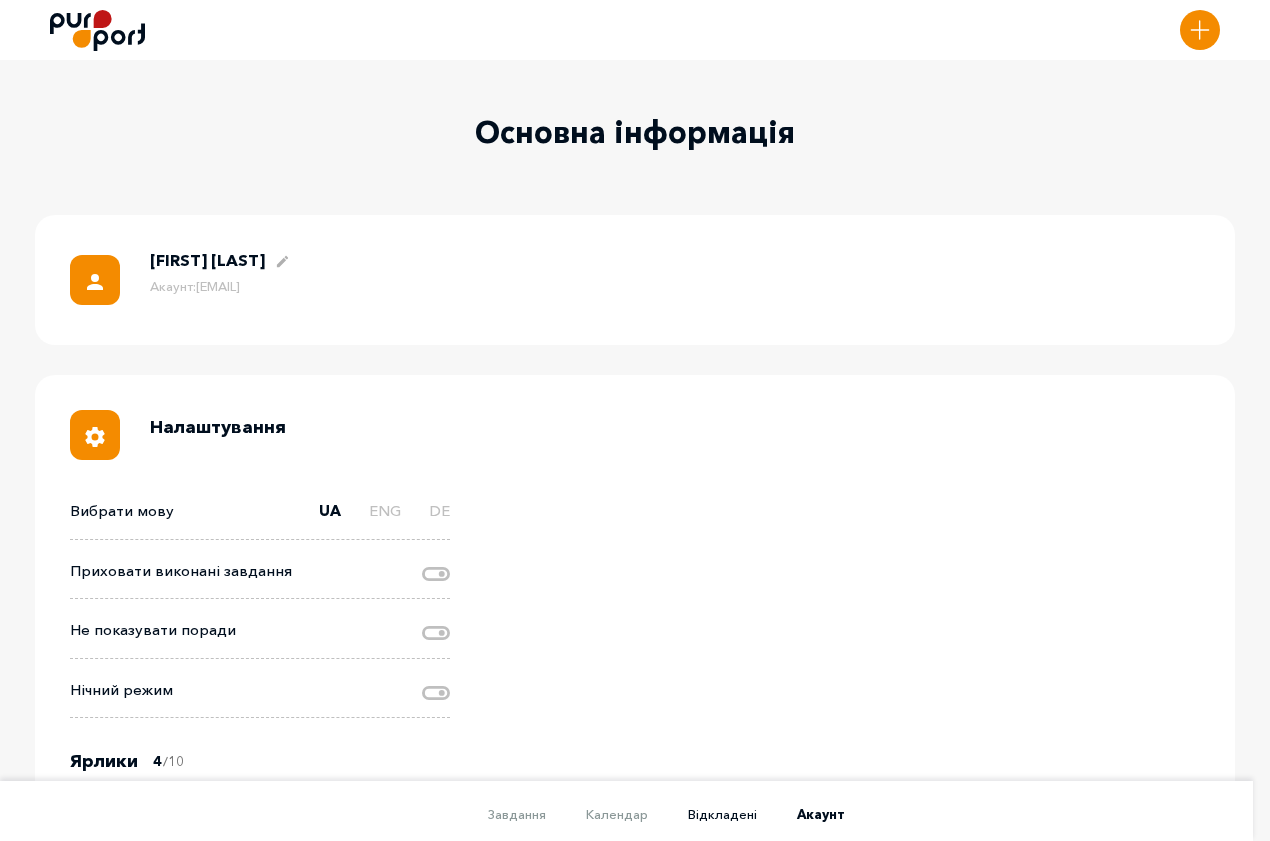click on "Відкладені" at bounding box center [722, 814] 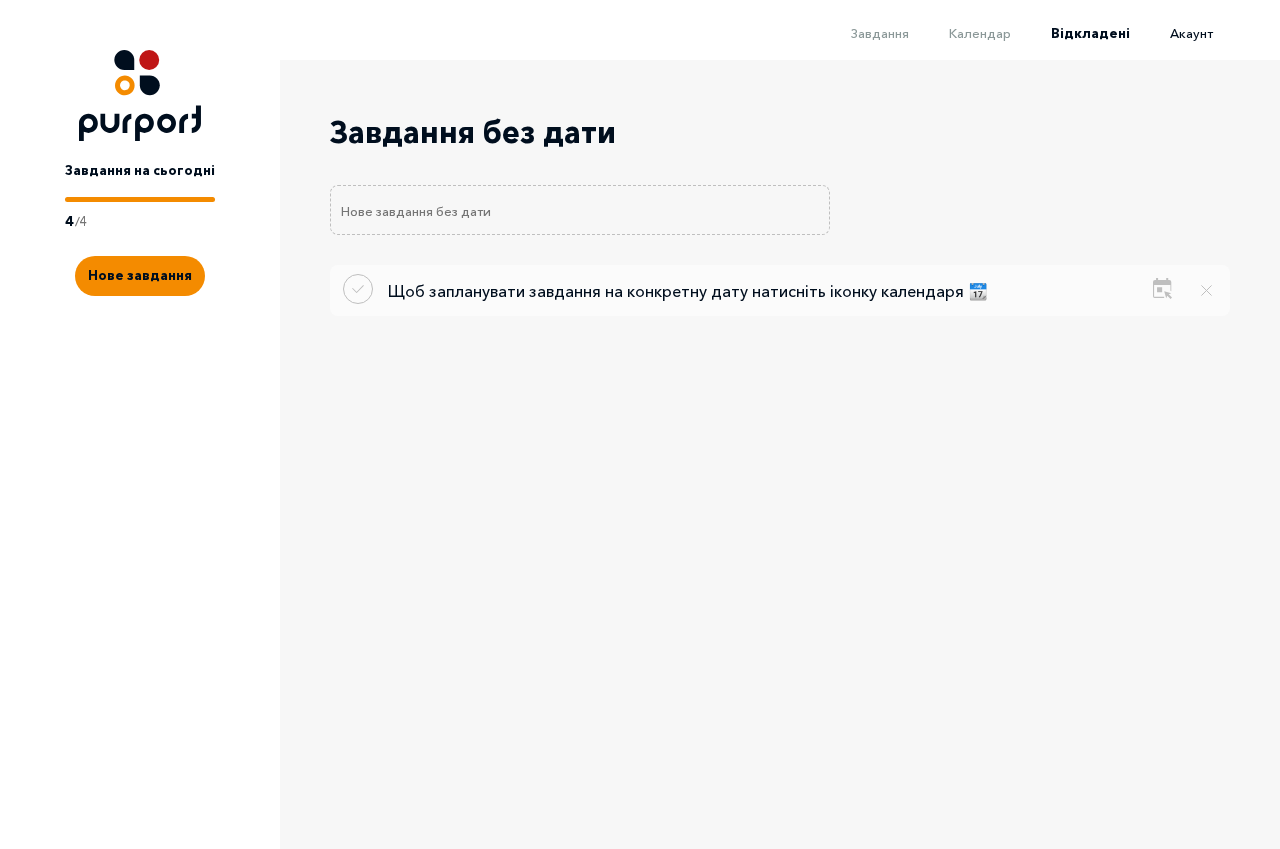 click on "Акаунт" at bounding box center [1171, 33] 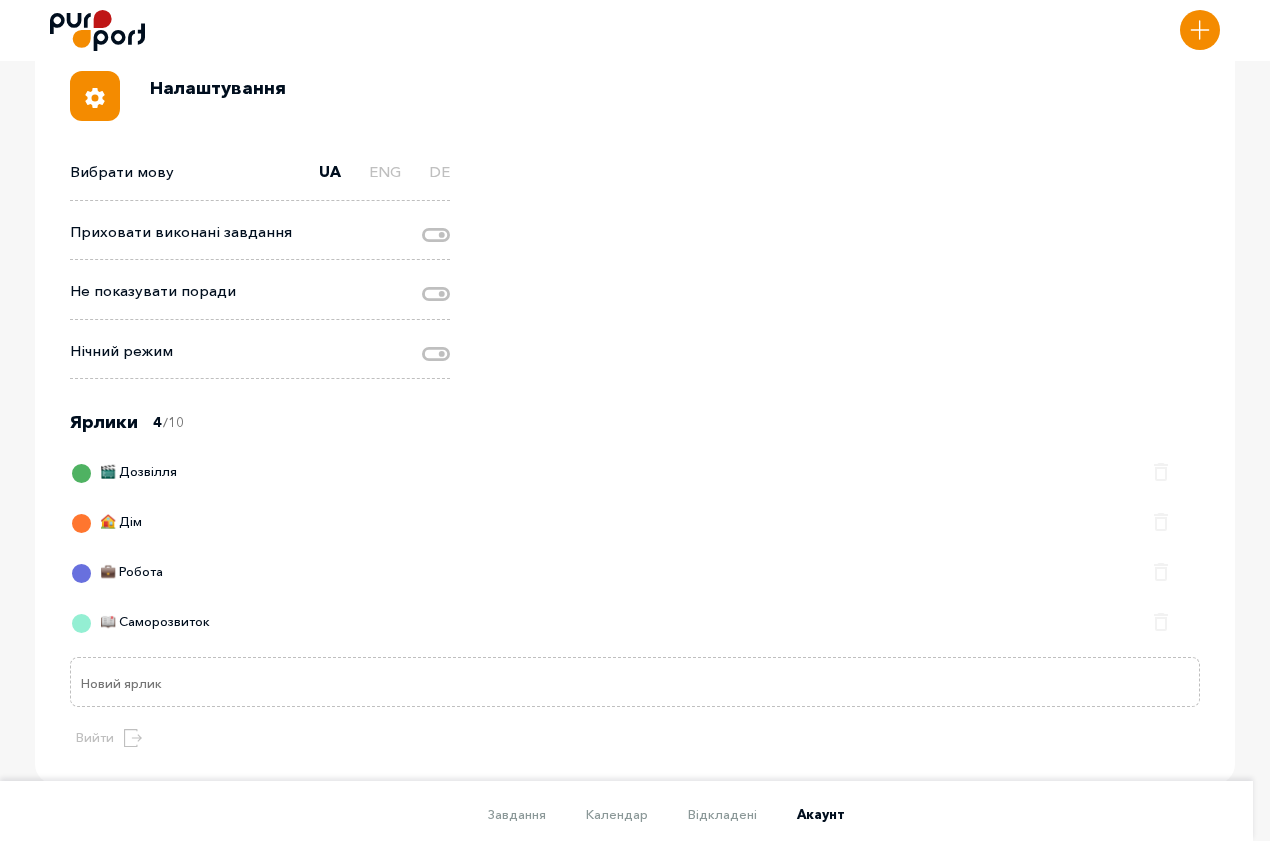 scroll, scrollTop: 352, scrollLeft: 0, axis: vertical 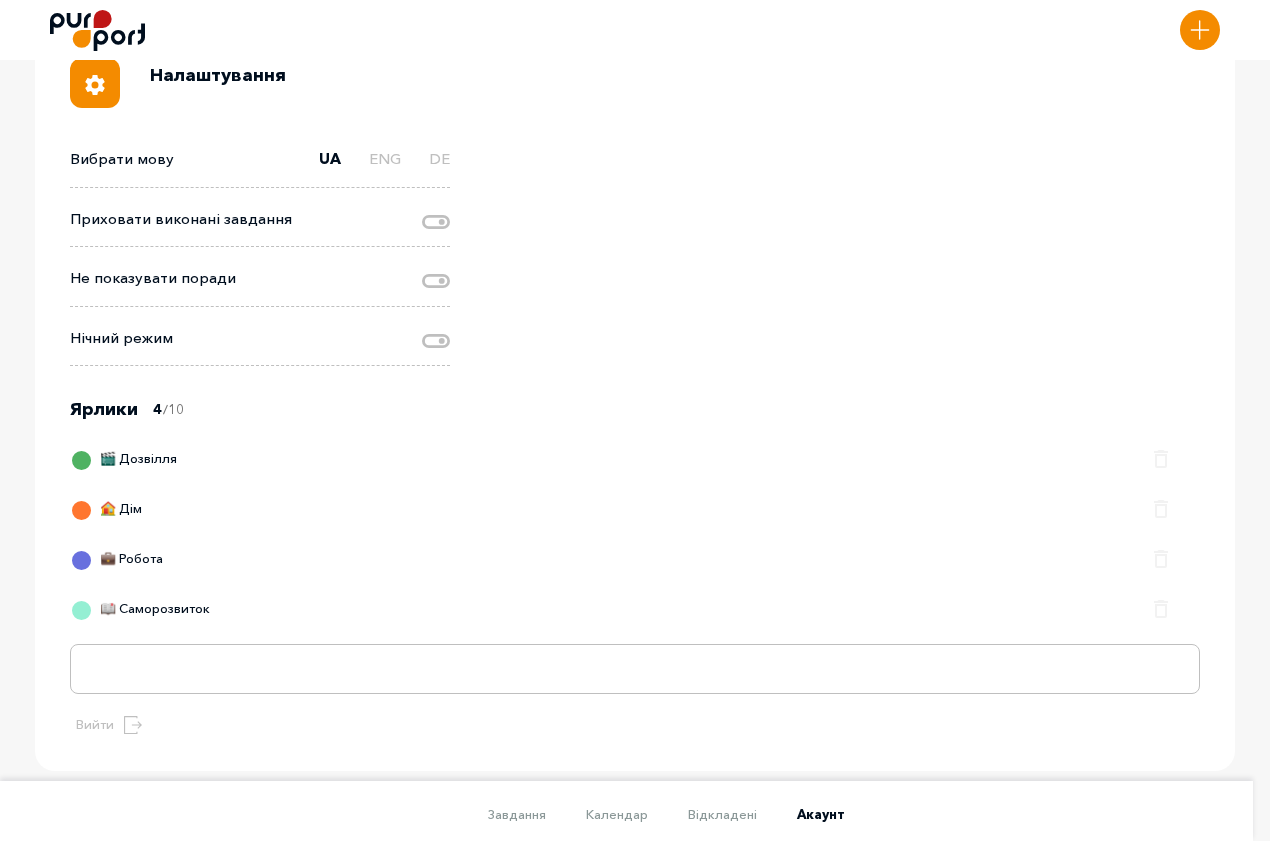 click at bounding box center [635, 669] 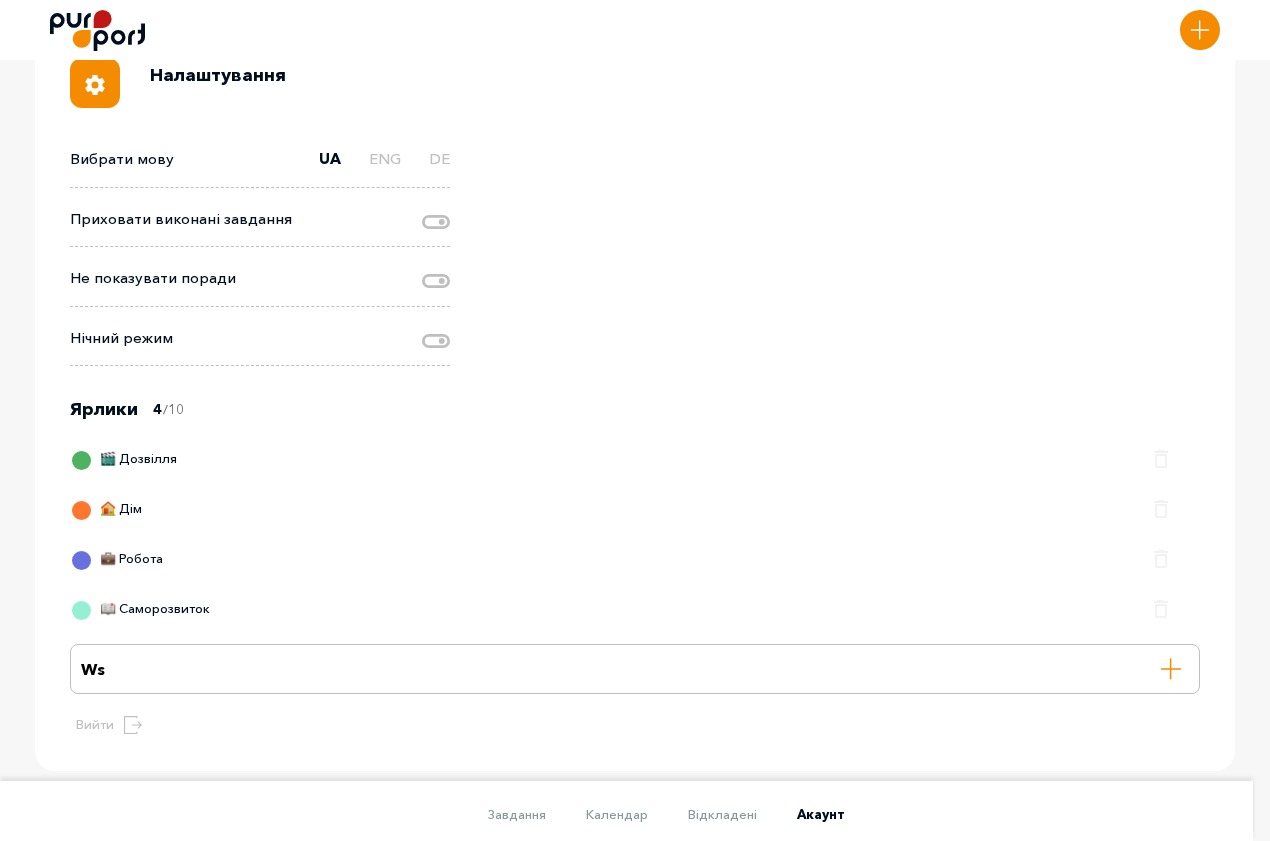 type on "W" 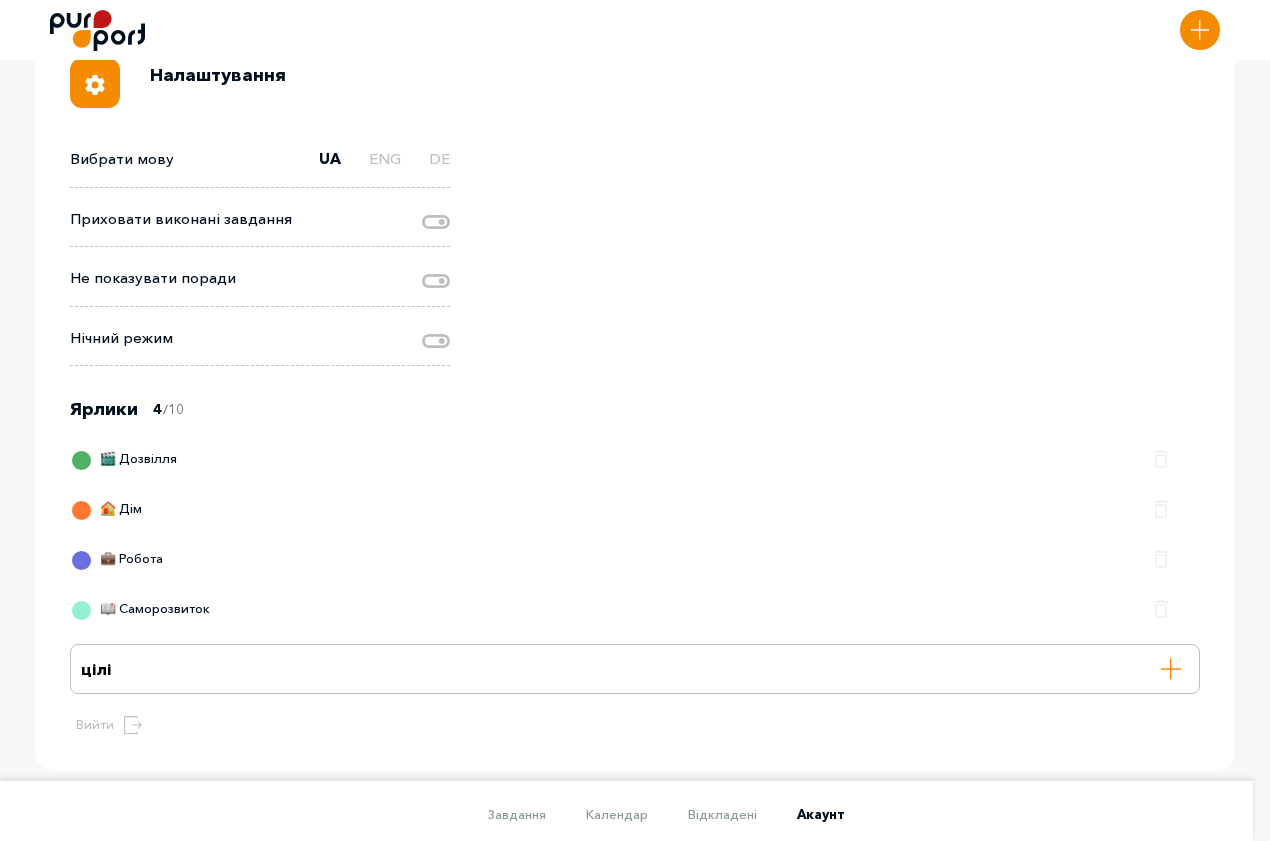 type on "цілі" 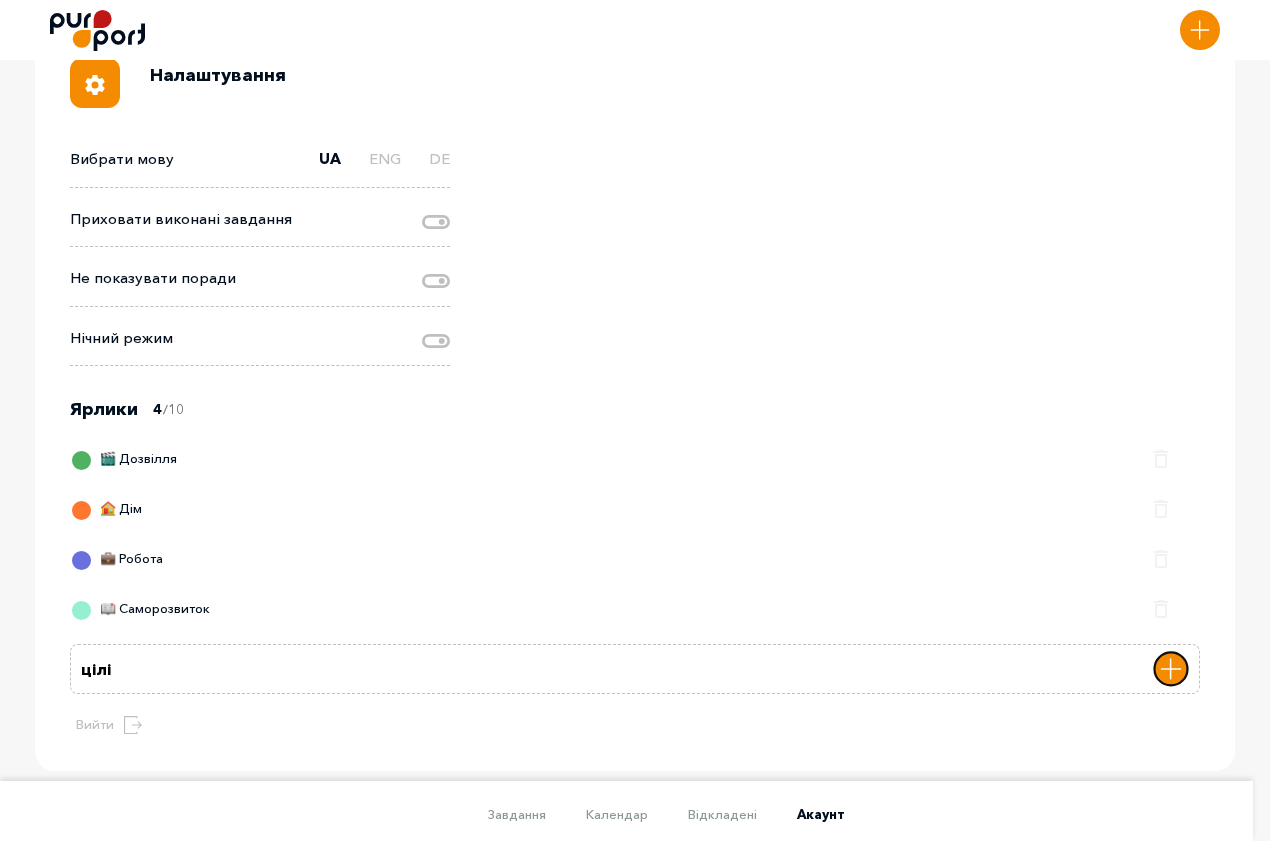 click at bounding box center (1171, 668) 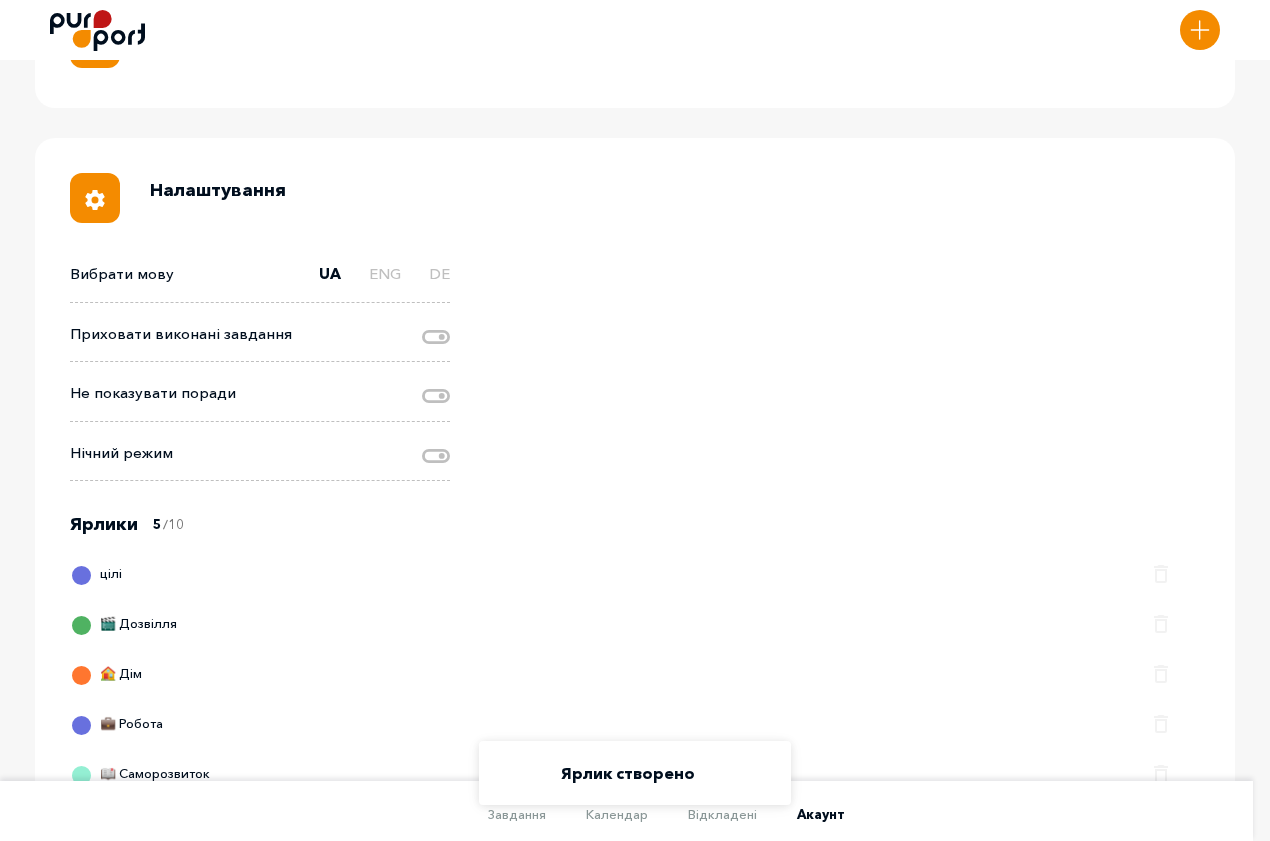 scroll, scrollTop: 402, scrollLeft: 0, axis: vertical 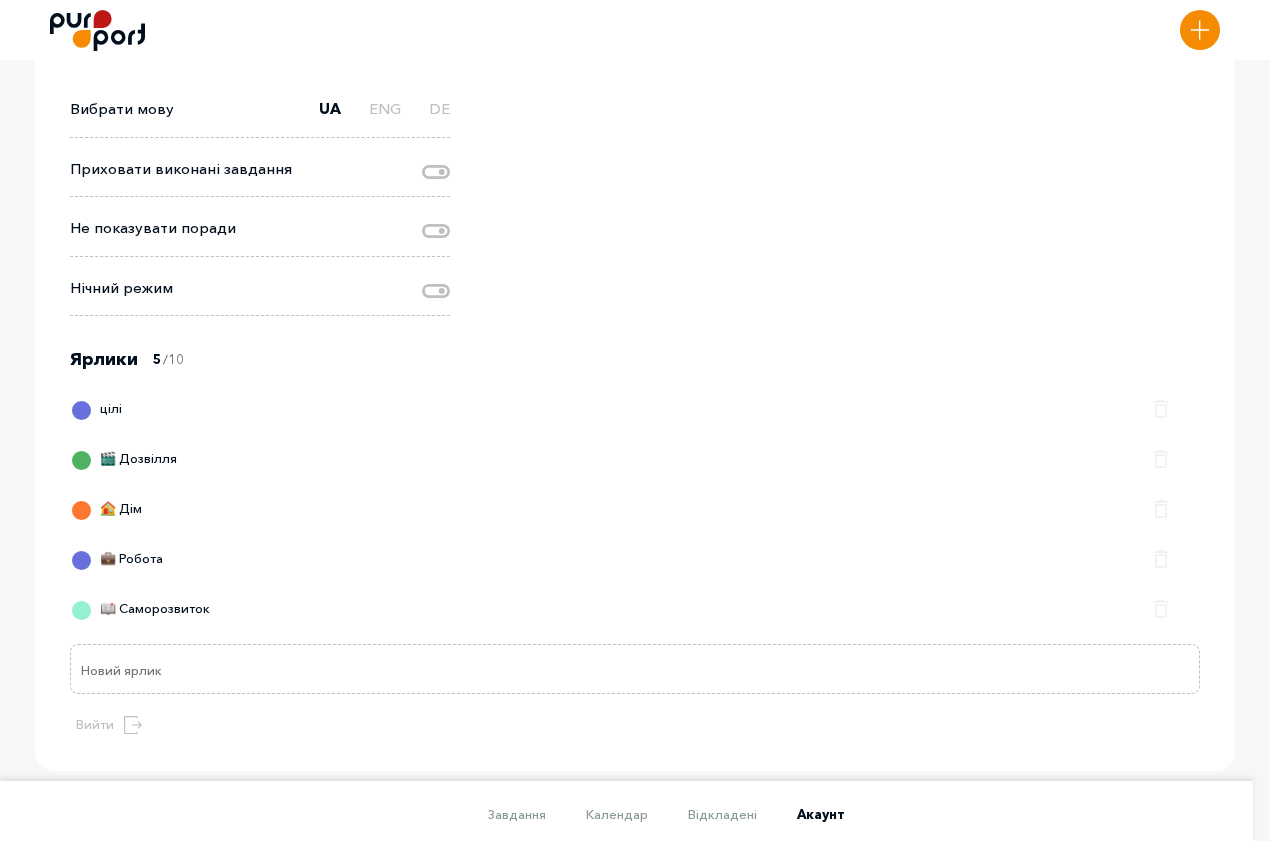 click on "цілі" at bounding box center [630, 414] 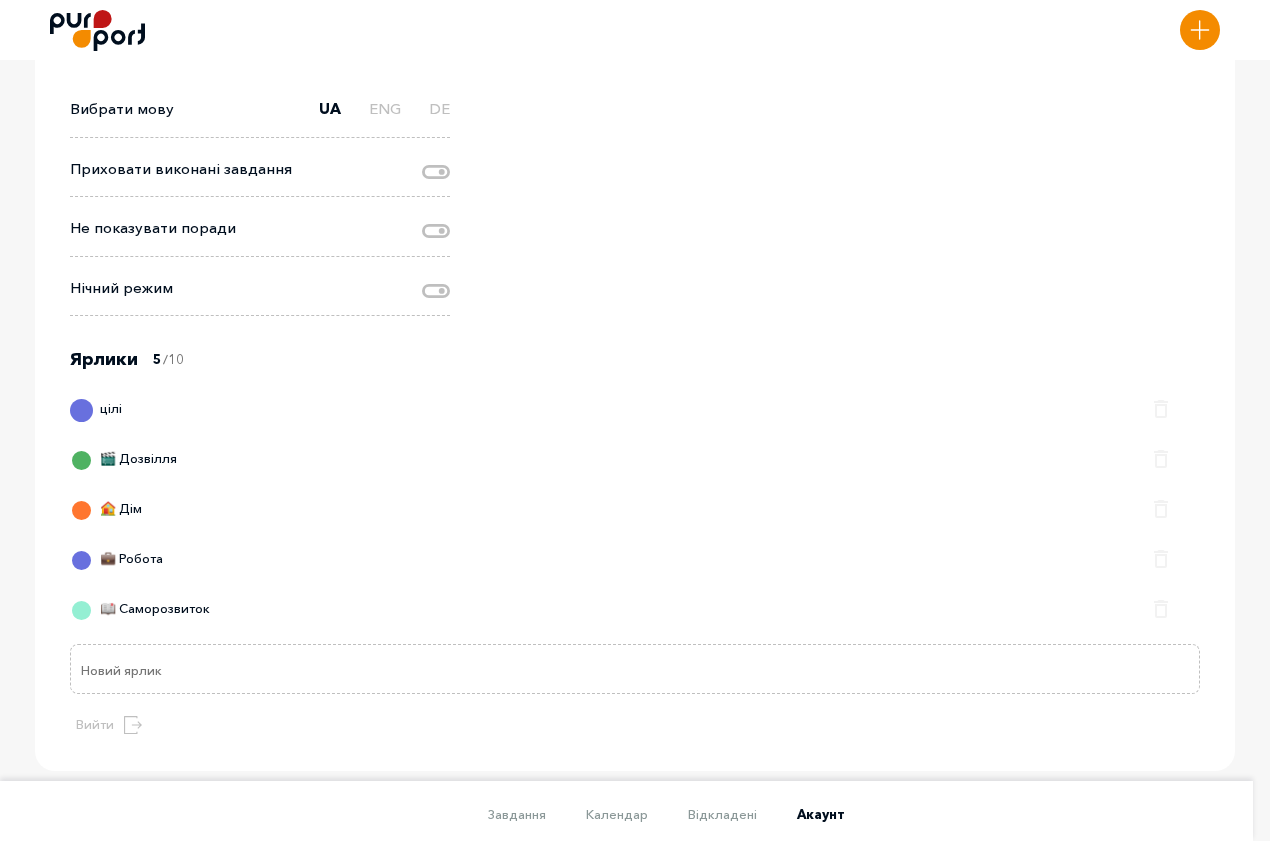click at bounding box center (81, 410) 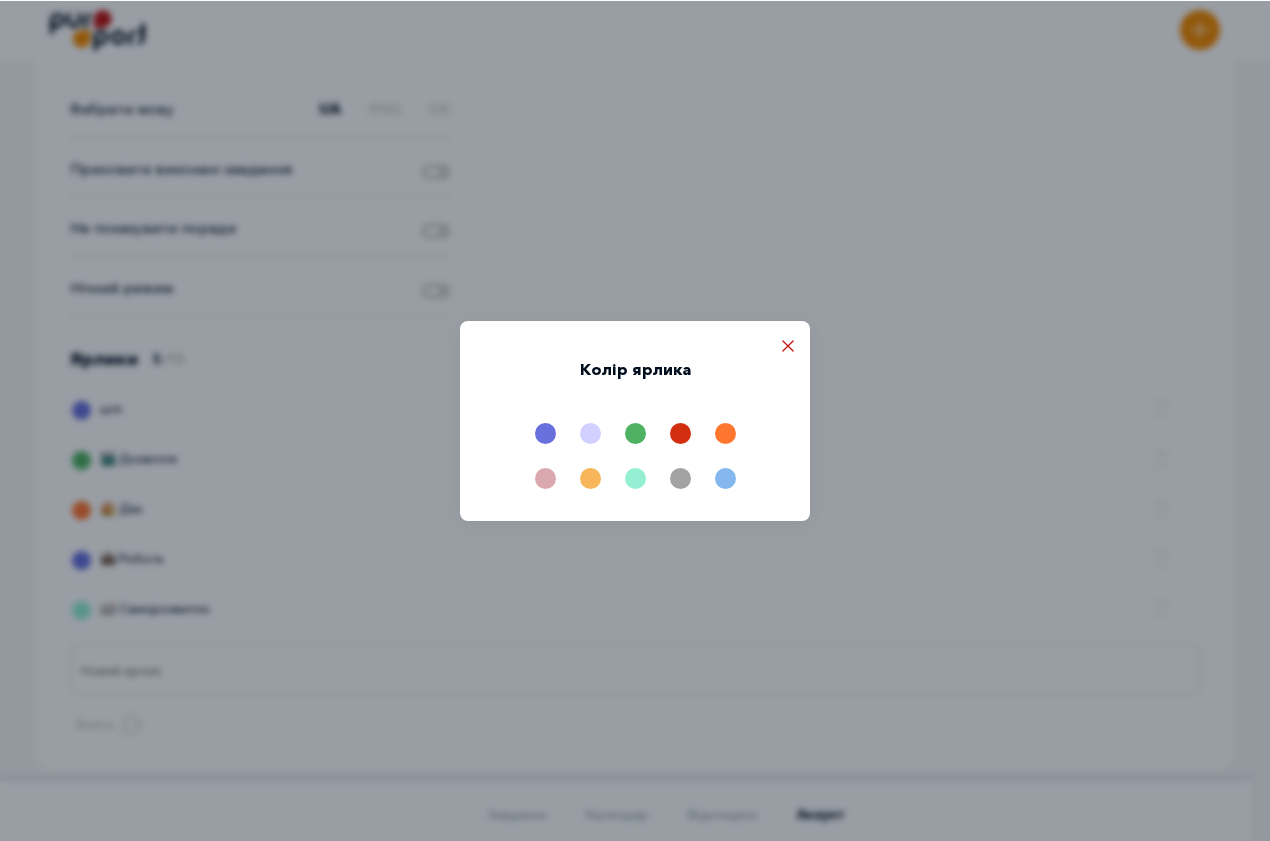 click 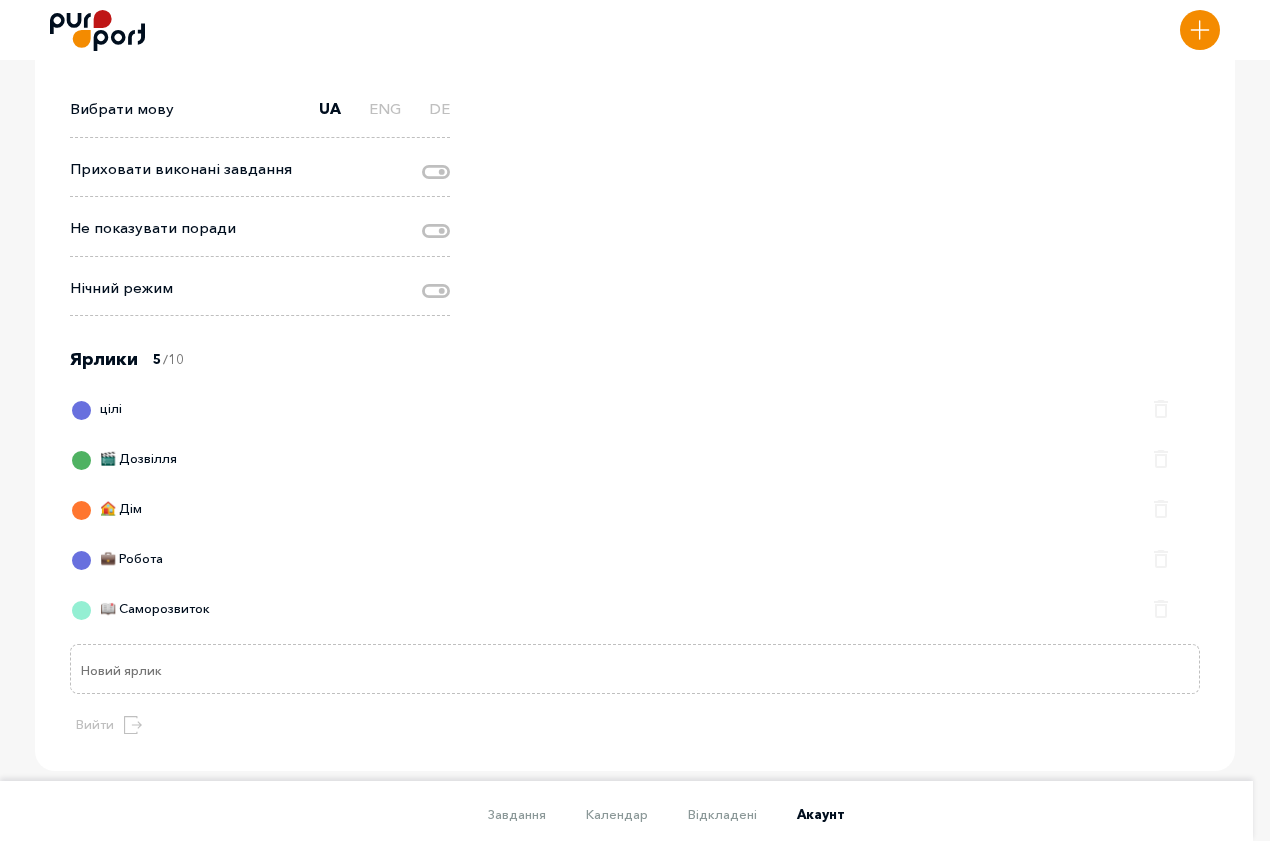 drag, startPoint x: 736, startPoint y: 440, endPoint x: 691, endPoint y: 441, distance: 45.01111 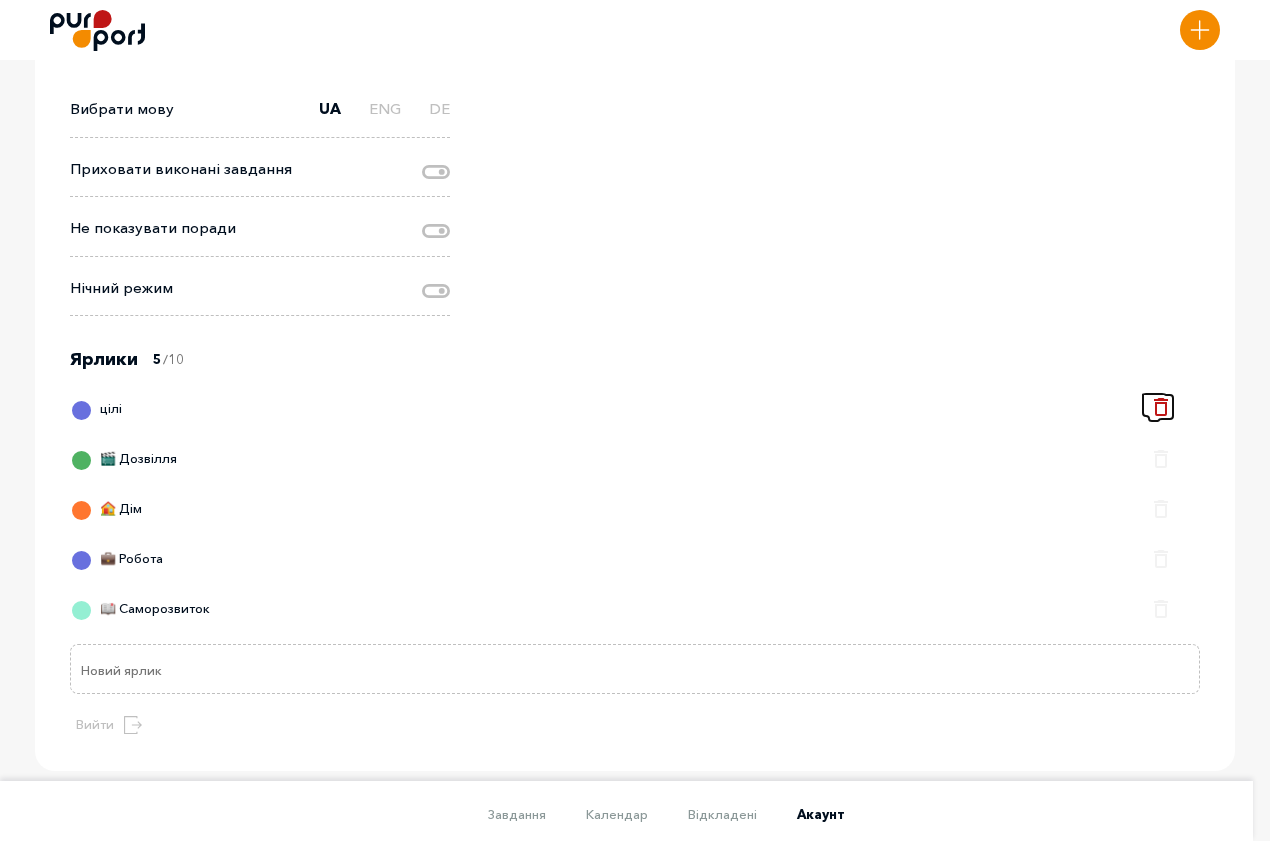 click 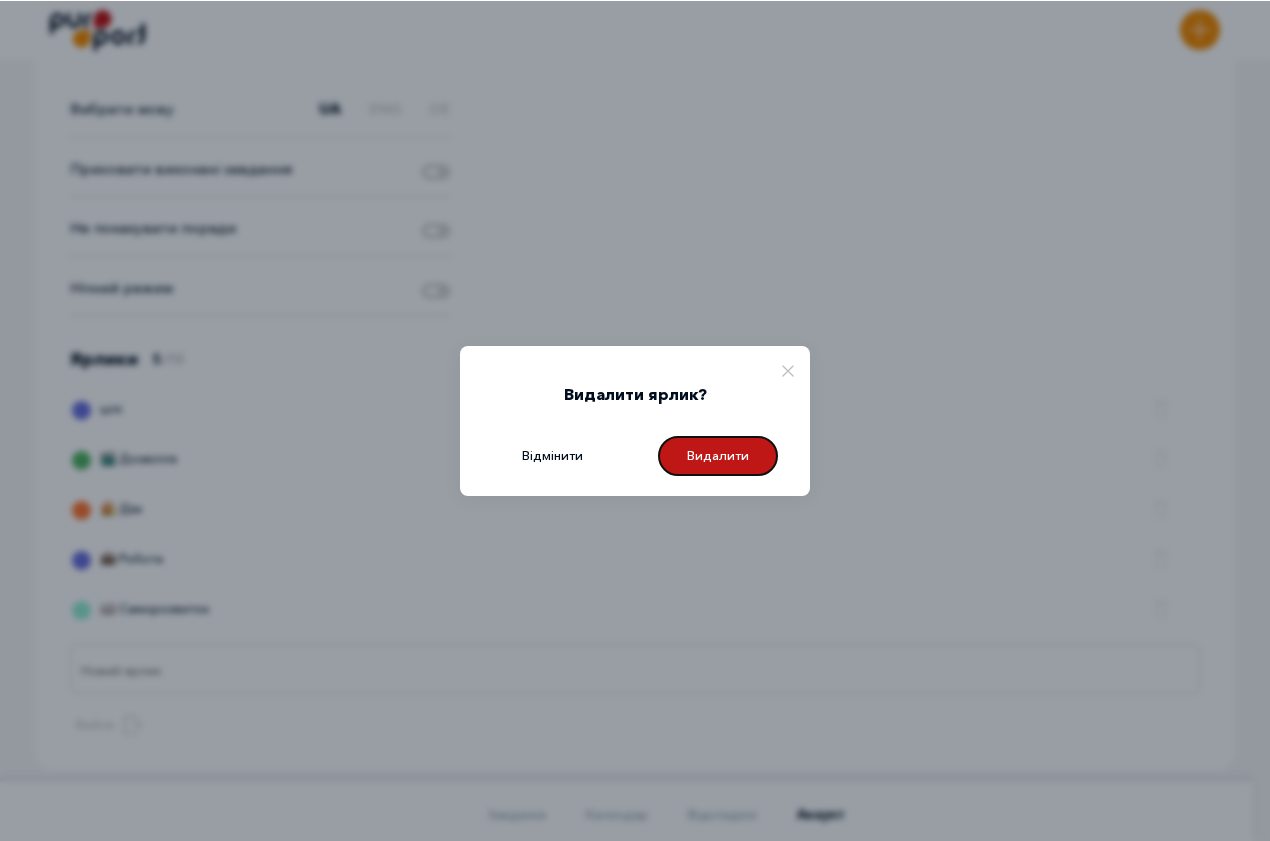 click on "Видалити" at bounding box center [718, 456] 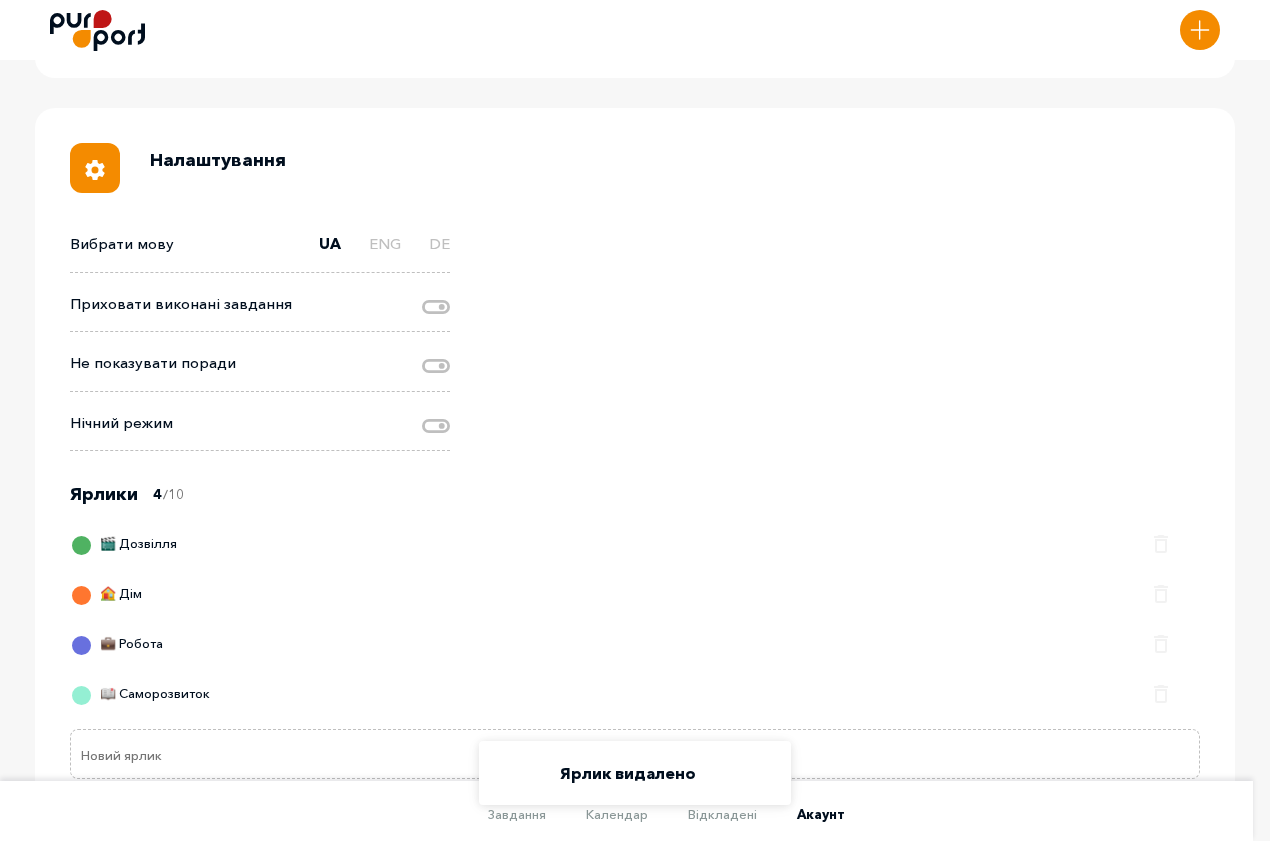 scroll, scrollTop: 291, scrollLeft: 0, axis: vertical 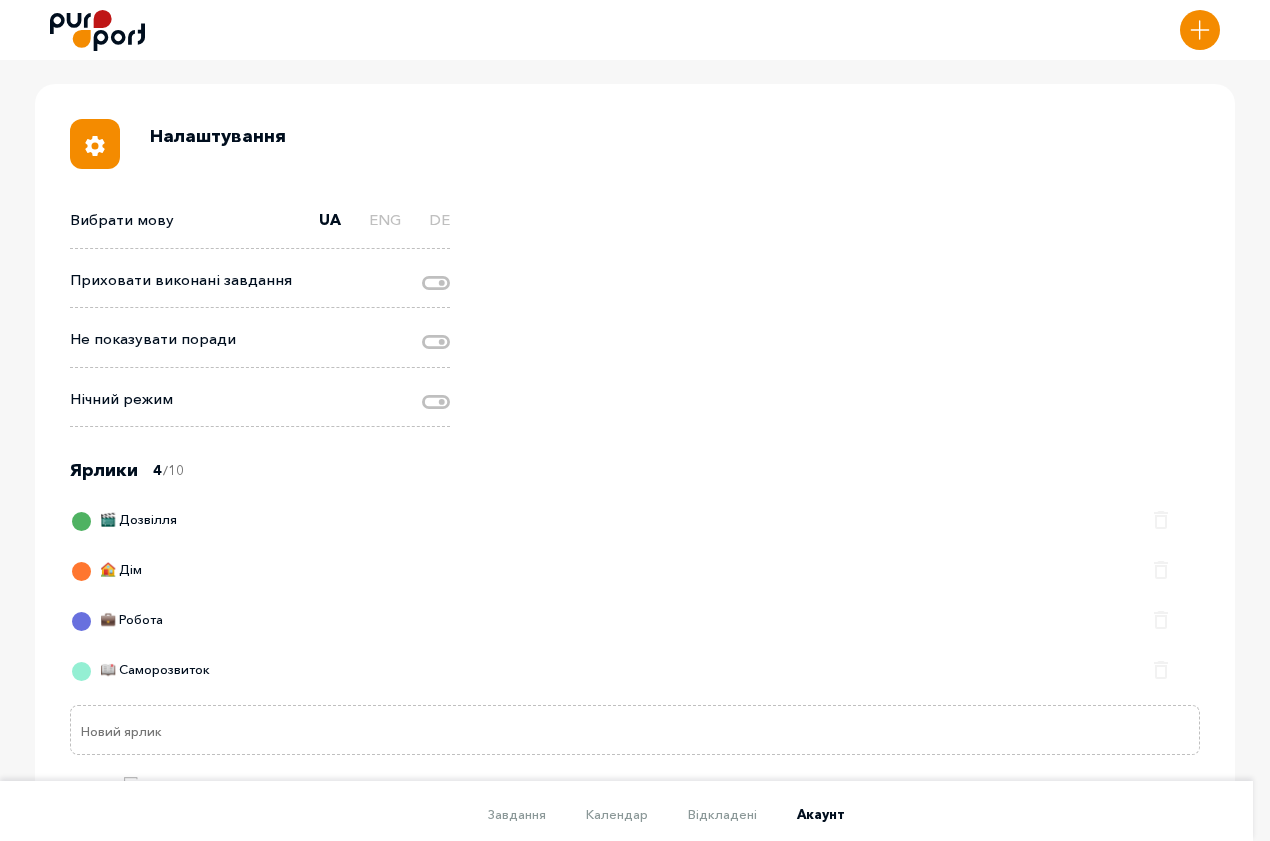 click on "Вибрати мову UA ENG DE Приховати виконані завдання
Не показувати поради
Нічний режим
Ярлики 4    / 10 🎬 Дозвілля
🏠 Дім
💼 Робота
📖 Саморозвиток
Вийти" at bounding box center [635, 503] 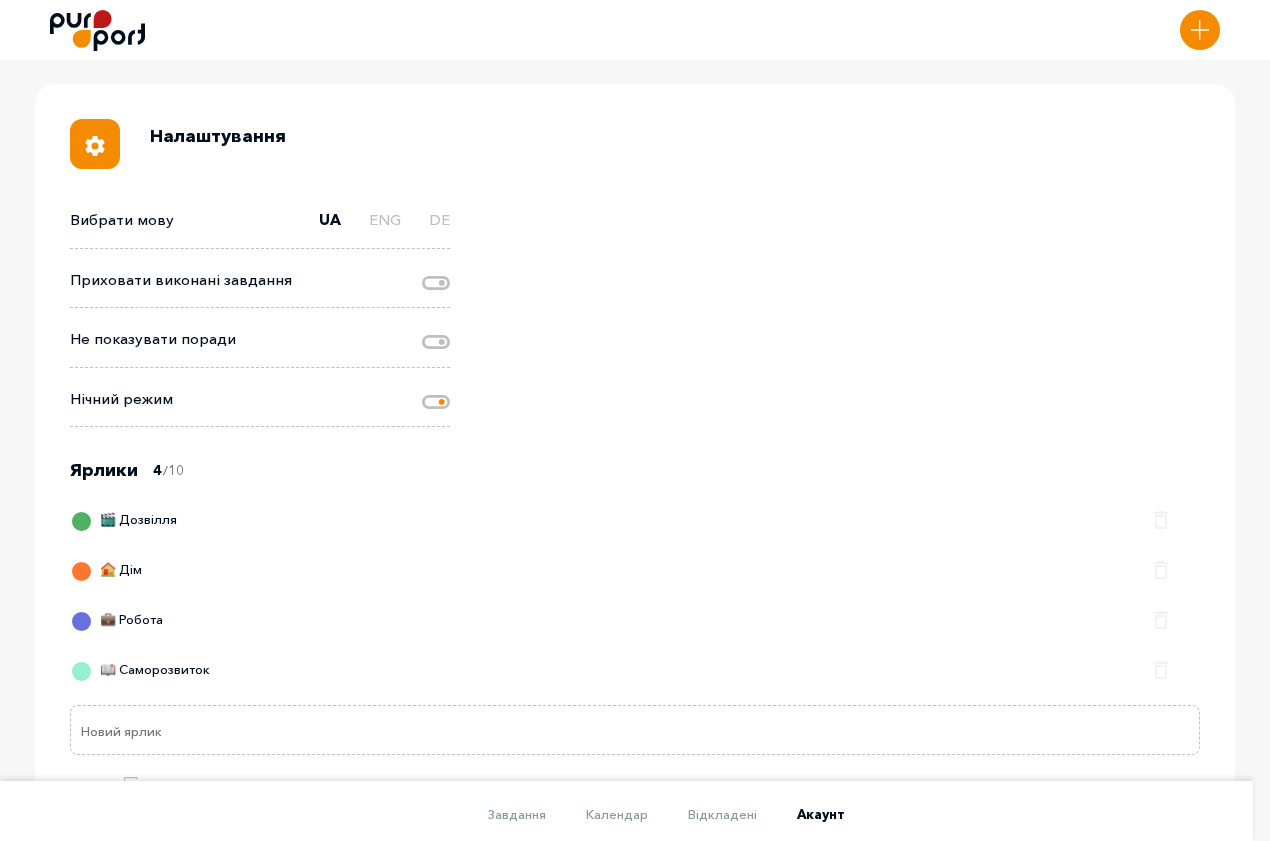 click 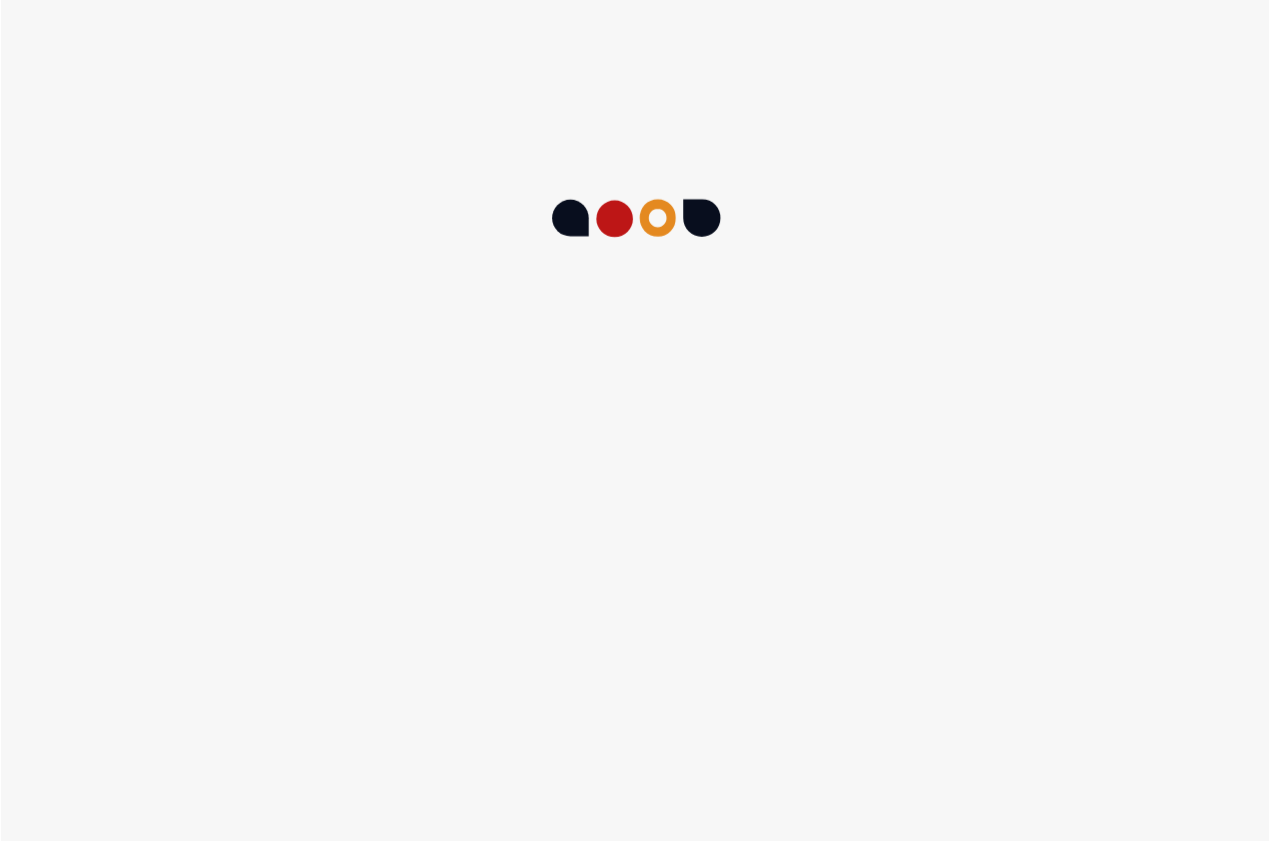 scroll, scrollTop: 0, scrollLeft: 0, axis: both 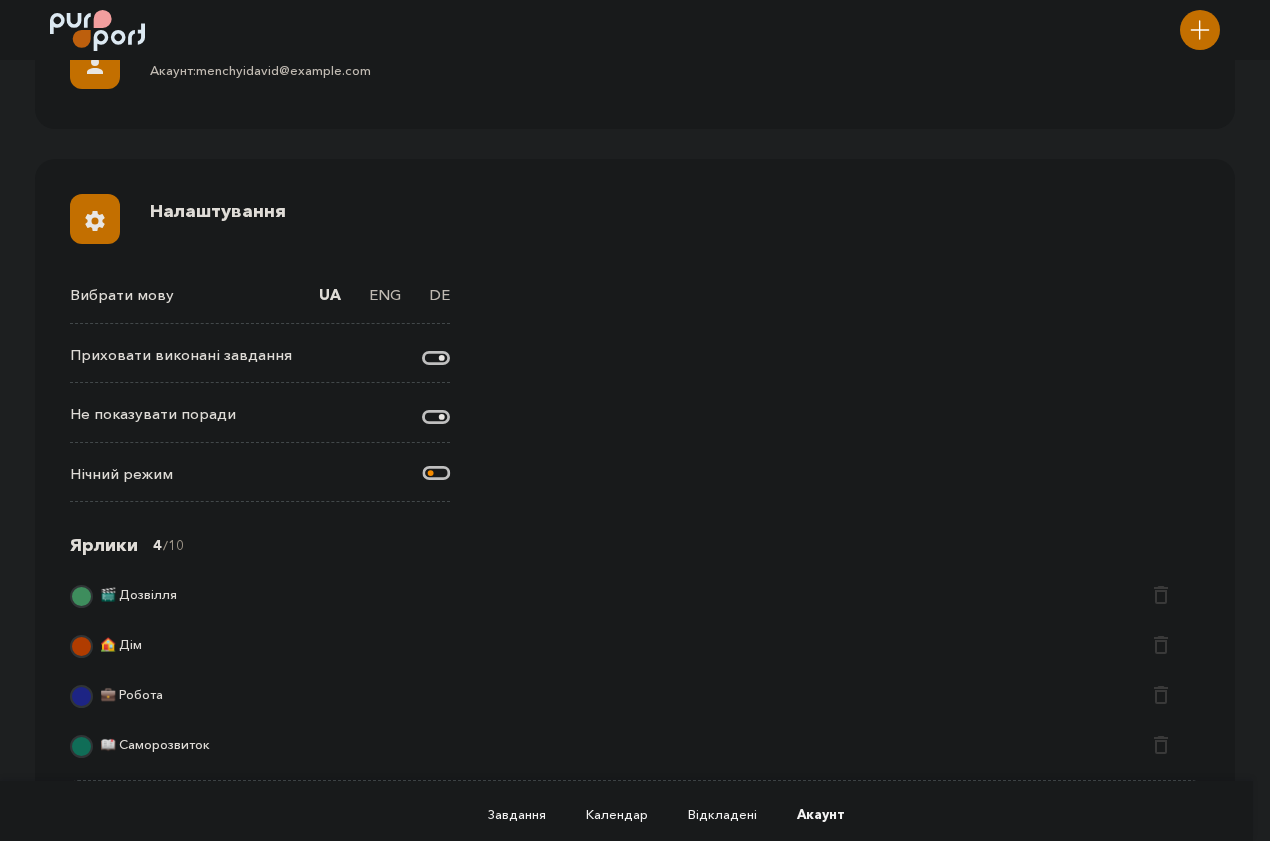 click 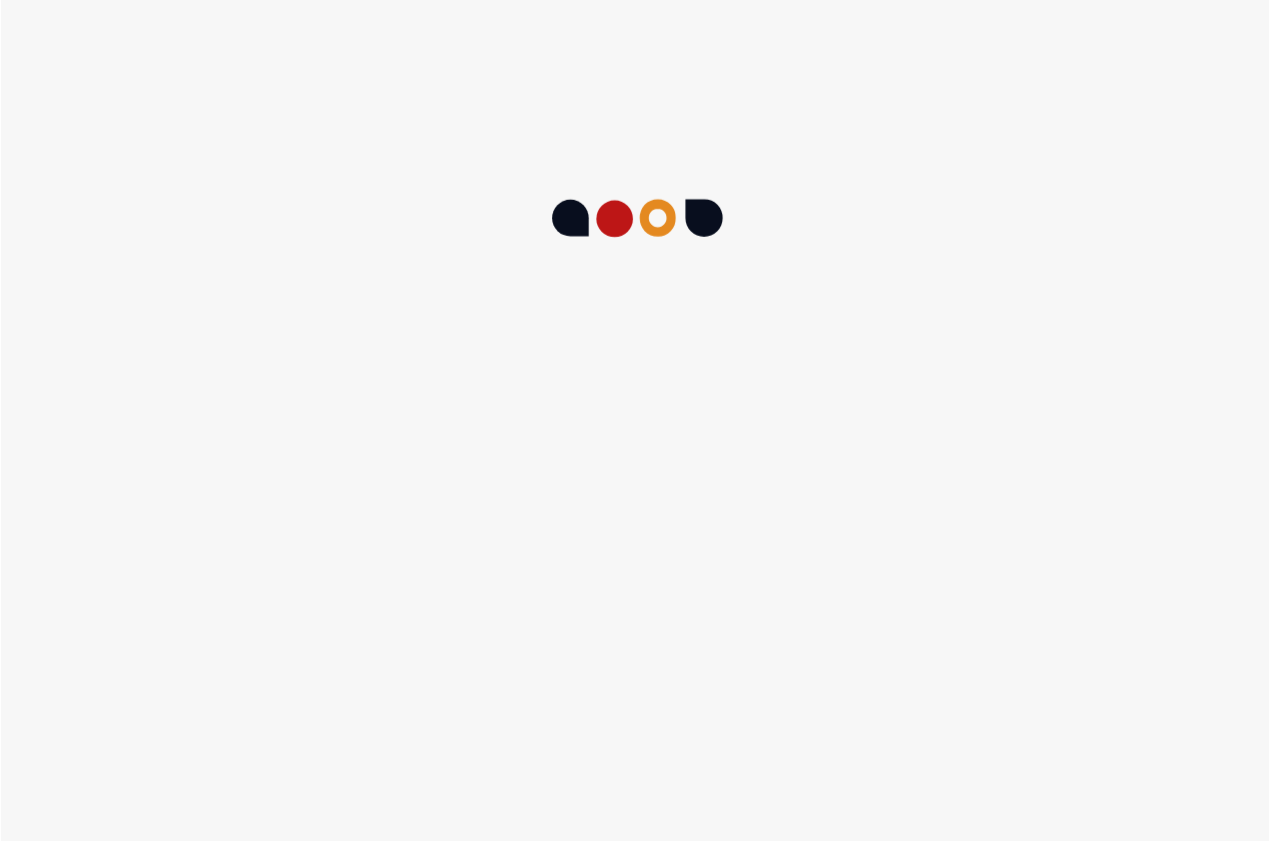 scroll, scrollTop: 0, scrollLeft: 0, axis: both 